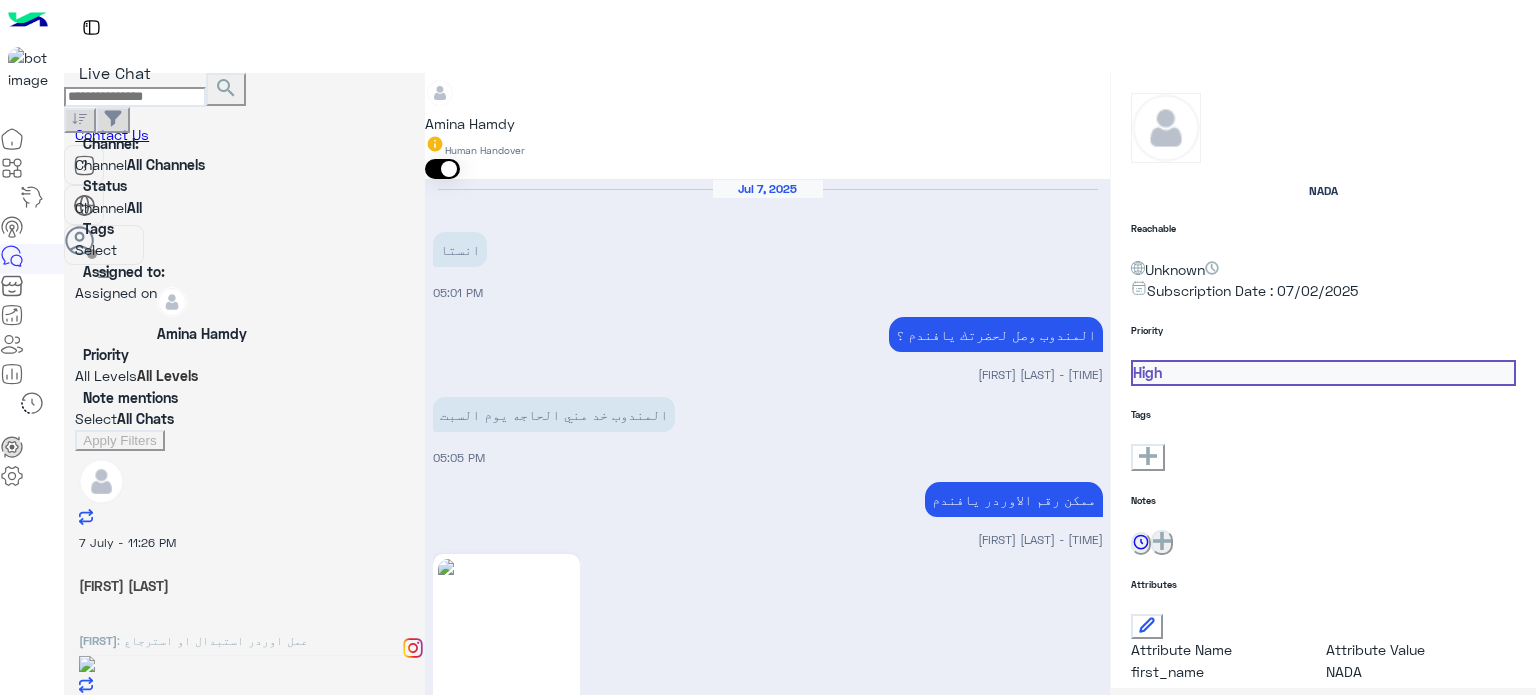 scroll, scrollTop: 0, scrollLeft: 0, axis: both 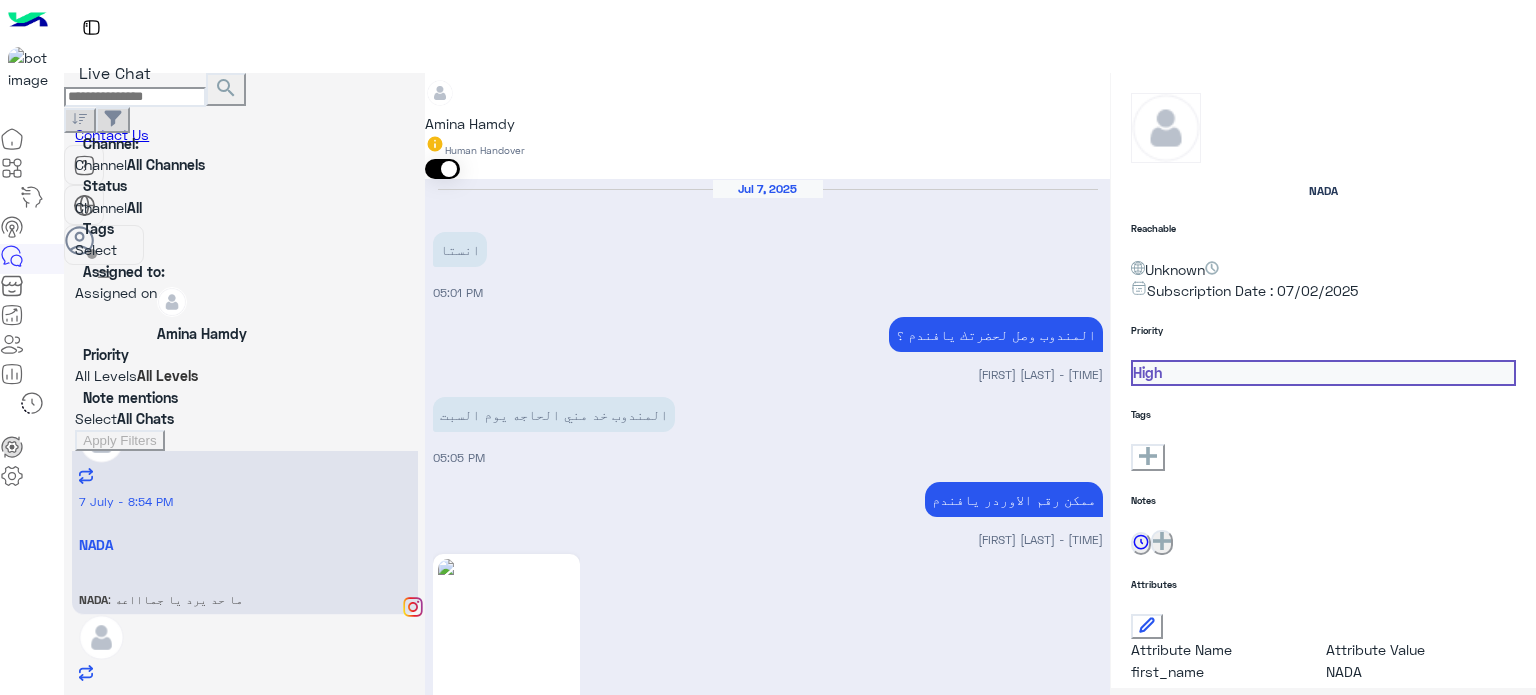 click on "Reload" at bounding box center [67, 1082] 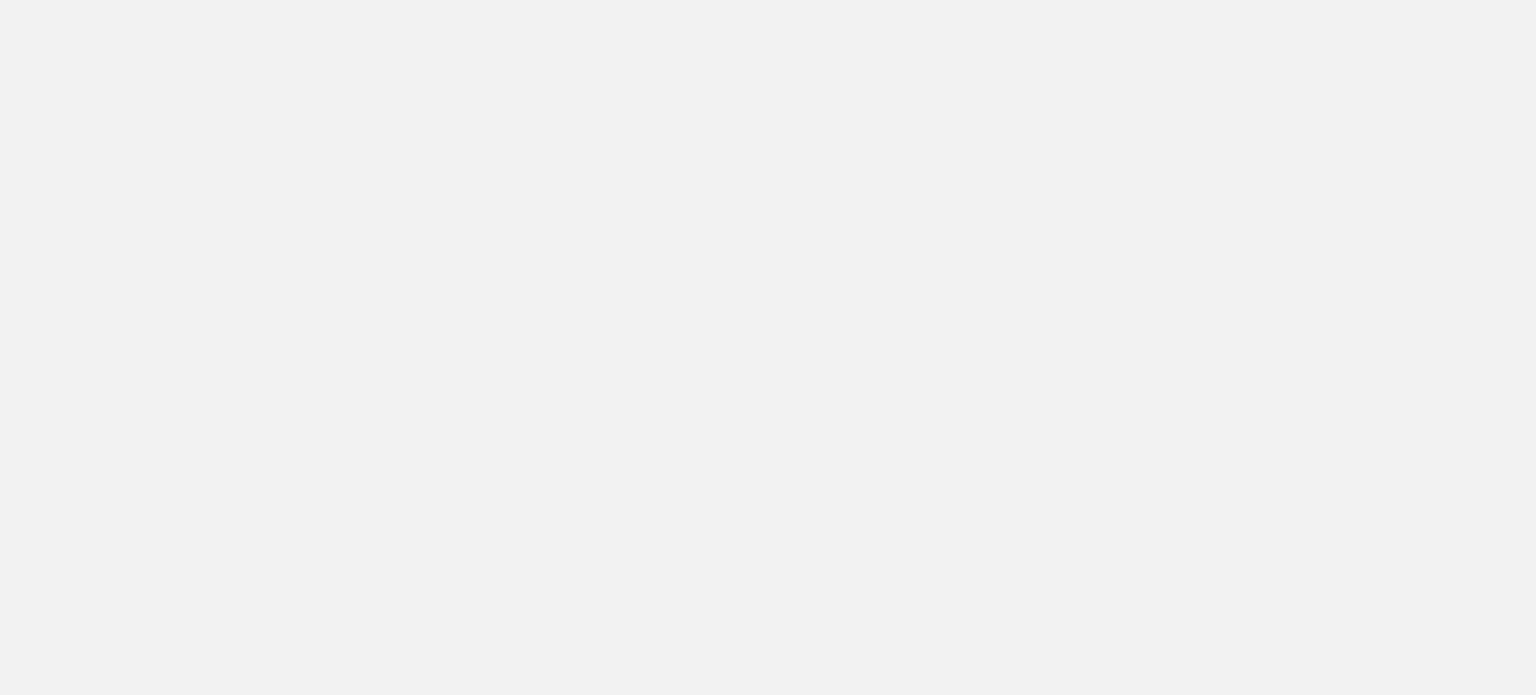 scroll, scrollTop: 0, scrollLeft: 0, axis: both 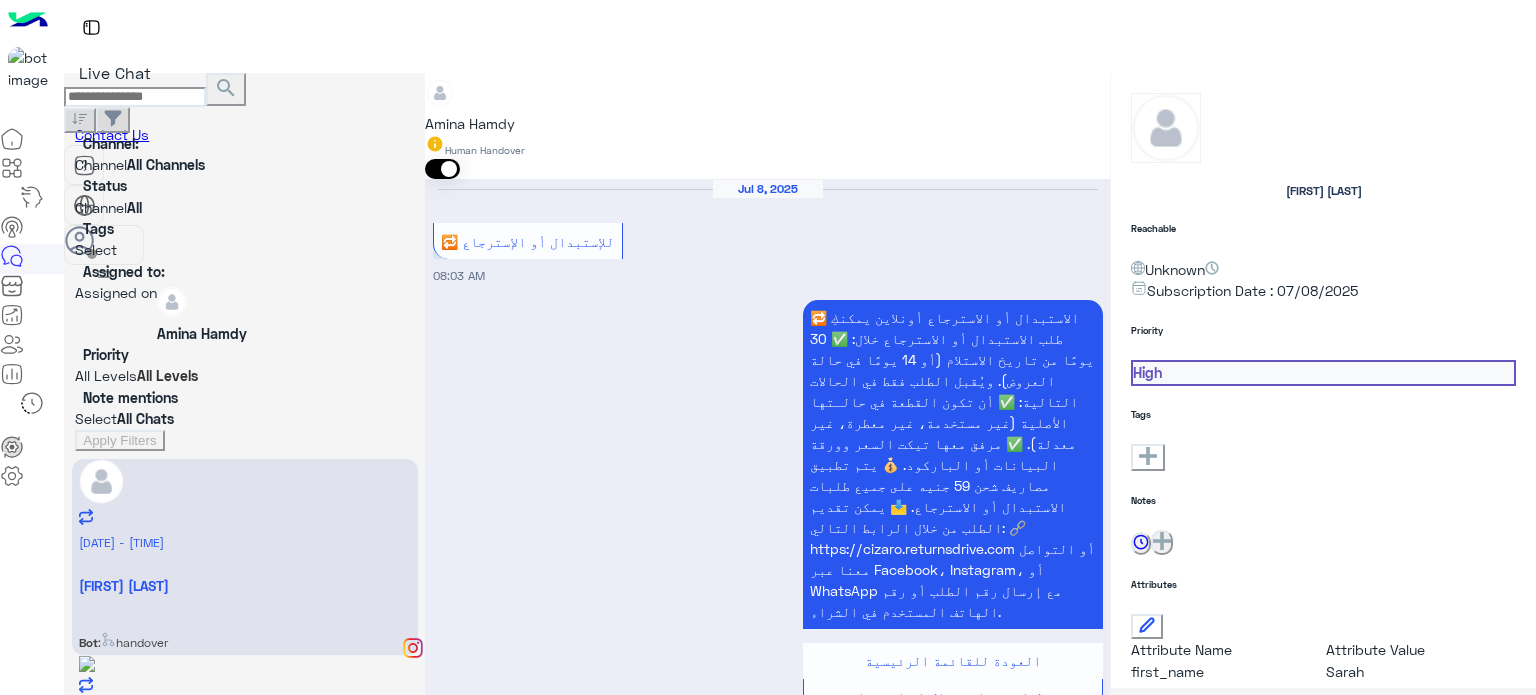 click on "×" at bounding box center (40, 1120) 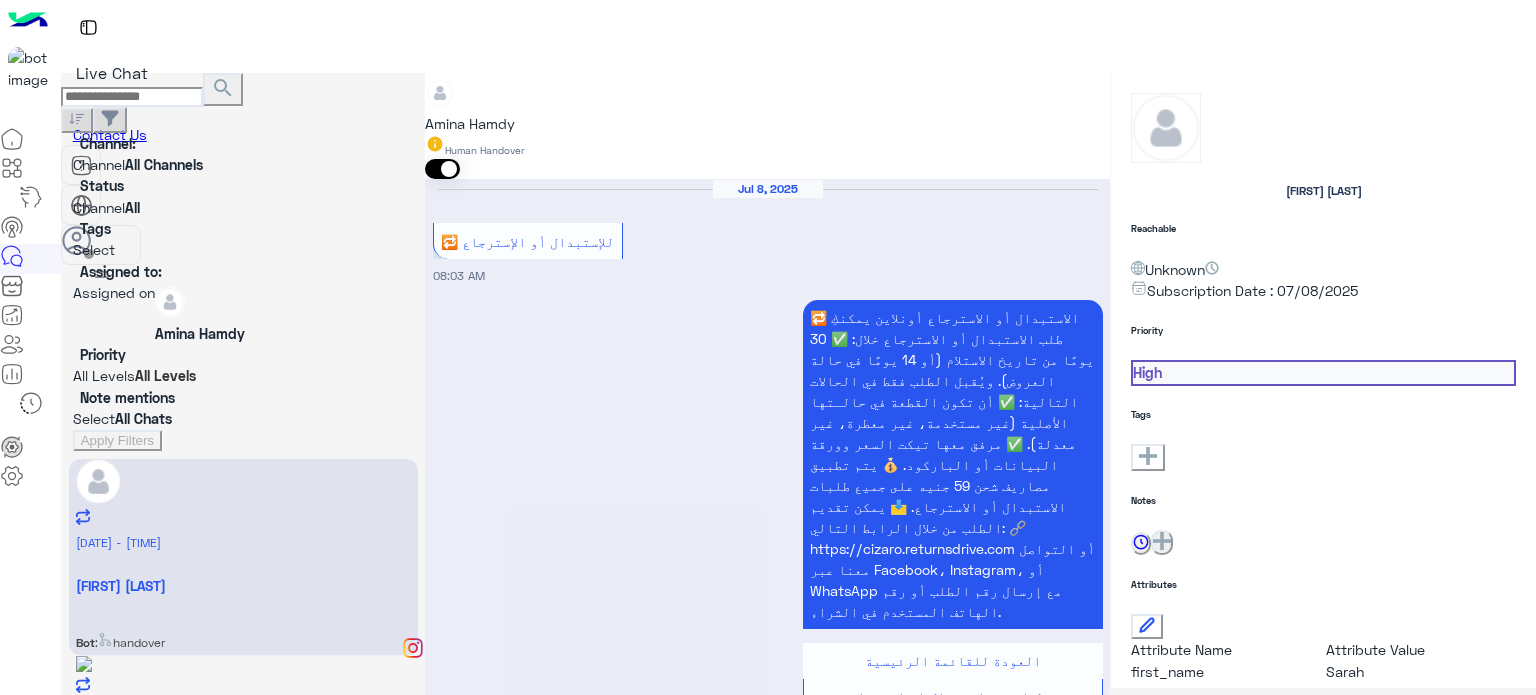 click at bounding box center (425, 86) 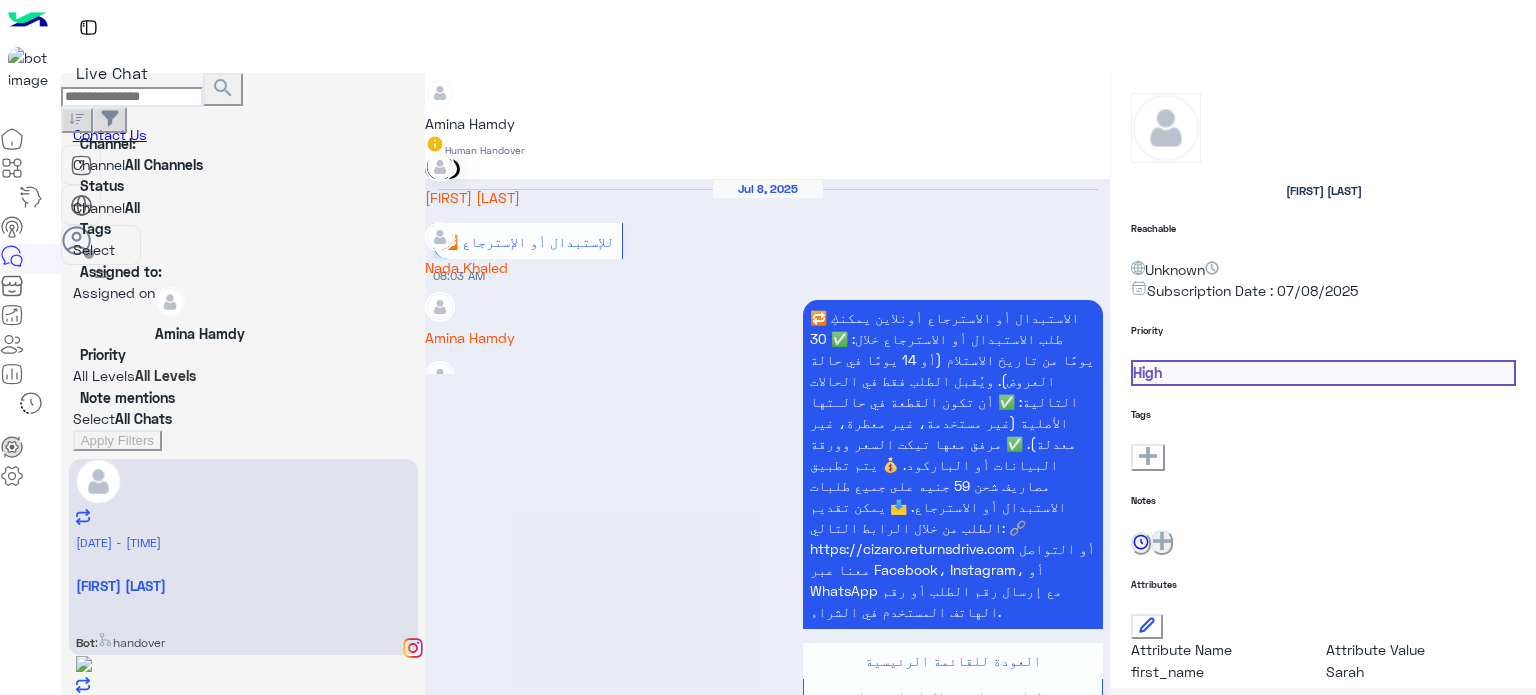 scroll, scrollTop: 82, scrollLeft: 0, axis: vertical 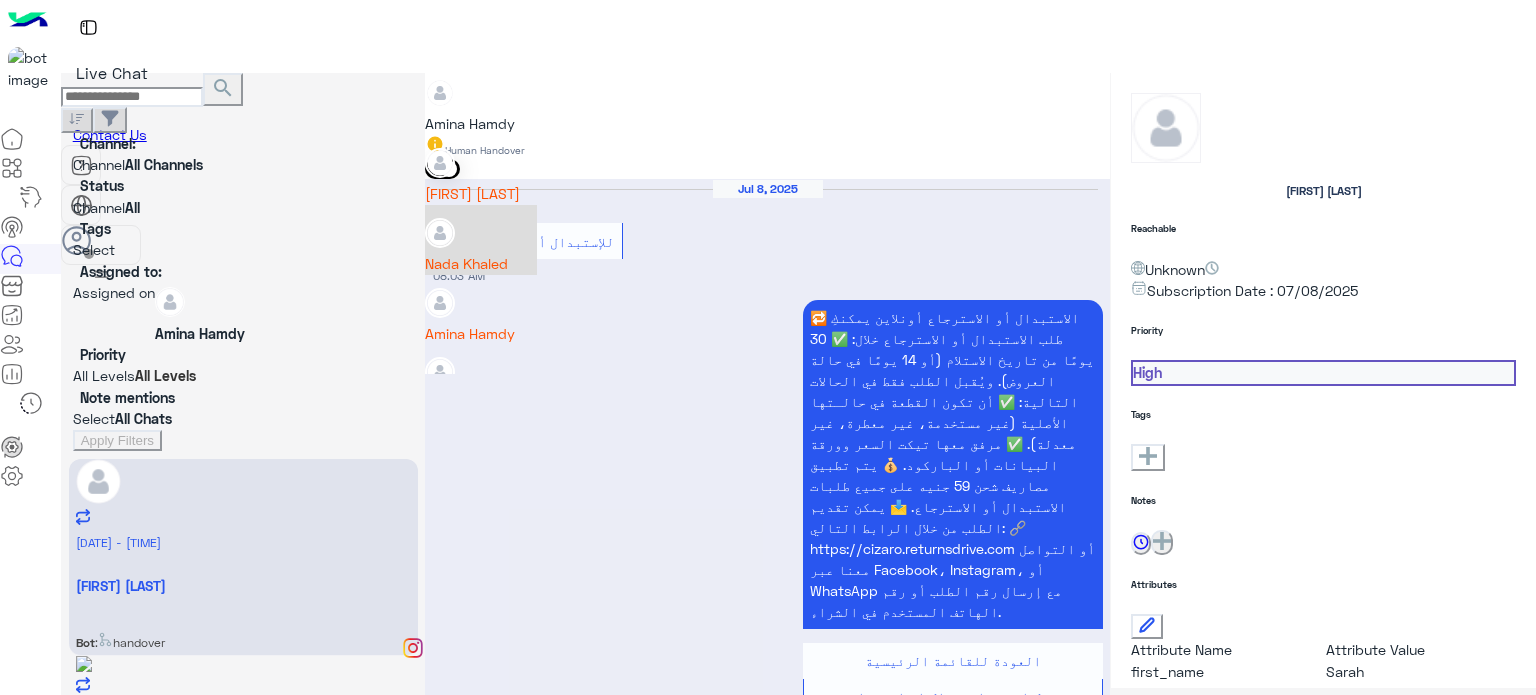 click on "Nada Khaled" at bounding box center [481, 263] 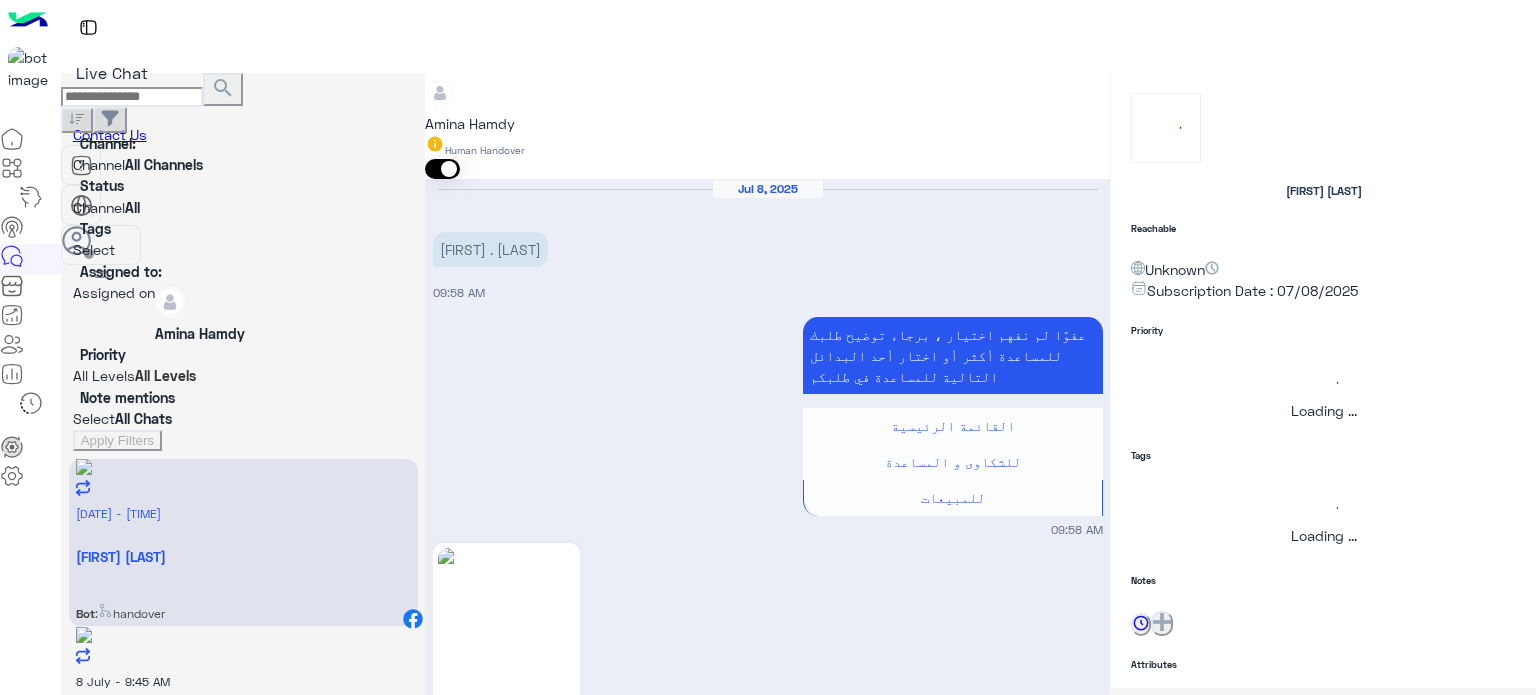 scroll, scrollTop: 925, scrollLeft: 0, axis: vertical 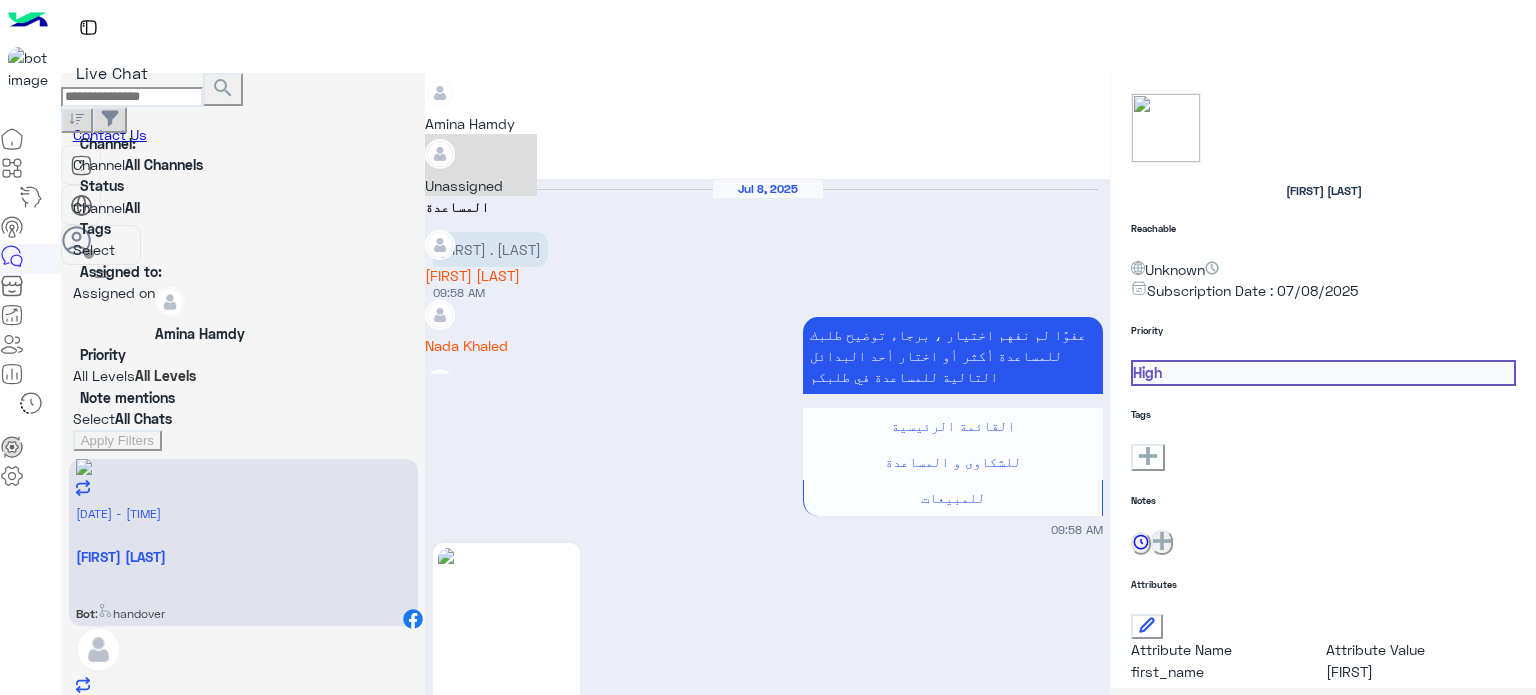 click at bounding box center [767, 83] 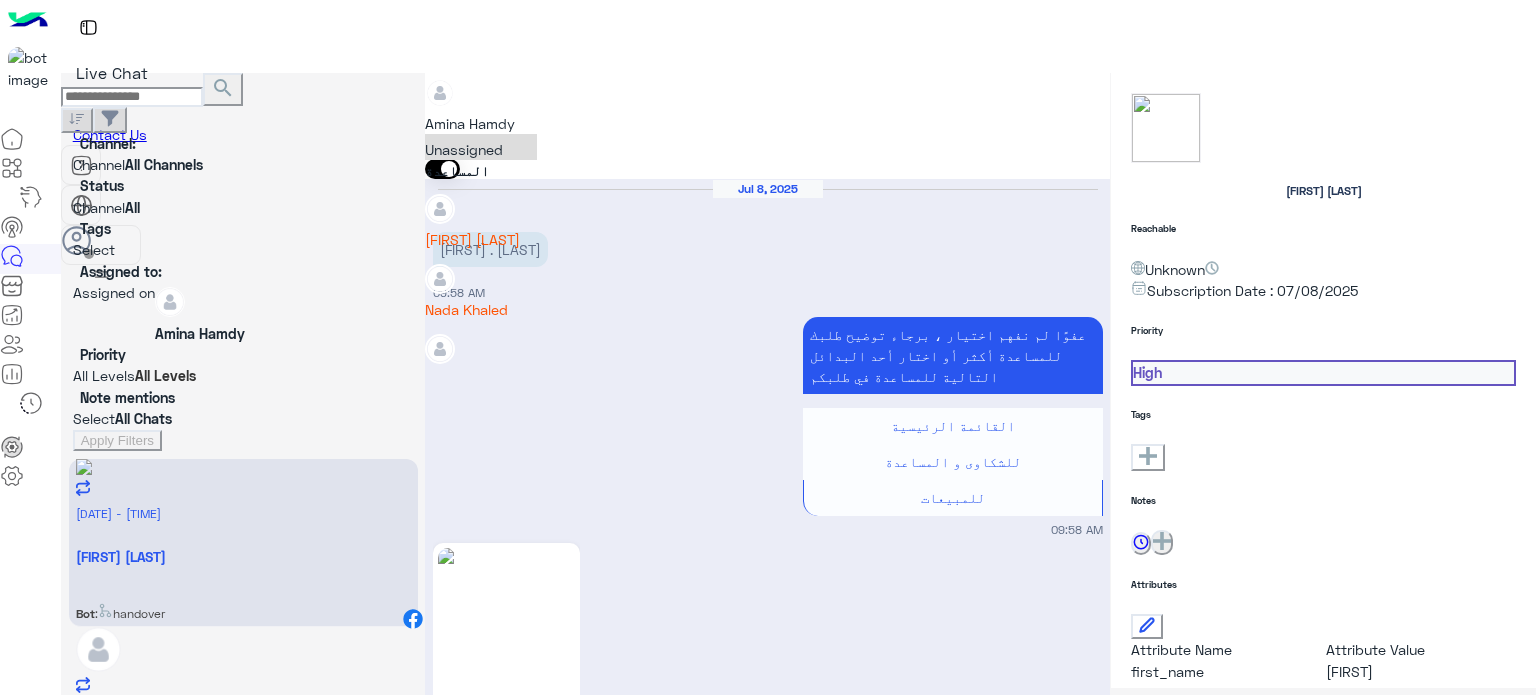 scroll, scrollTop: 94, scrollLeft: 0, axis: vertical 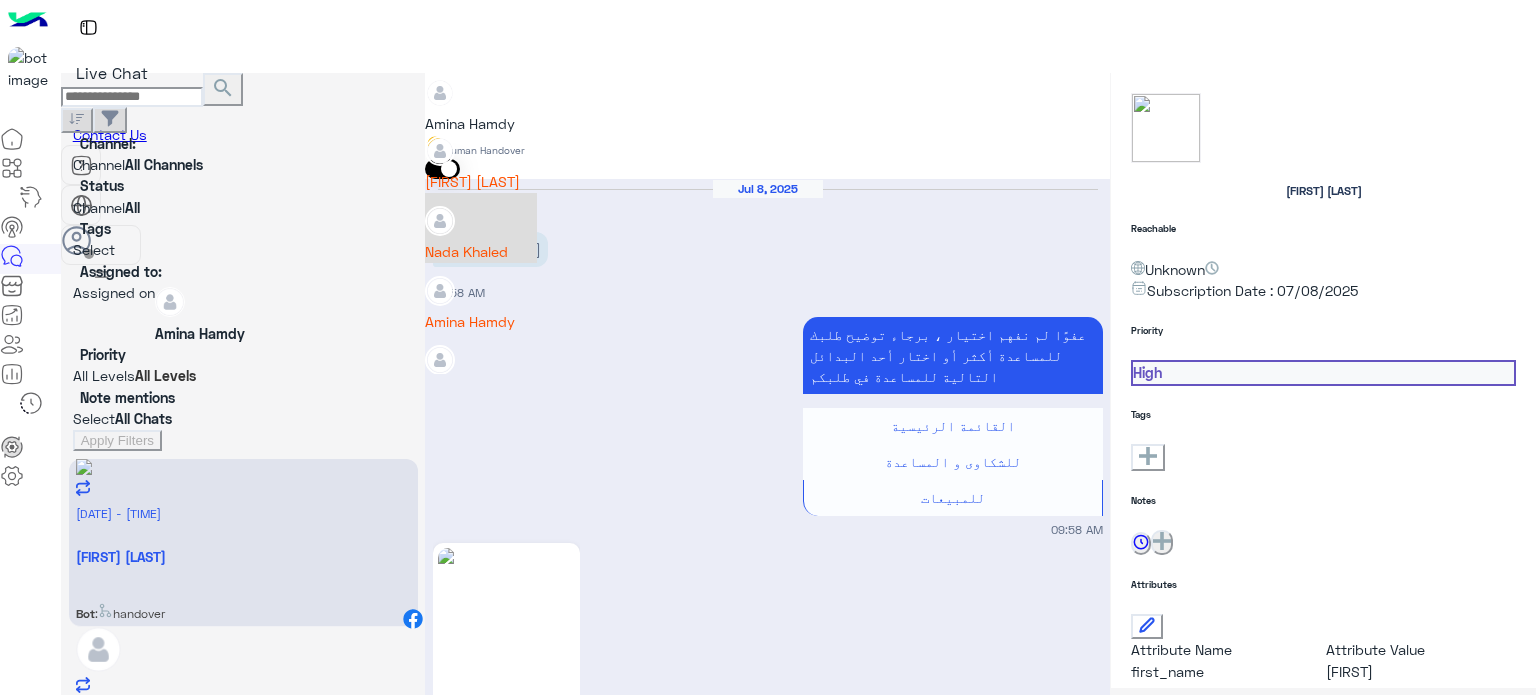 click on "Nada Khaled" at bounding box center (481, 251) 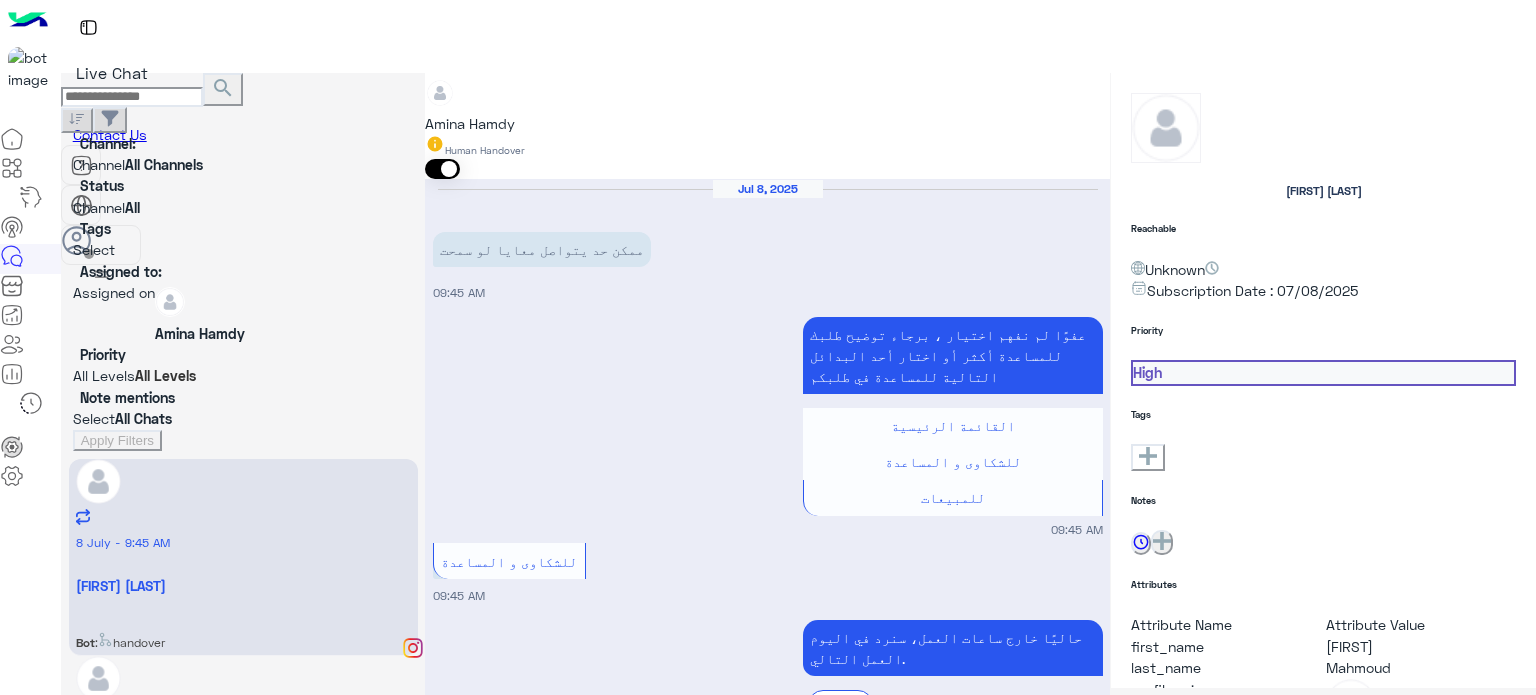 scroll, scrollTop: 147, scrollLeft: 0, axis: vertical 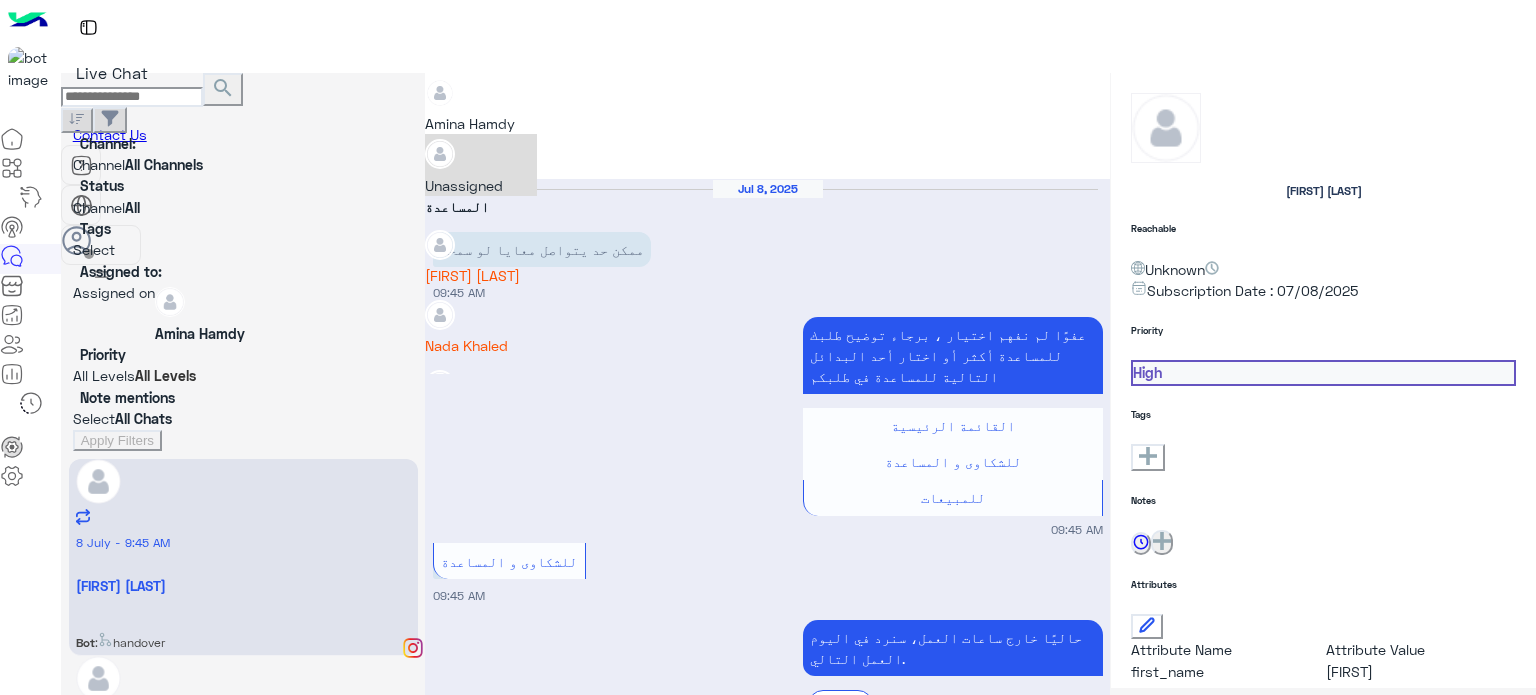click at bounding box center [425, 86] 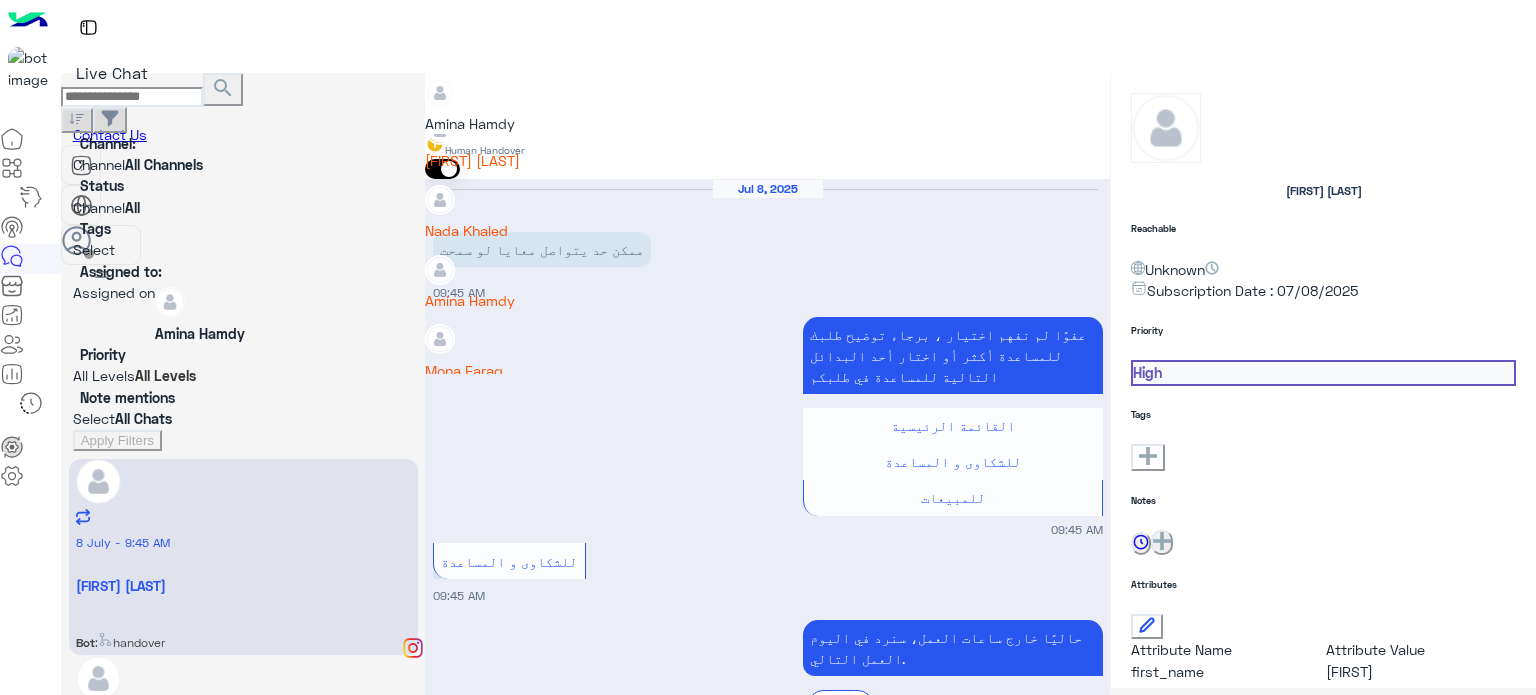 scroll, scrollTop: 102, scrollLeft: 0, axis: vertical 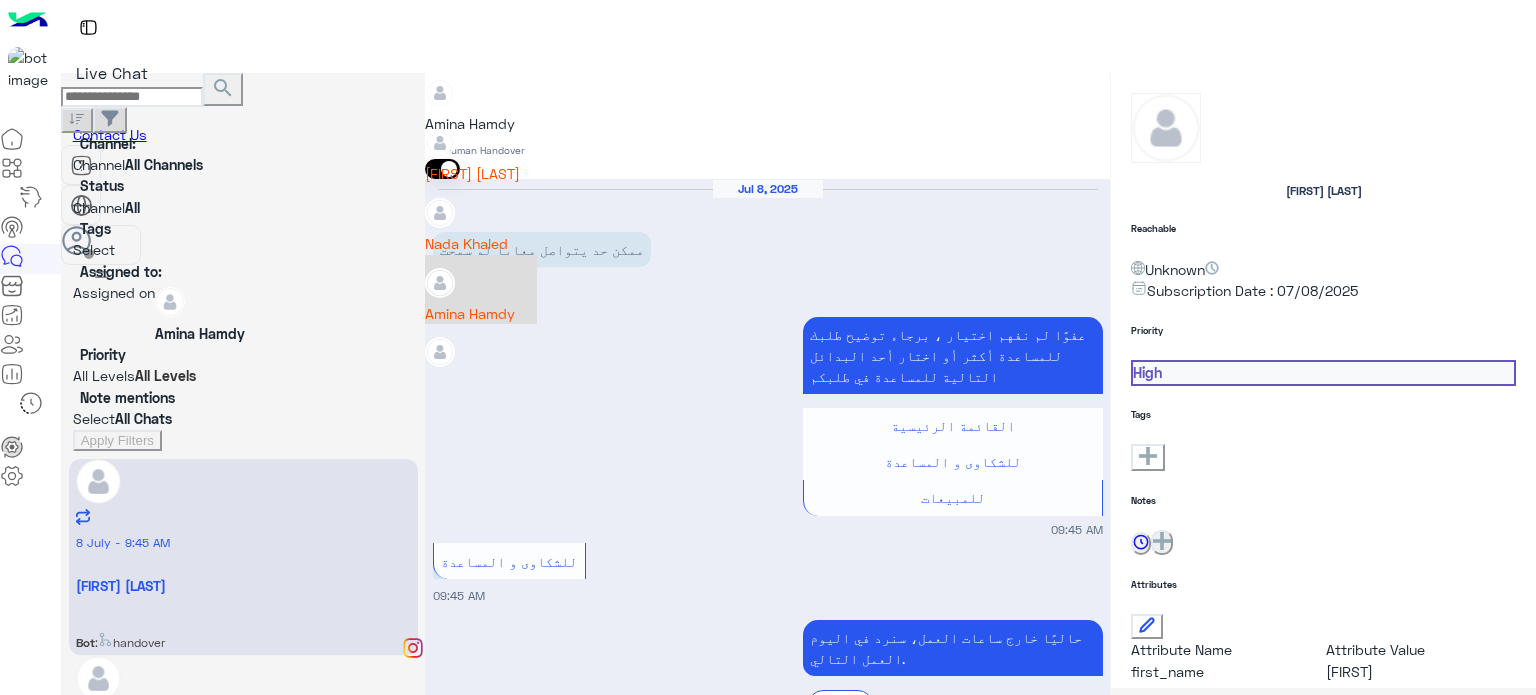 click on "Amina Hamdy" at bounding box center [481, 313] 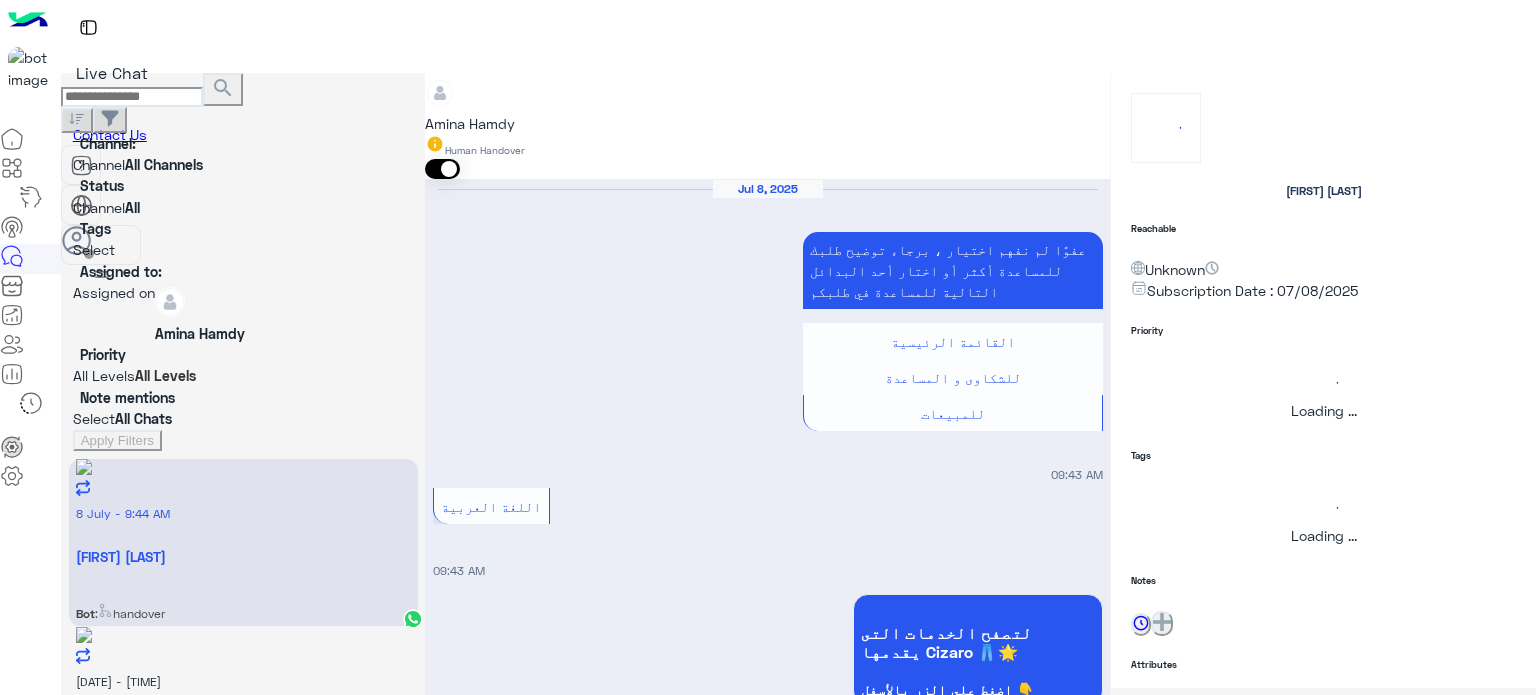 scroll, scrollTop: 508, scrollLeft: 0, axis: vertical 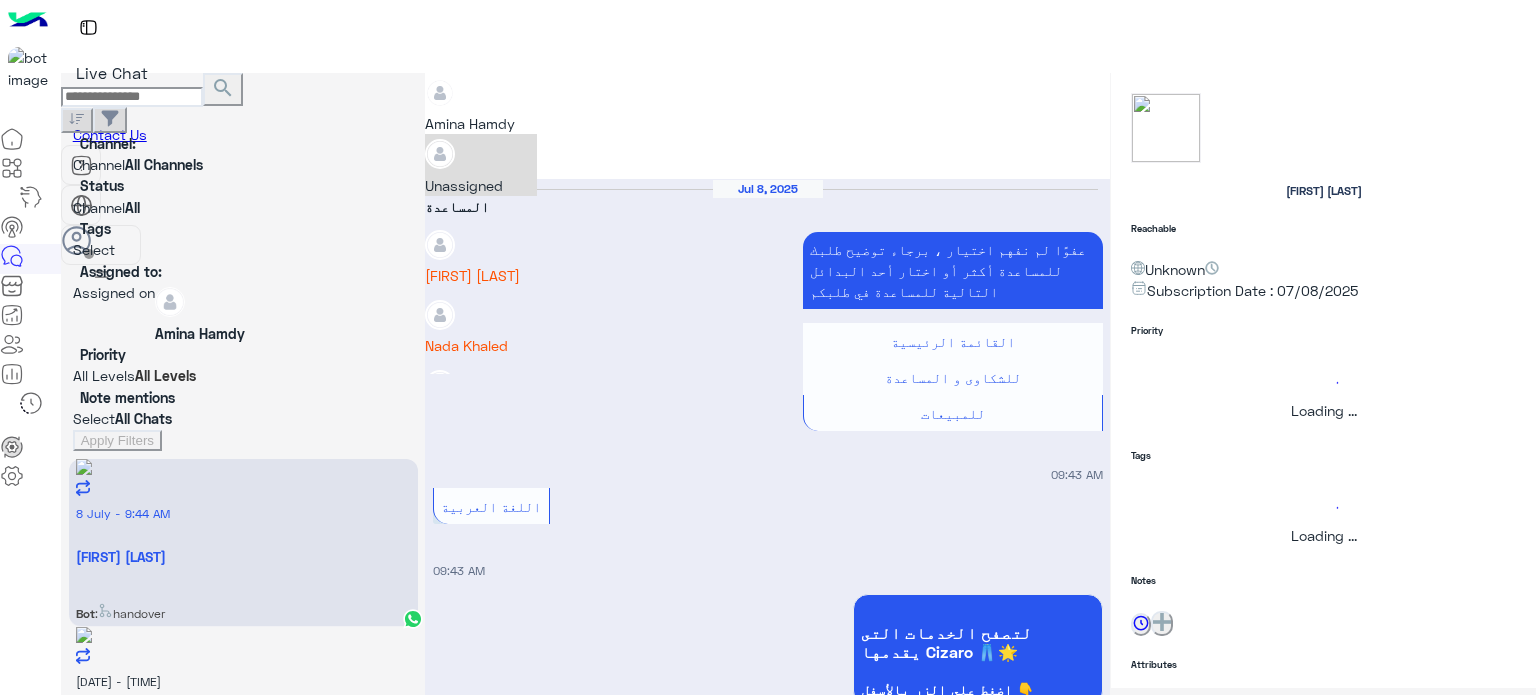 click at bounding box center (425, 86) 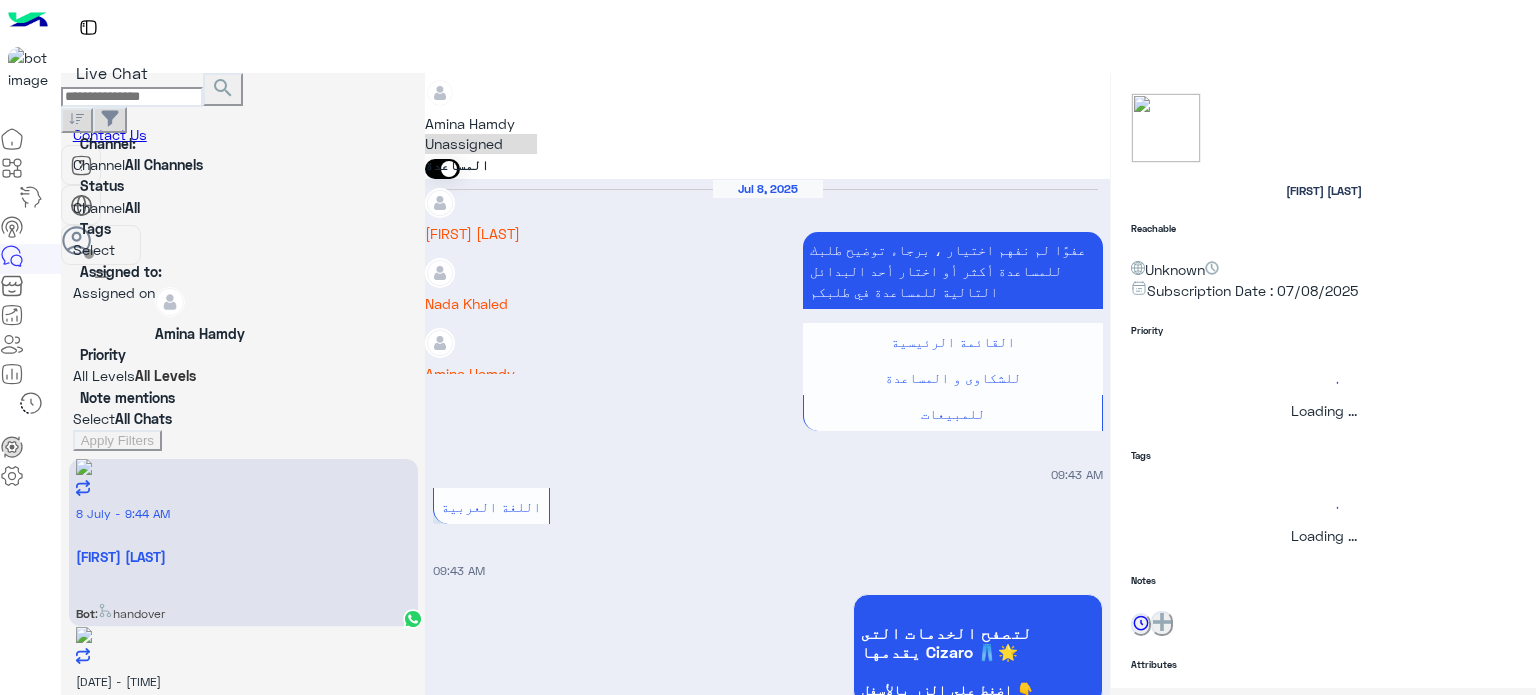scroll, scrollTop: 87, scrollLeft: 0, axis: vertical 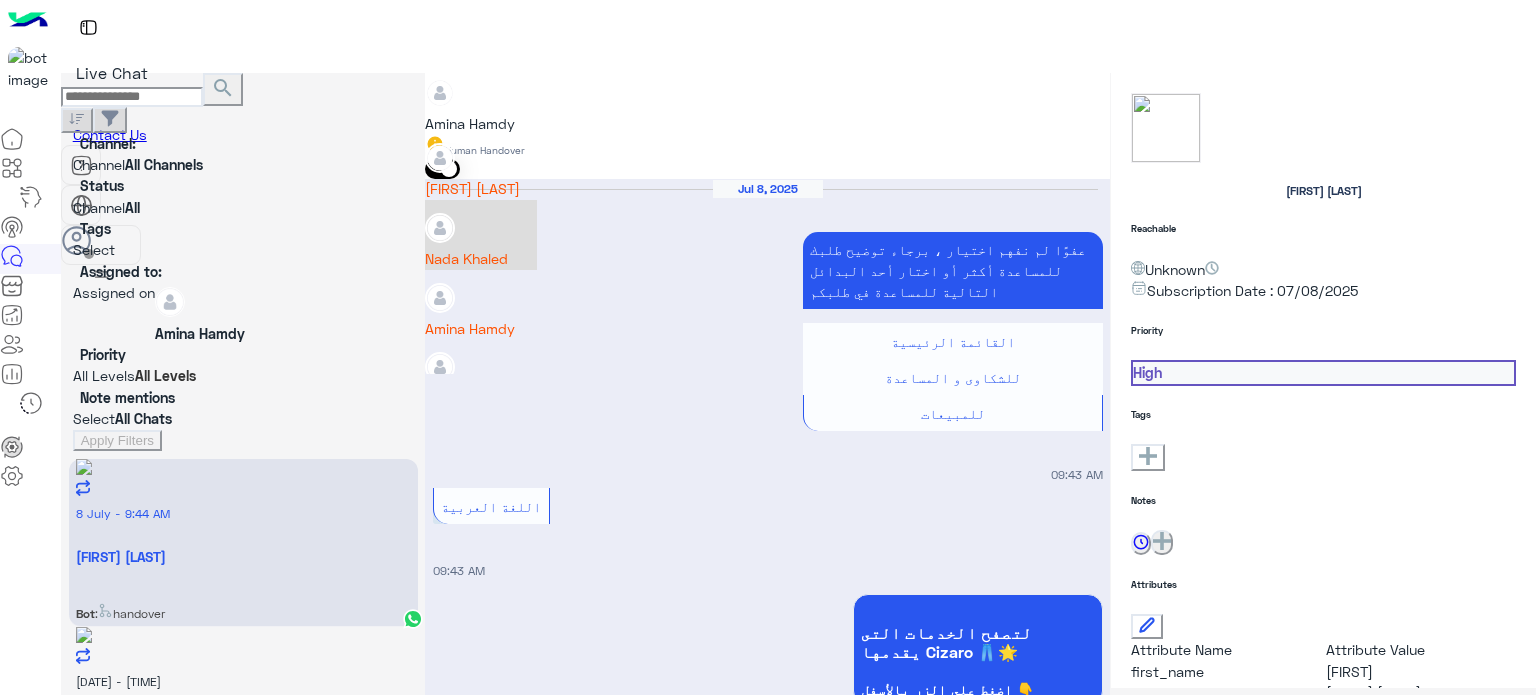 click on "Nada Khaled" at bounding box center (481, 258) 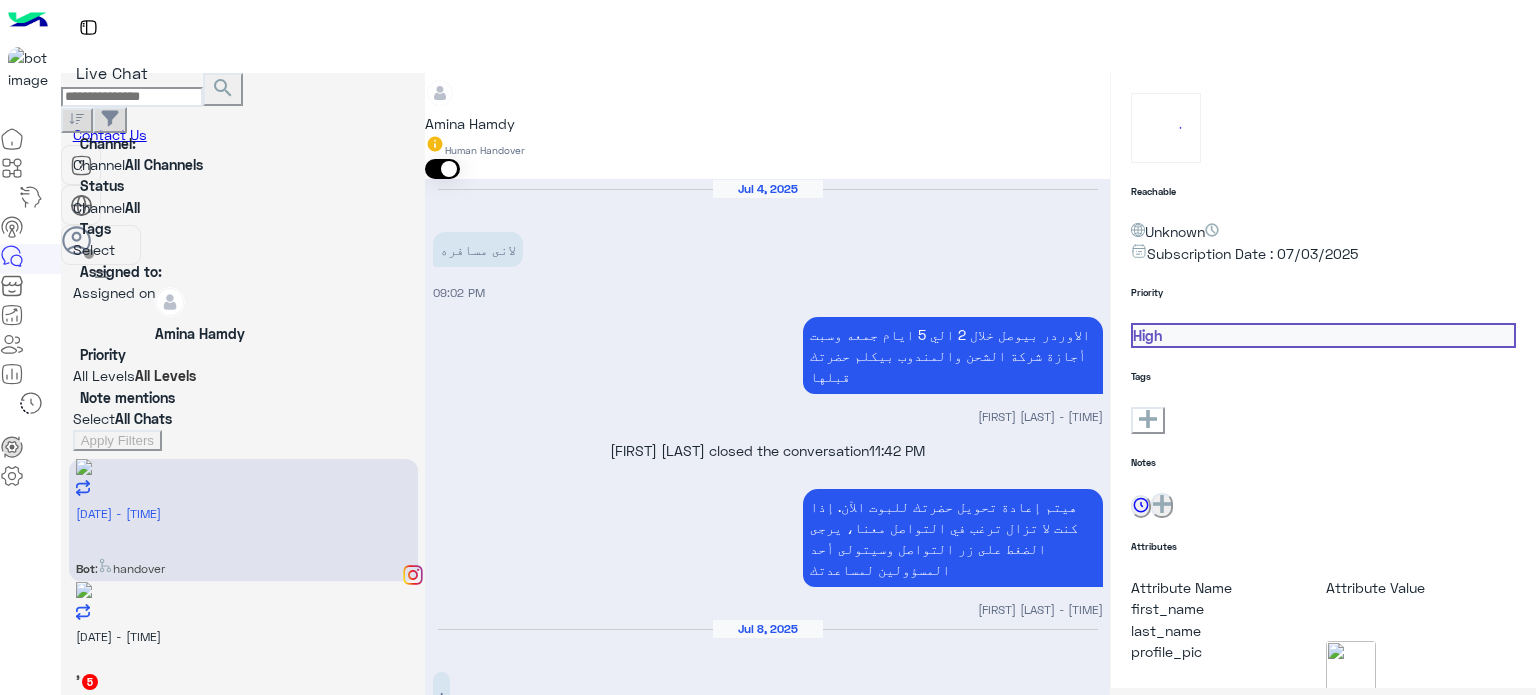 scroll, scrollTop: 476, scrollLeft: 0, axis: vertical 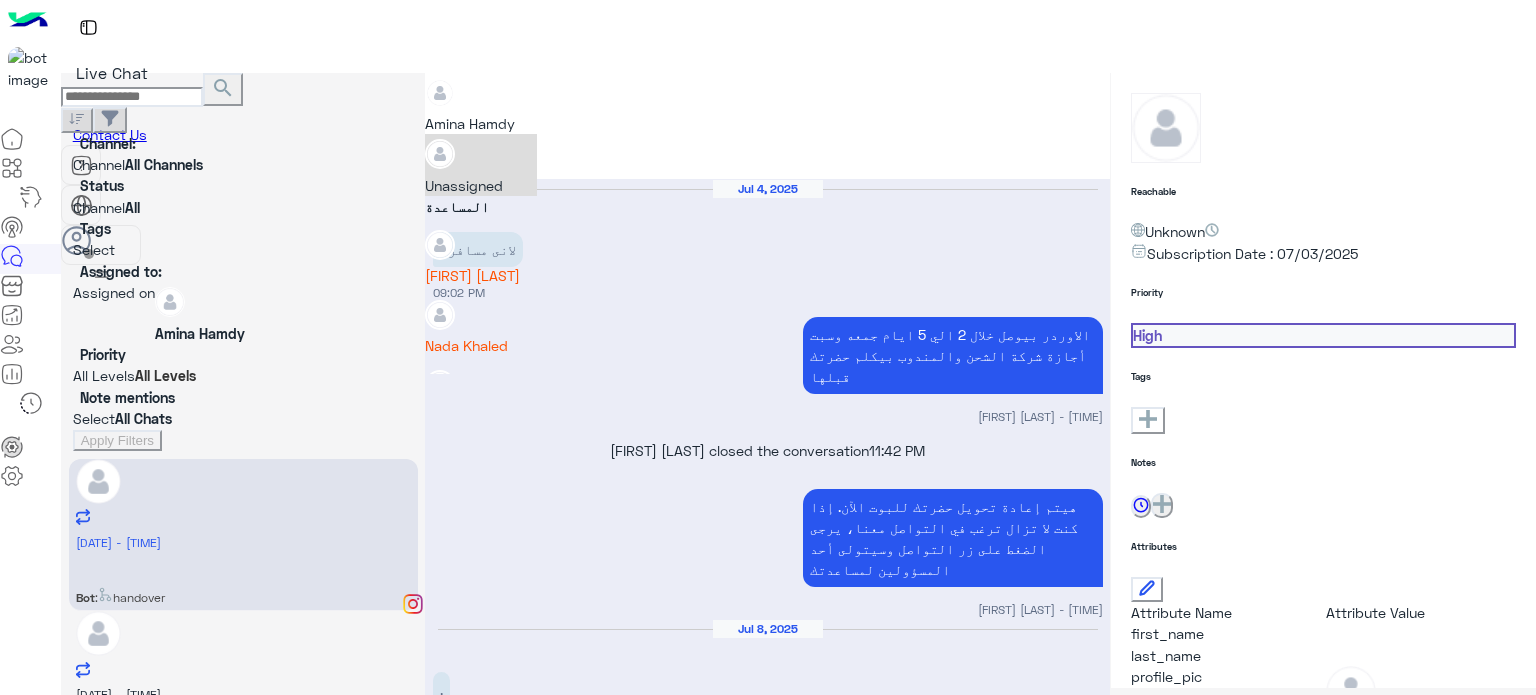 click at bounding box center (767, 83) 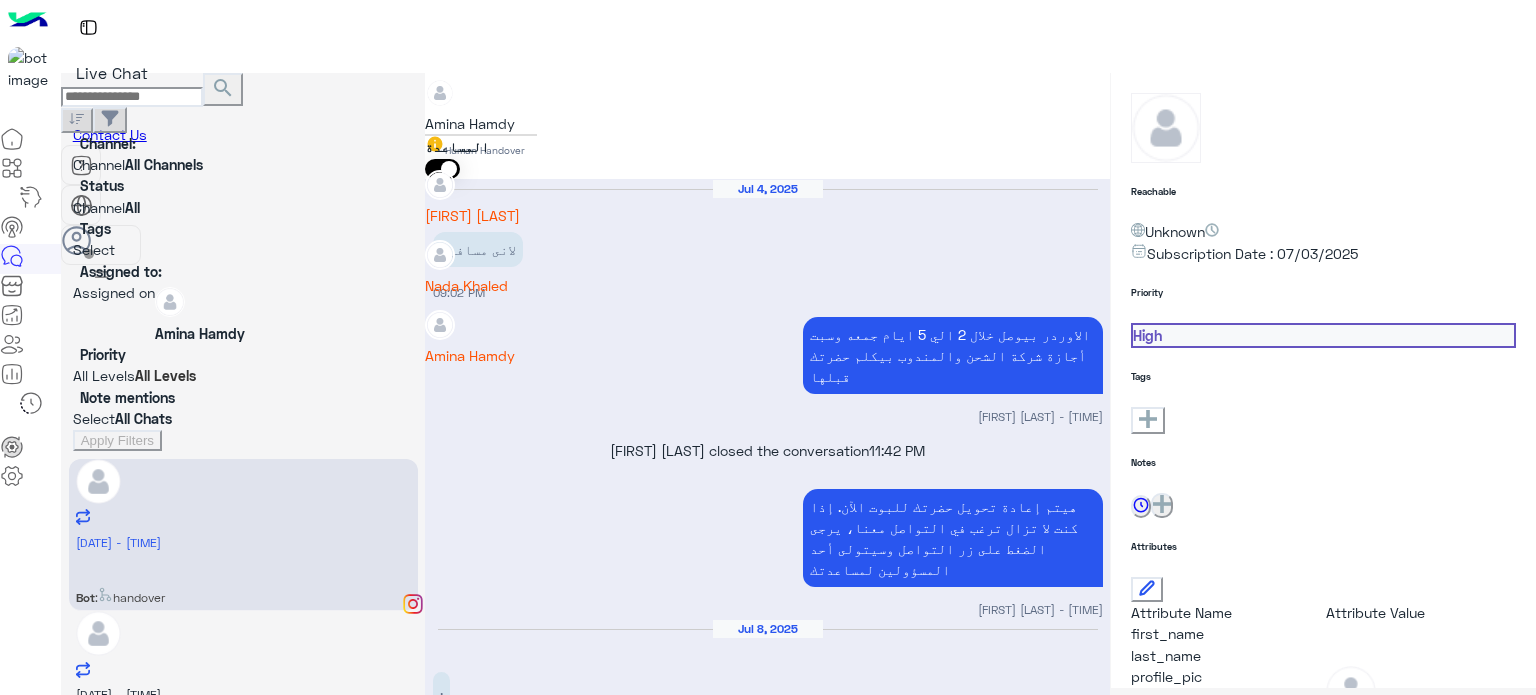scroll, scrollTop: 66, scrollLeft: 0, axis: vertical 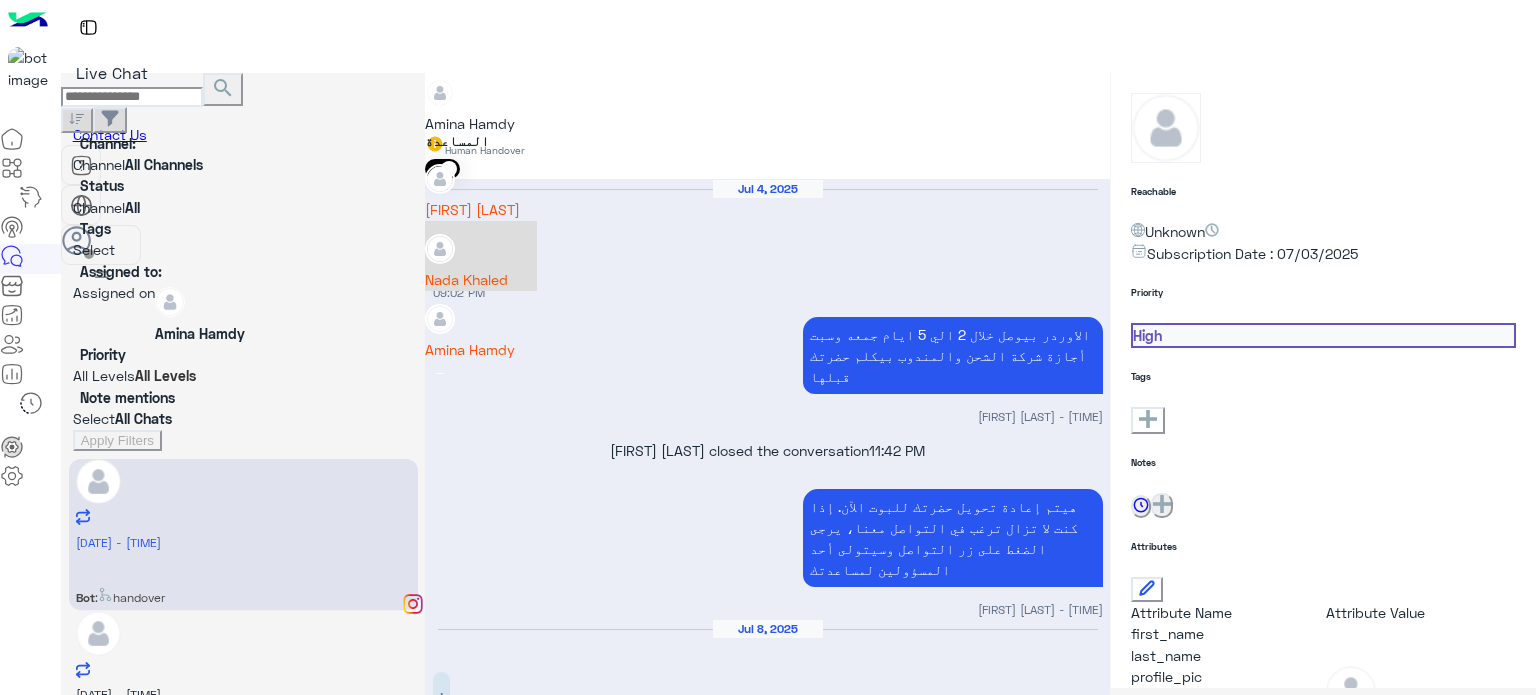 click on "Nada Khaled" at bounding box center (481, 256) 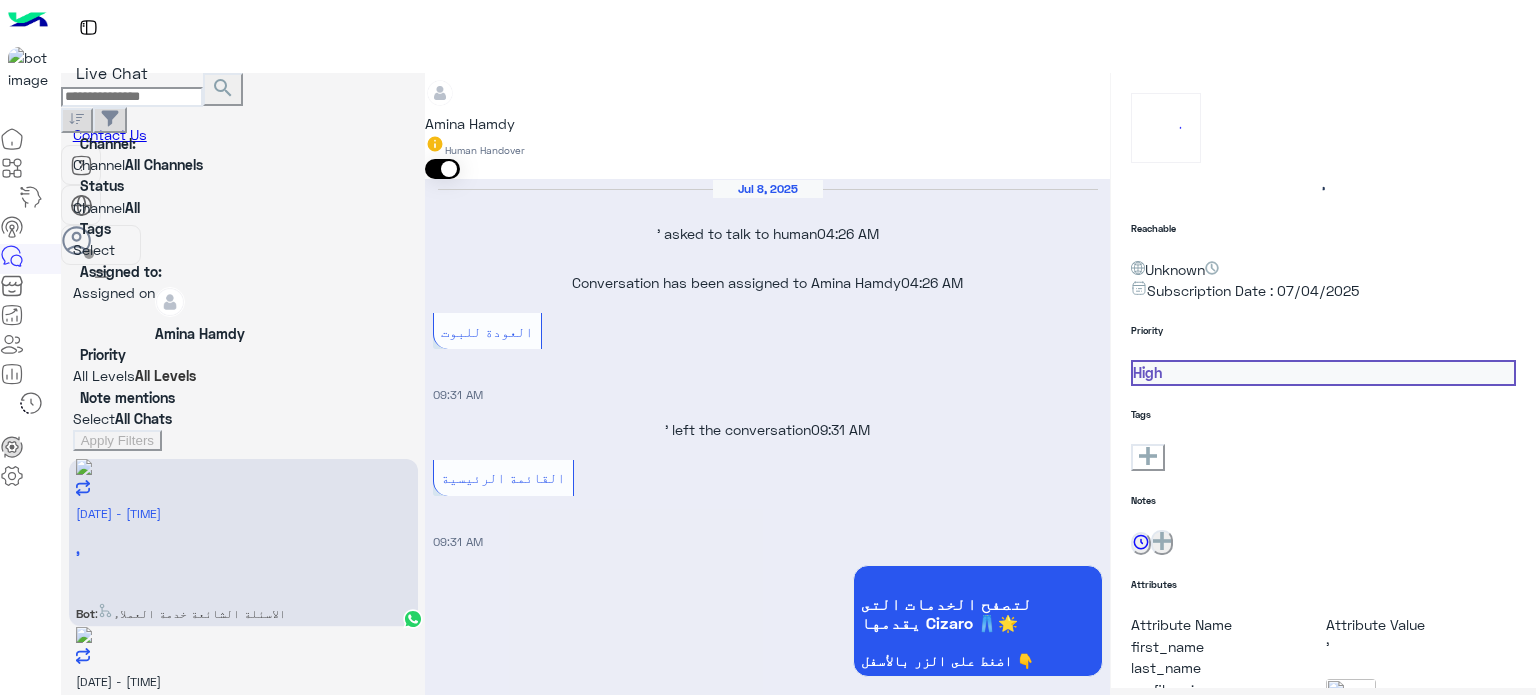 scroll, scrollTop: 454, scrollLeft: 0, axis: vertical 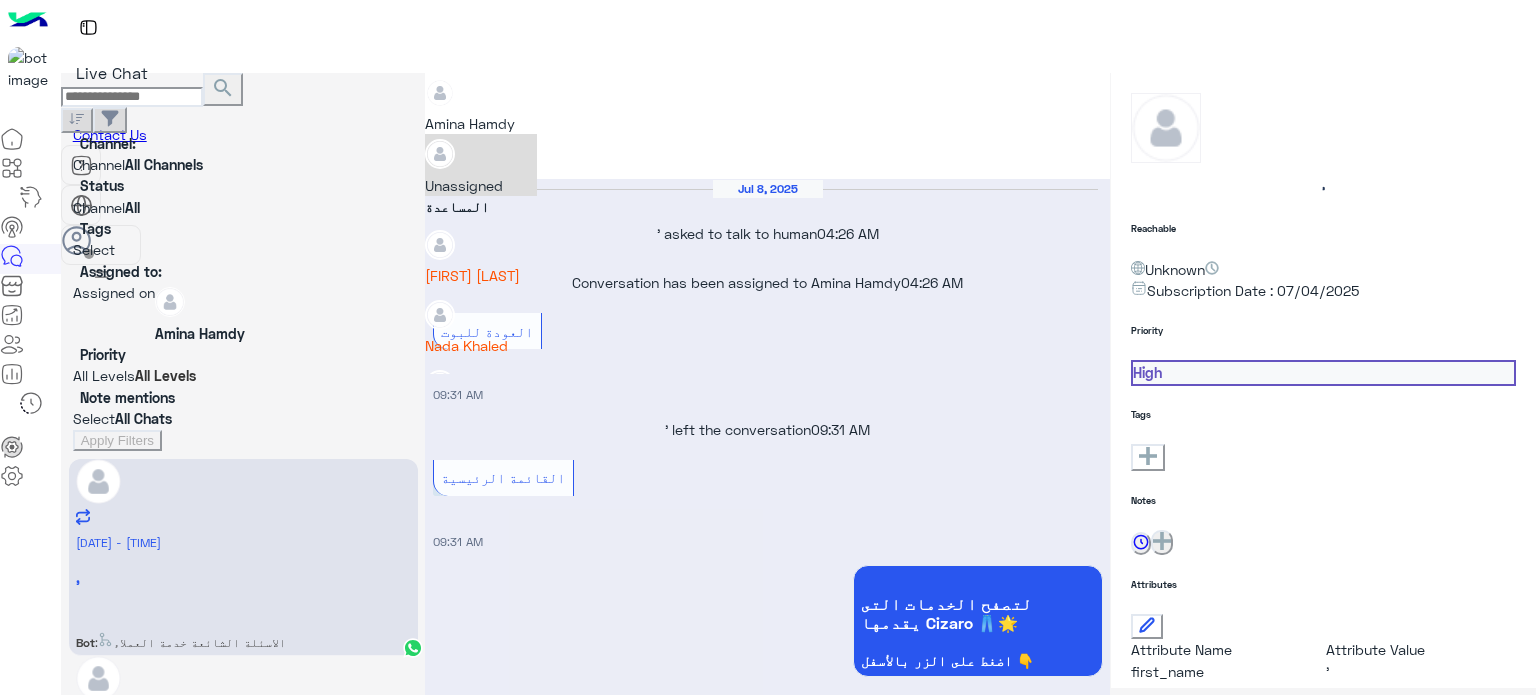 click at bounding box center [425, 86] 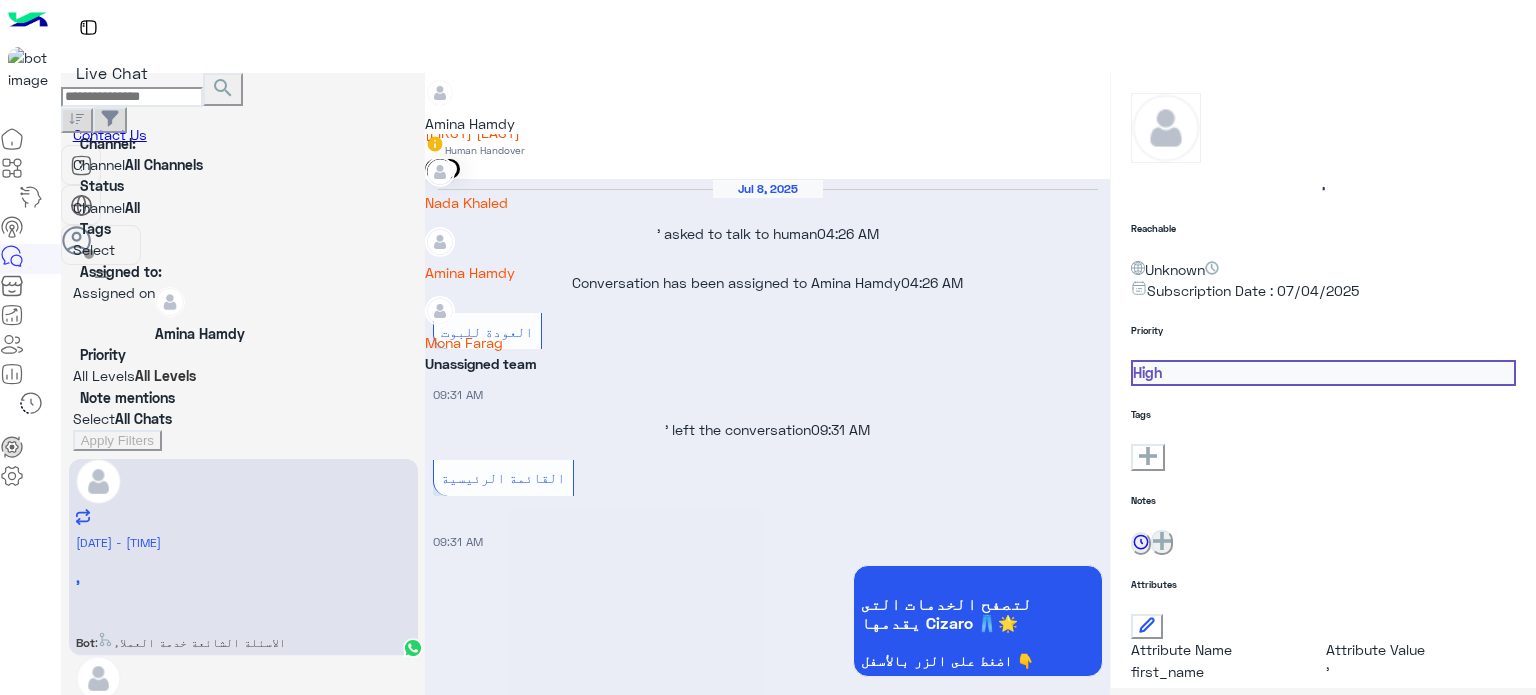 scroll, scrollTop: 148, scrollLeft: 0, axis: vertical 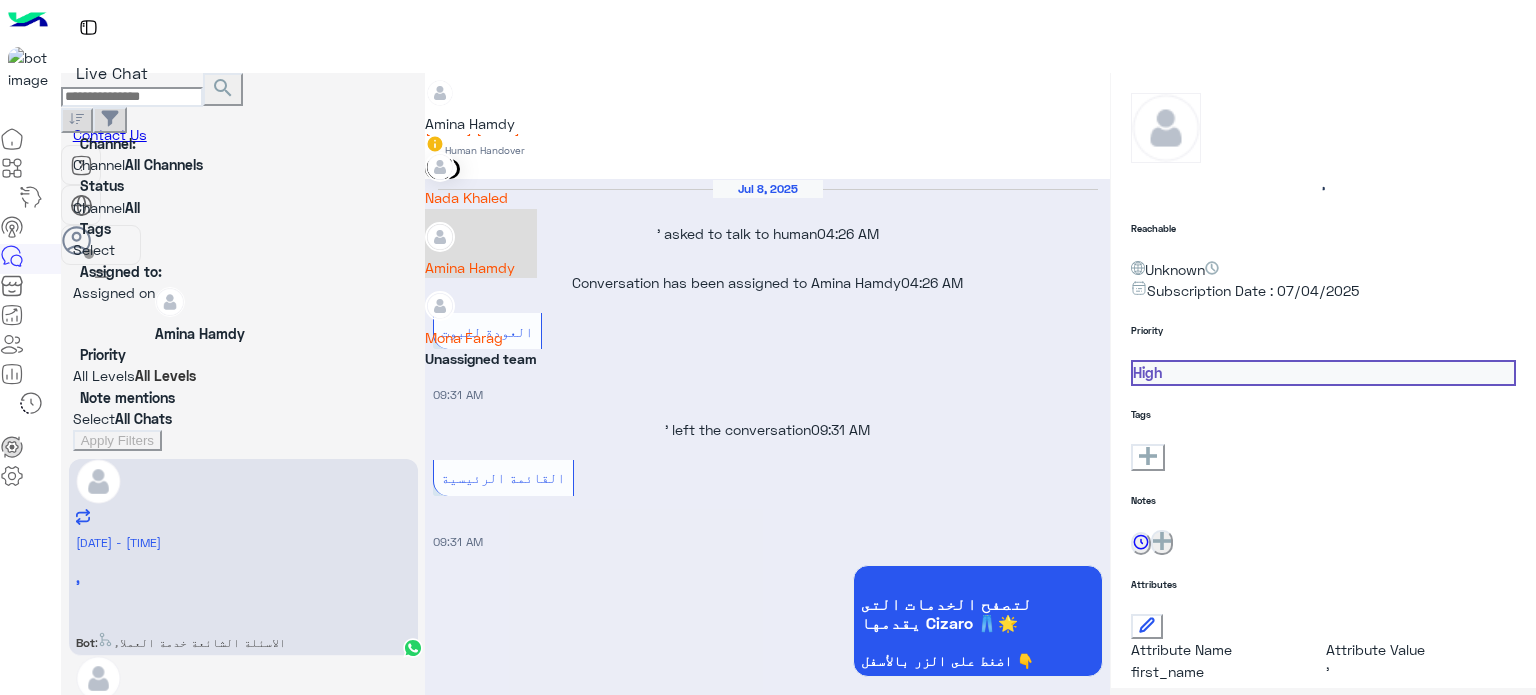 click on "Amina Hamdy" at bounding box center (481, 267) 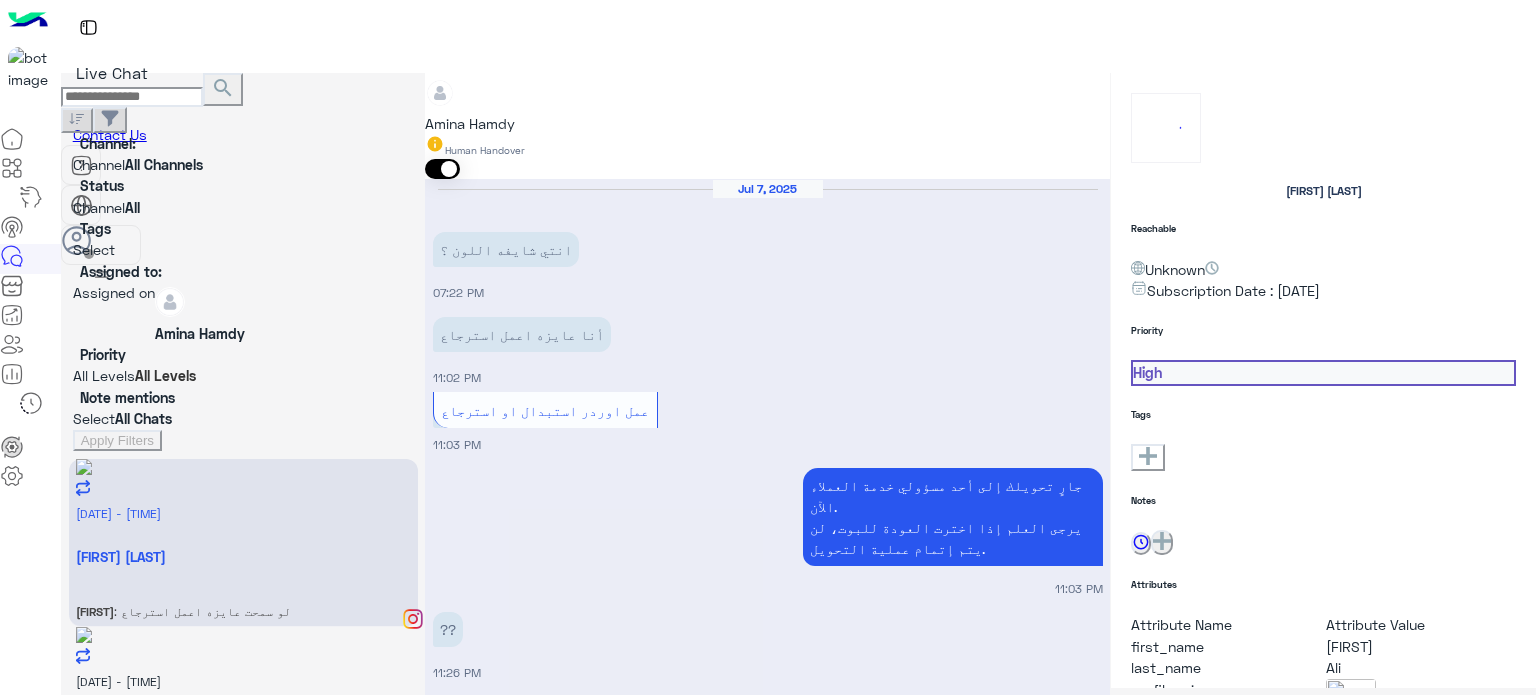 scroll, scrollTop: 345, scrollLeft: 0, axis: vertical 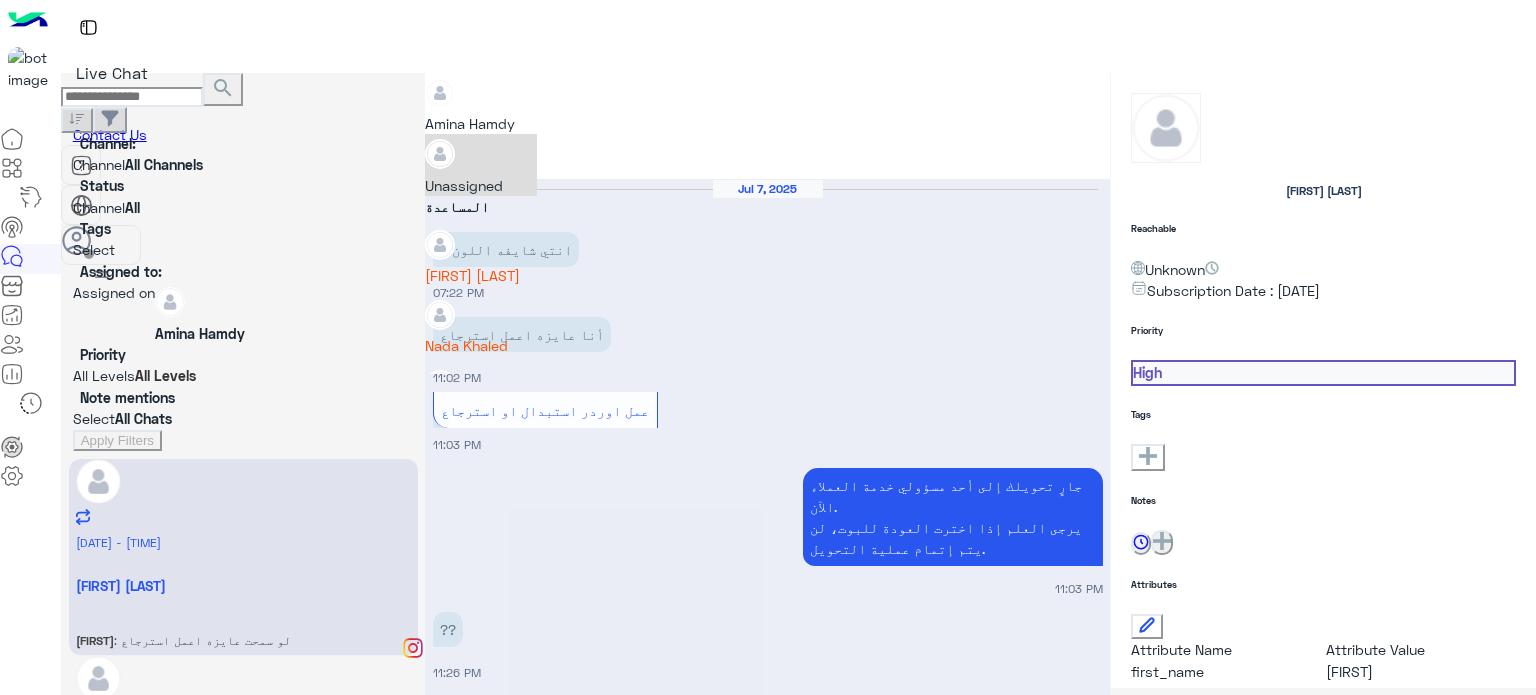 click at bounding box center [425, 86] 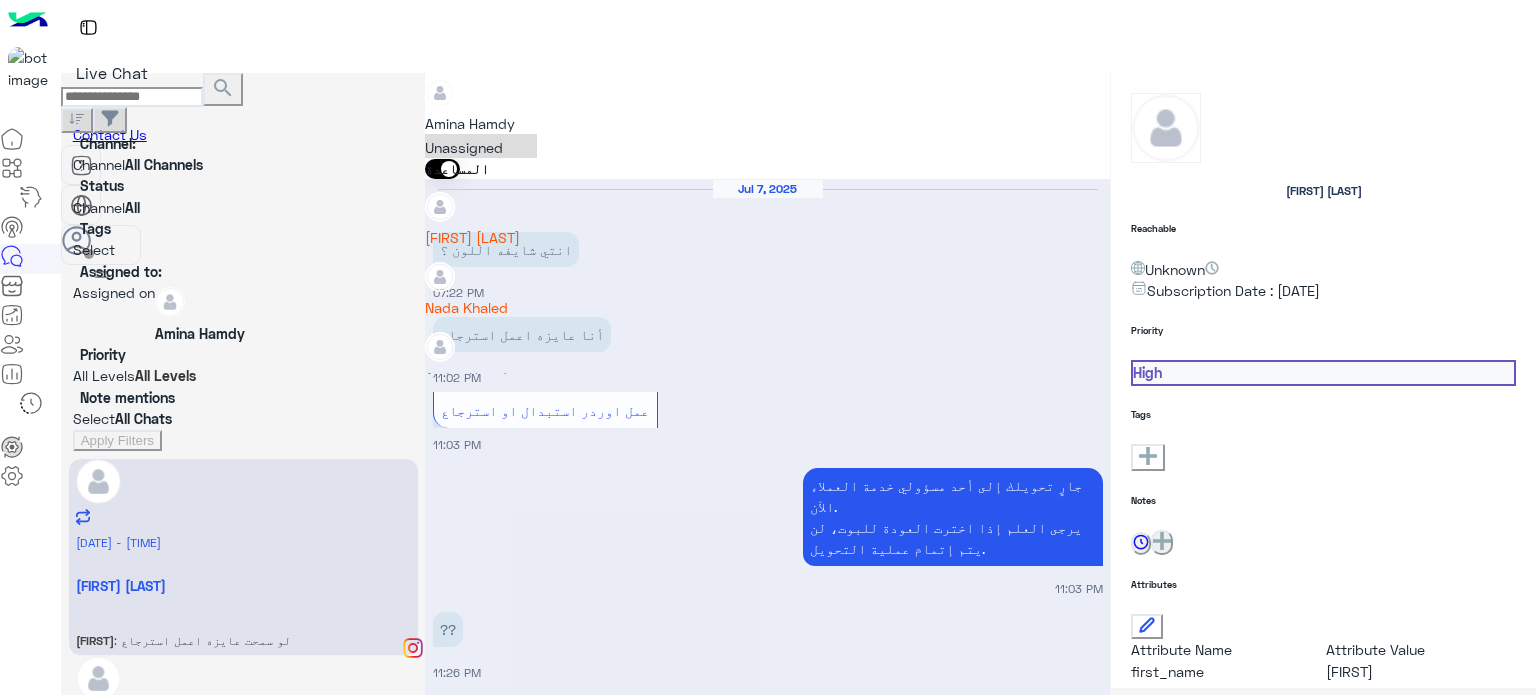 scroll, scrollTop: 62, scrollLeft: 0, axis: vertical 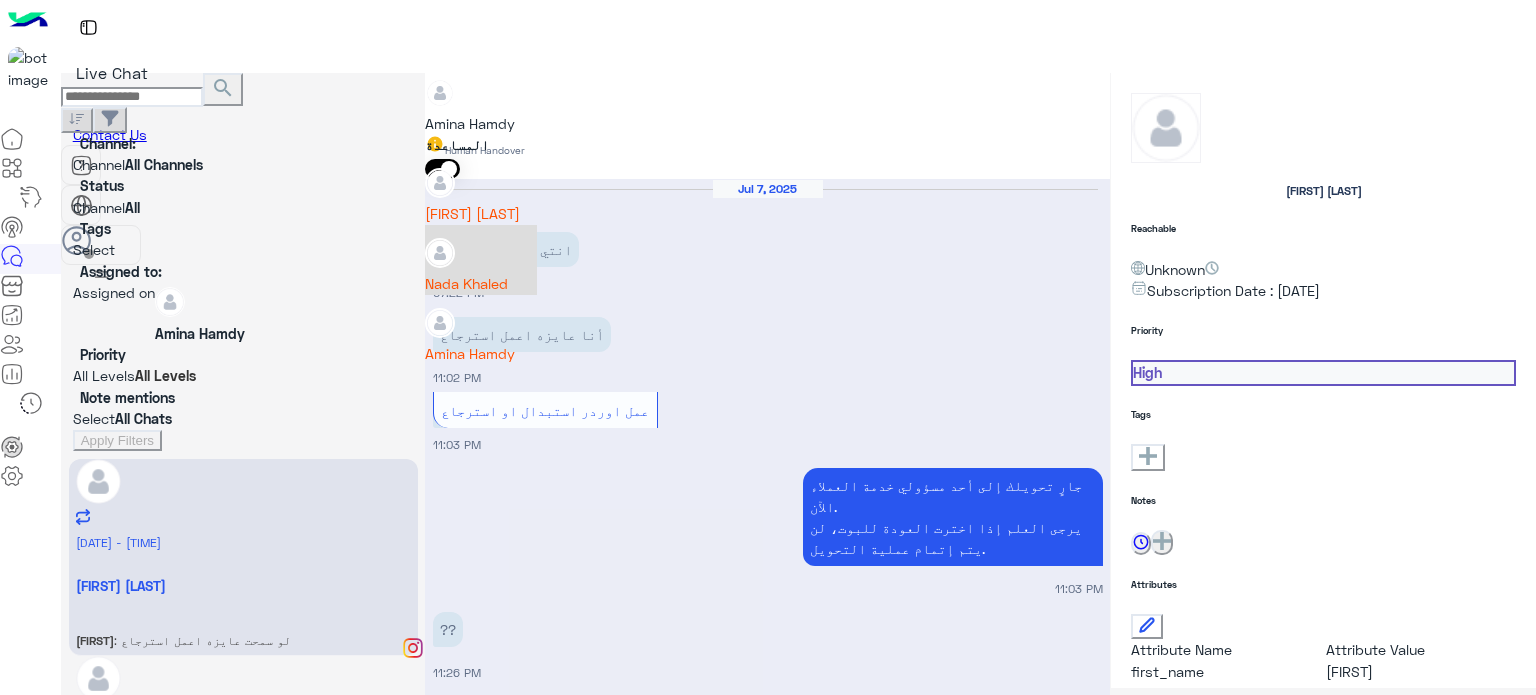 click on "Nada Khaled" at bounding box center (481, 283) 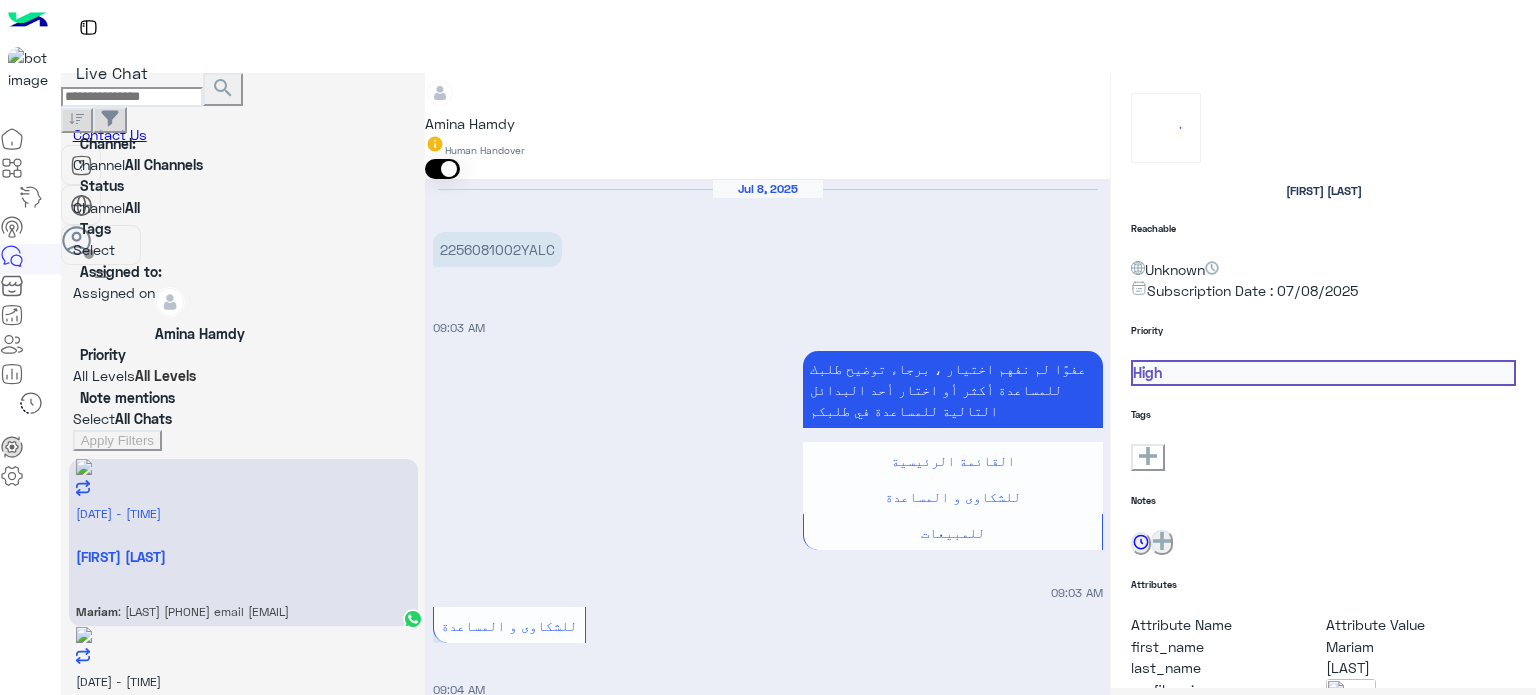 scroll, scrollTop: 343, scrollLeft: 0, axis: vertical 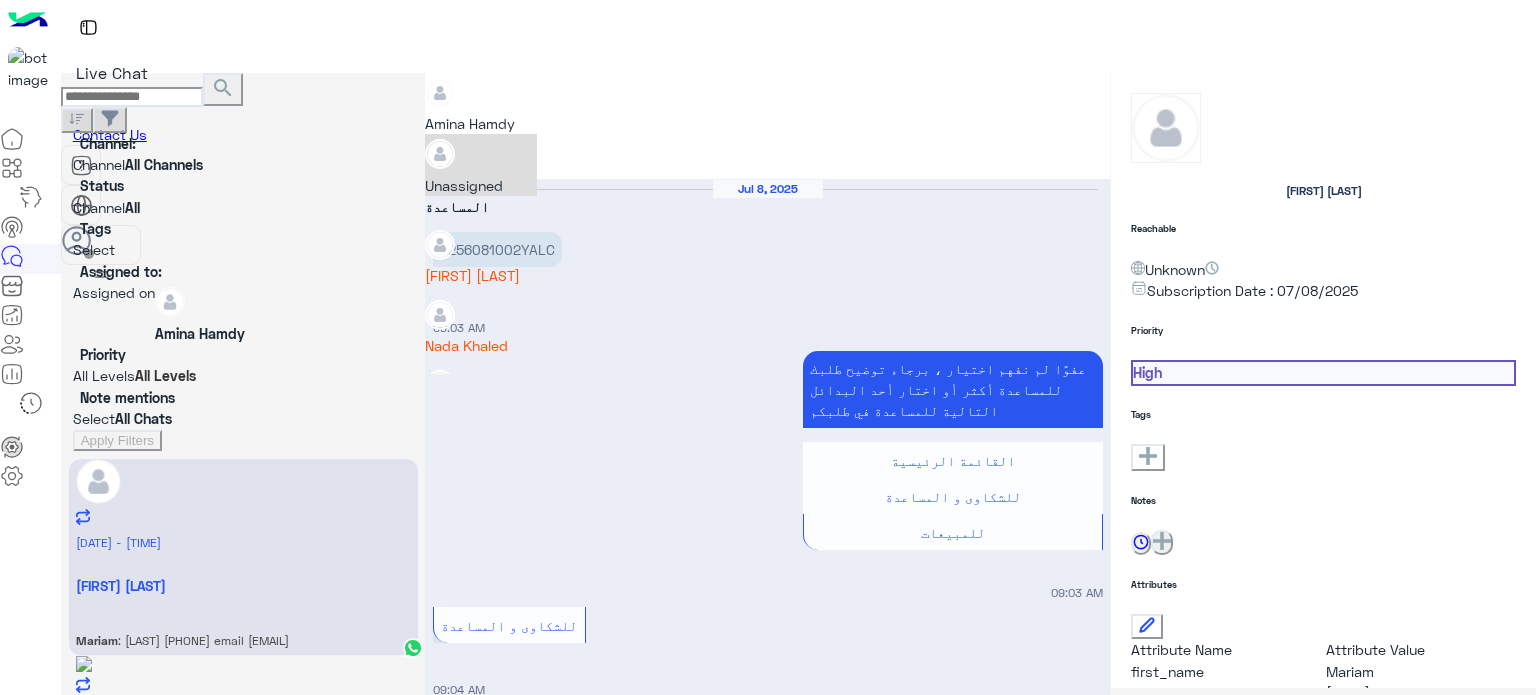 click on "Amina Hamdy" at bounding box center [470, 123] 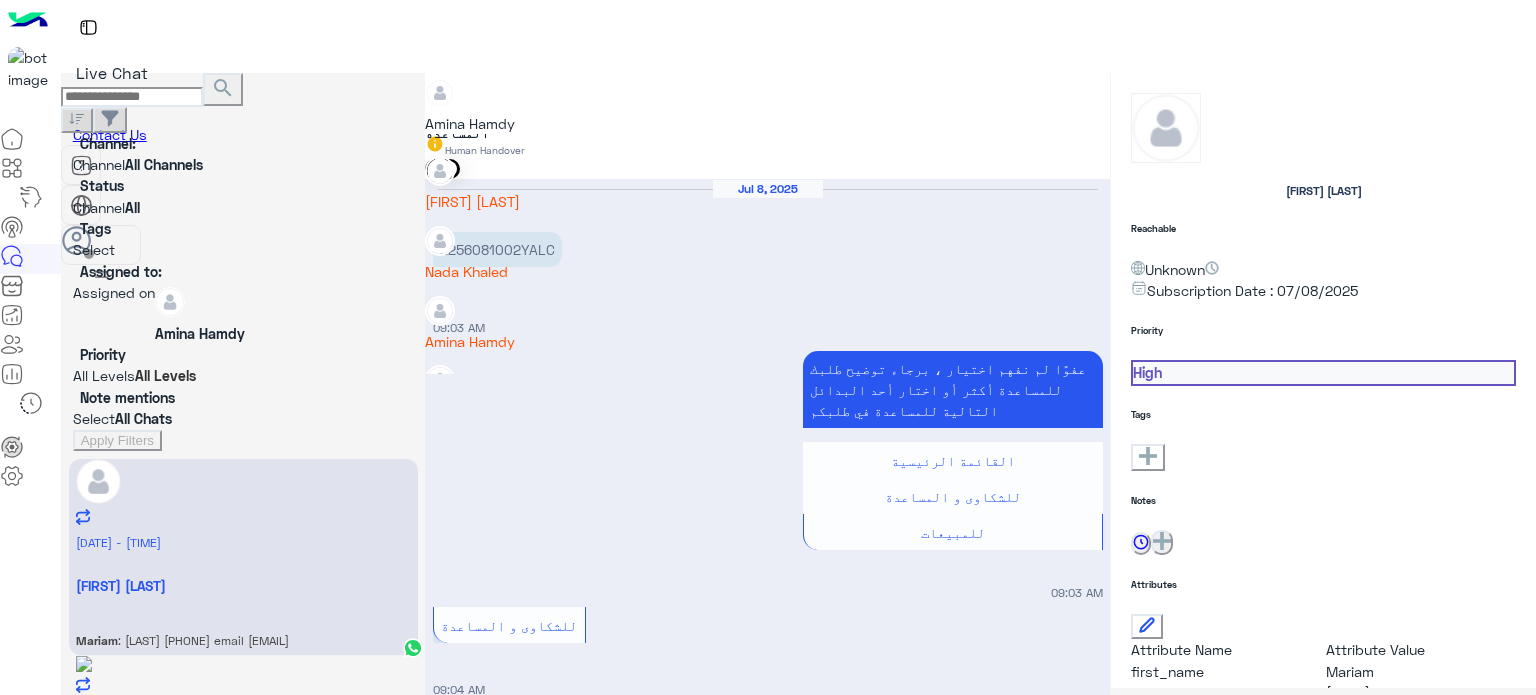 scroll, scrollTop: 76, scrollLeft: 0, axis: vertical 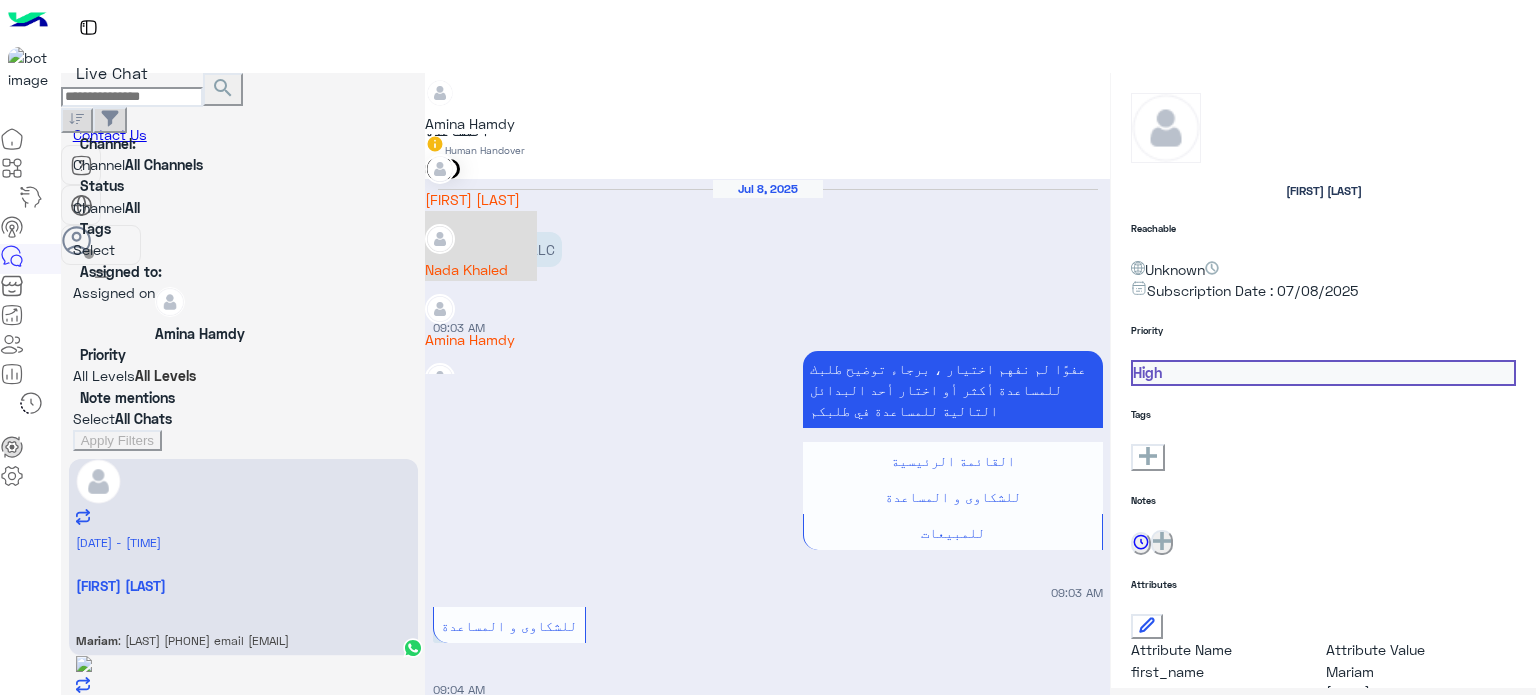 click on "Nada Khaled" at bounding box center (481, 269) 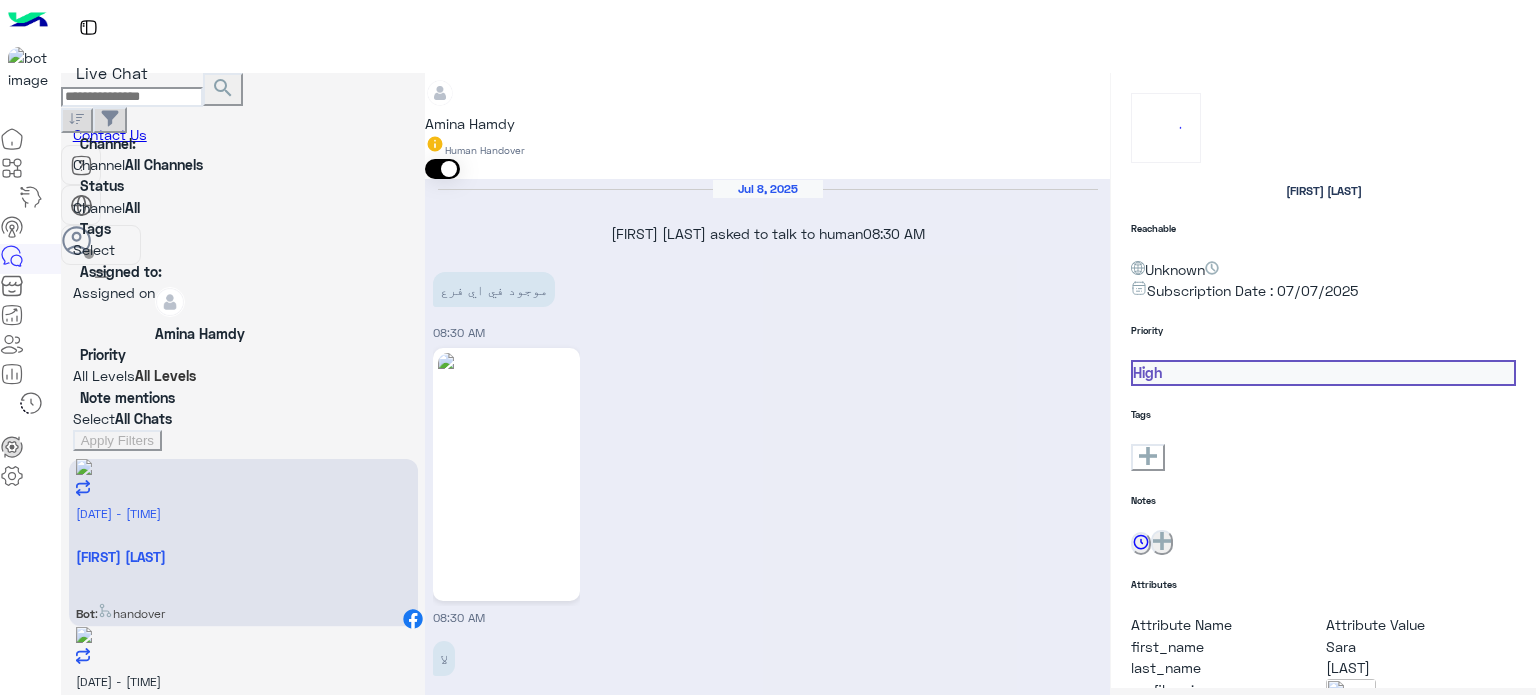 scroll, scrollTop: 571, scrollLeft: 0, axis: vertical 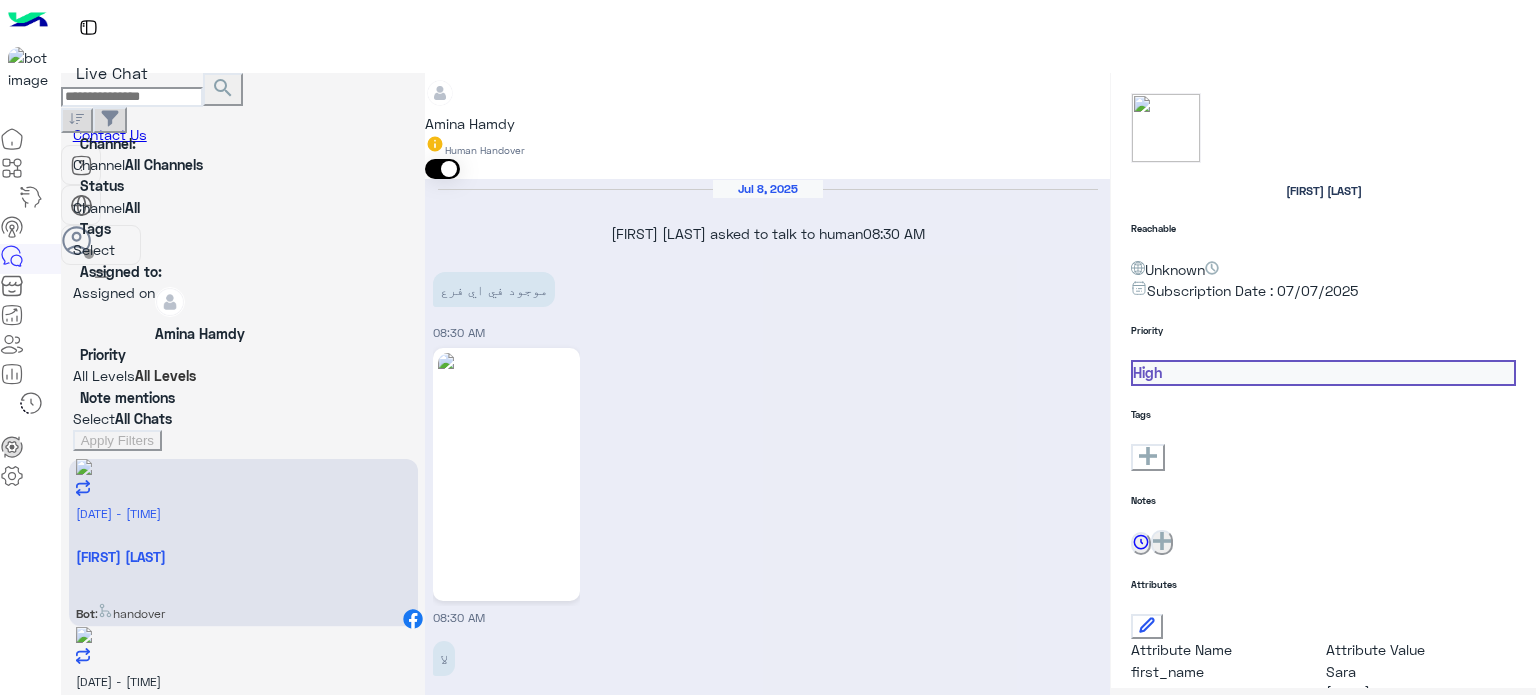 click at bounding box center [767, 83] 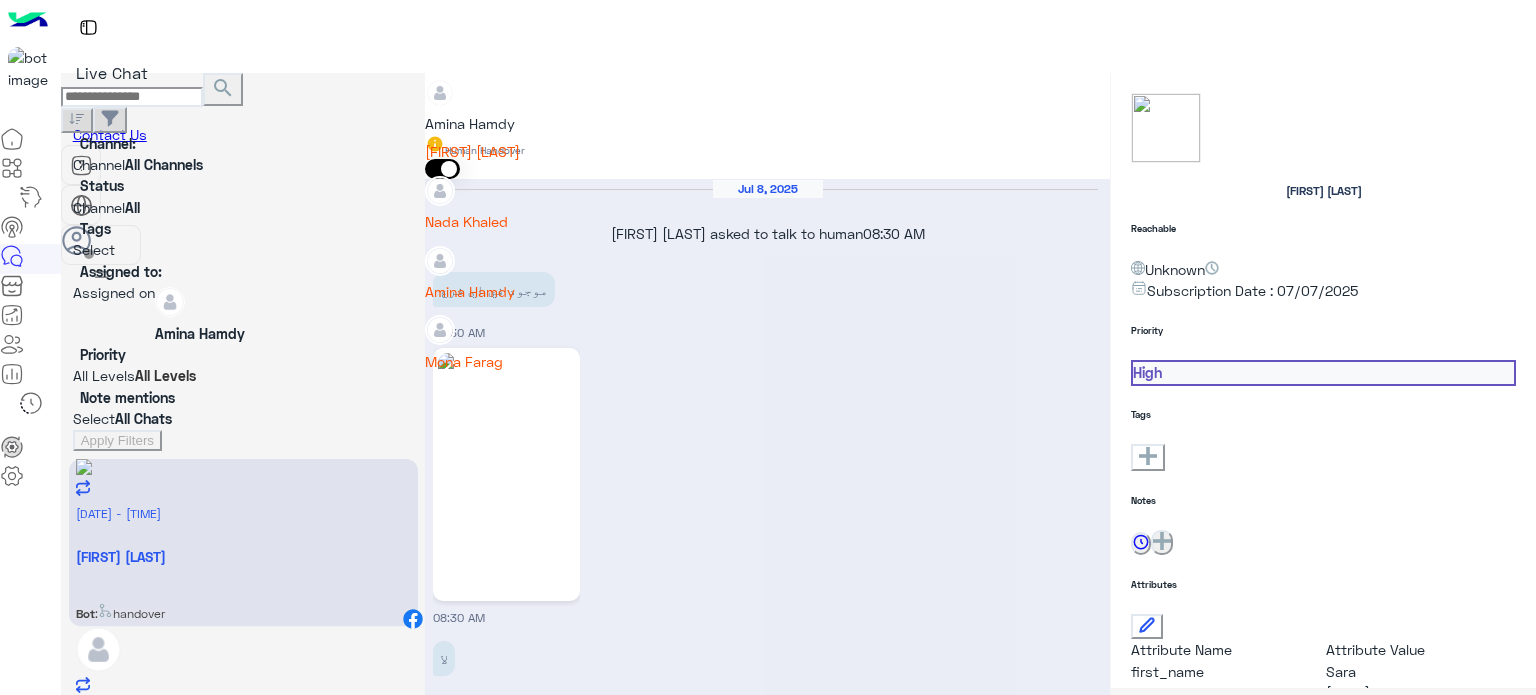 scroll, scrollTop: 120, scrollLeft: 0, axis: vertical 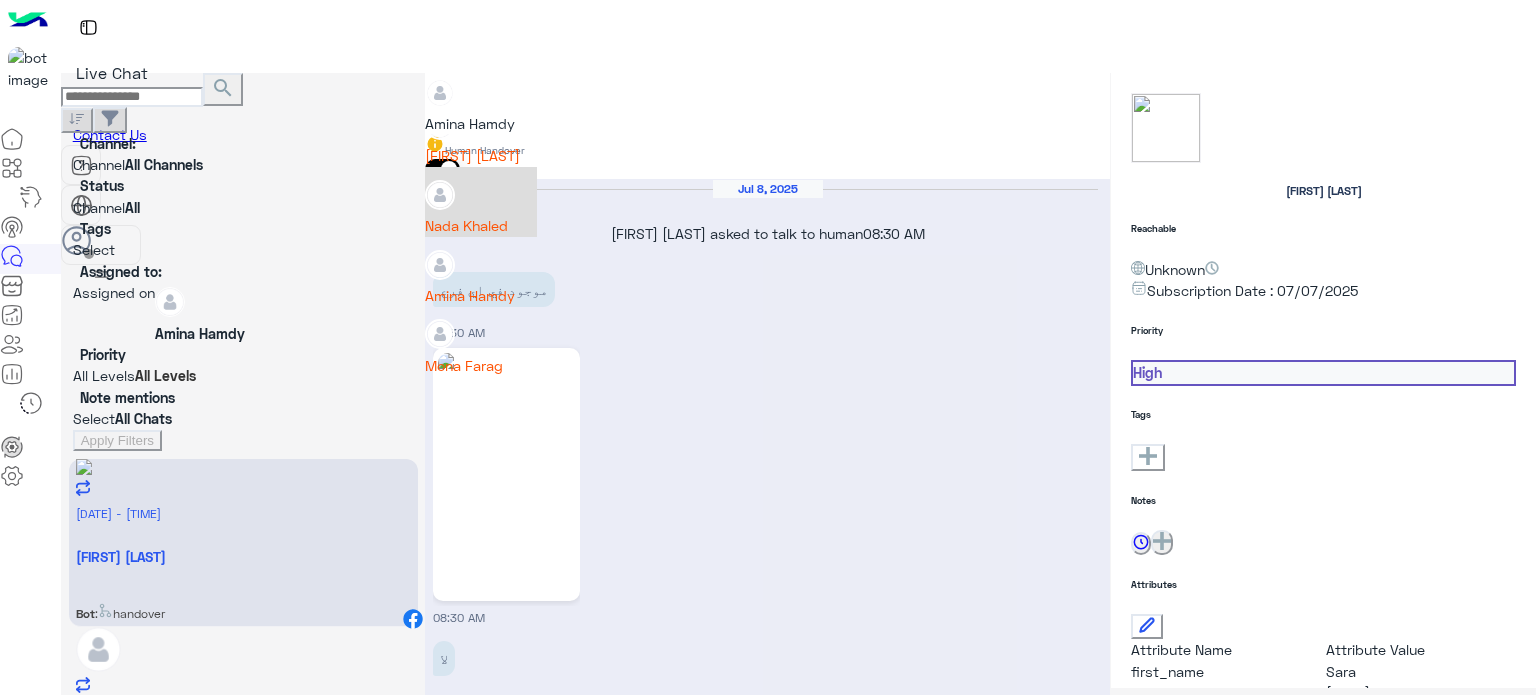 click on "Nada Khaled" at bounding box center (481, 225) 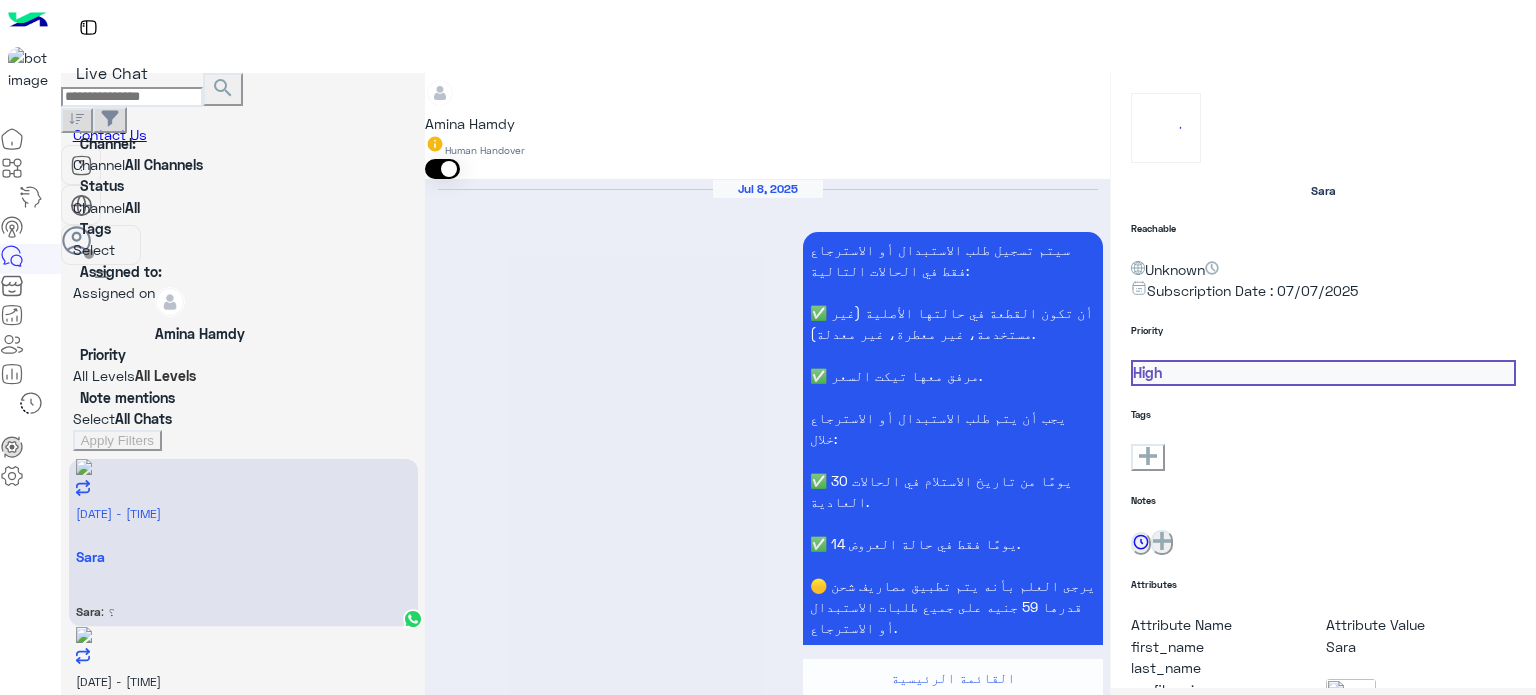 scroll, scrollTop: 1076, scrollLeft: 0, axis: vertical 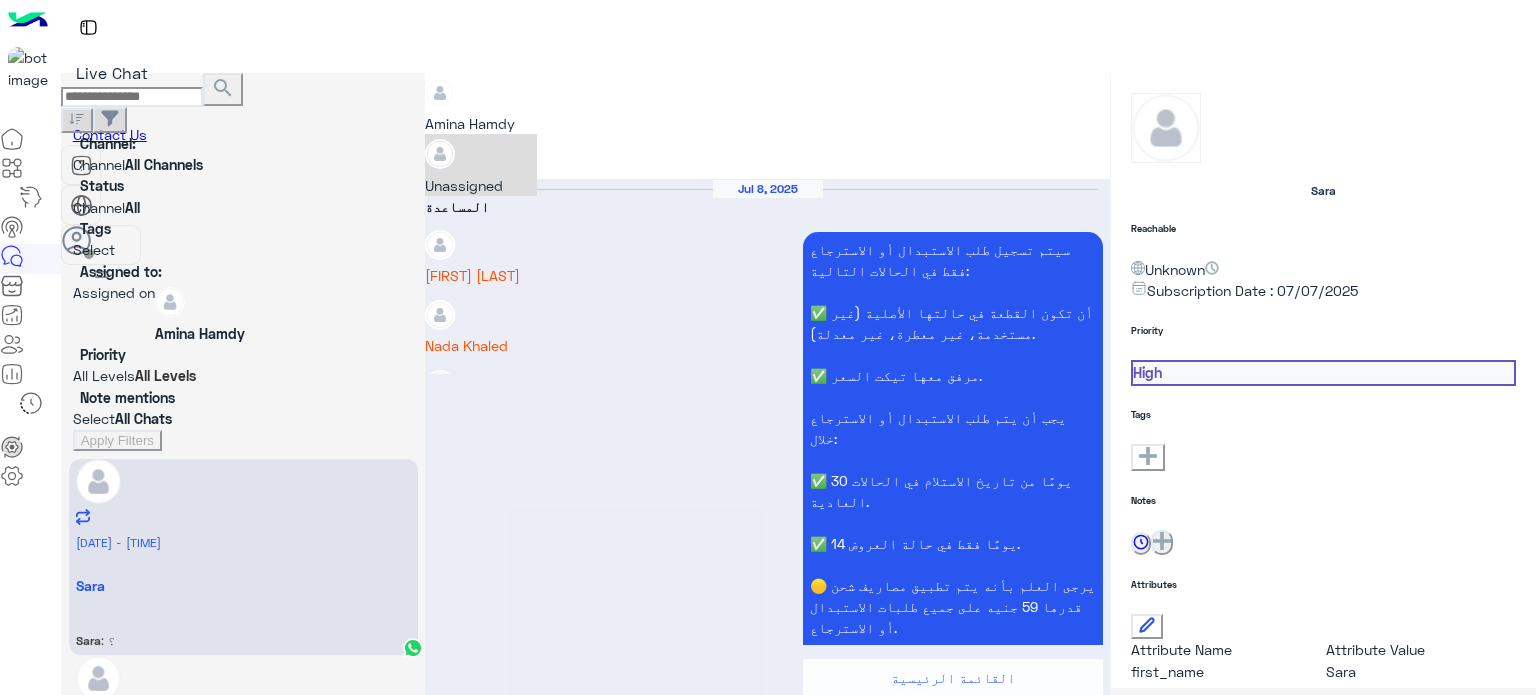 click at bounding box center (767, 83) 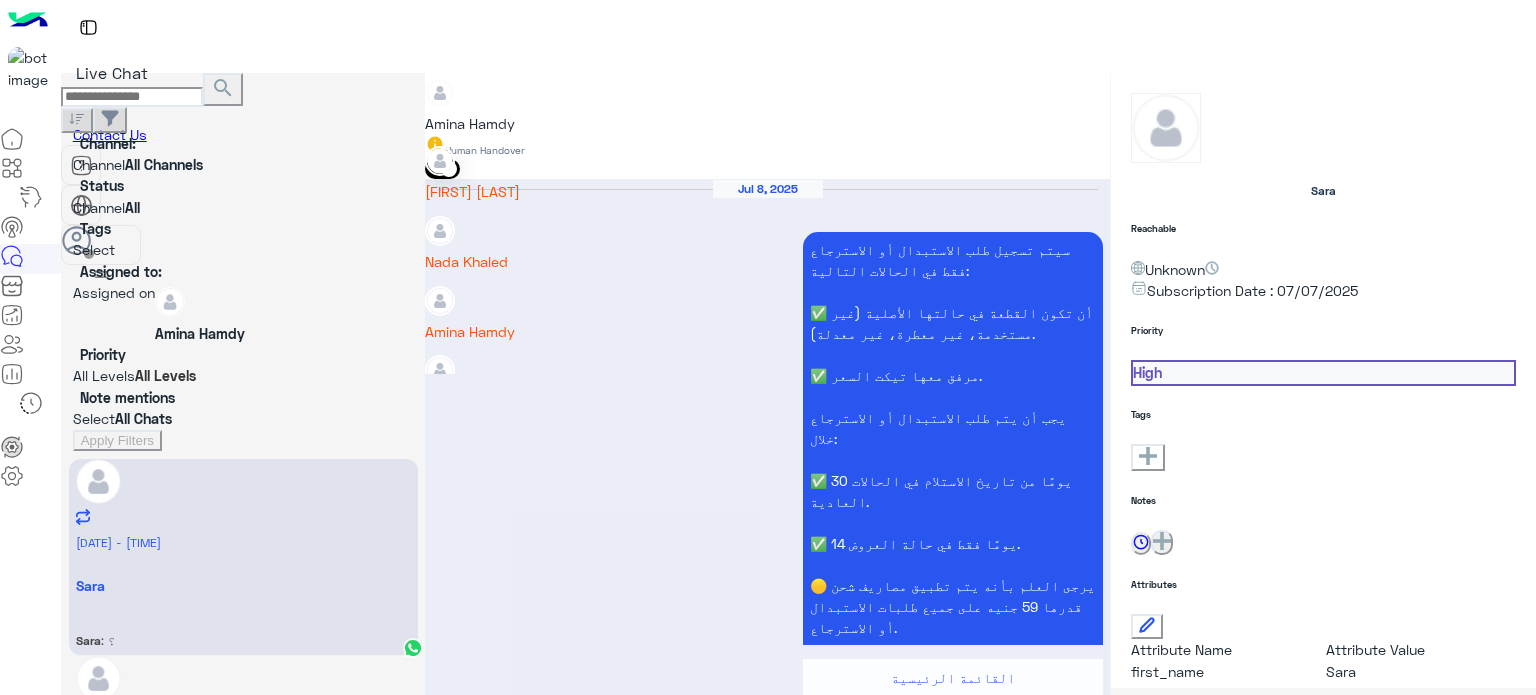 scroll, scrollTop: 86, scrollLeft: 0, axis: vertical 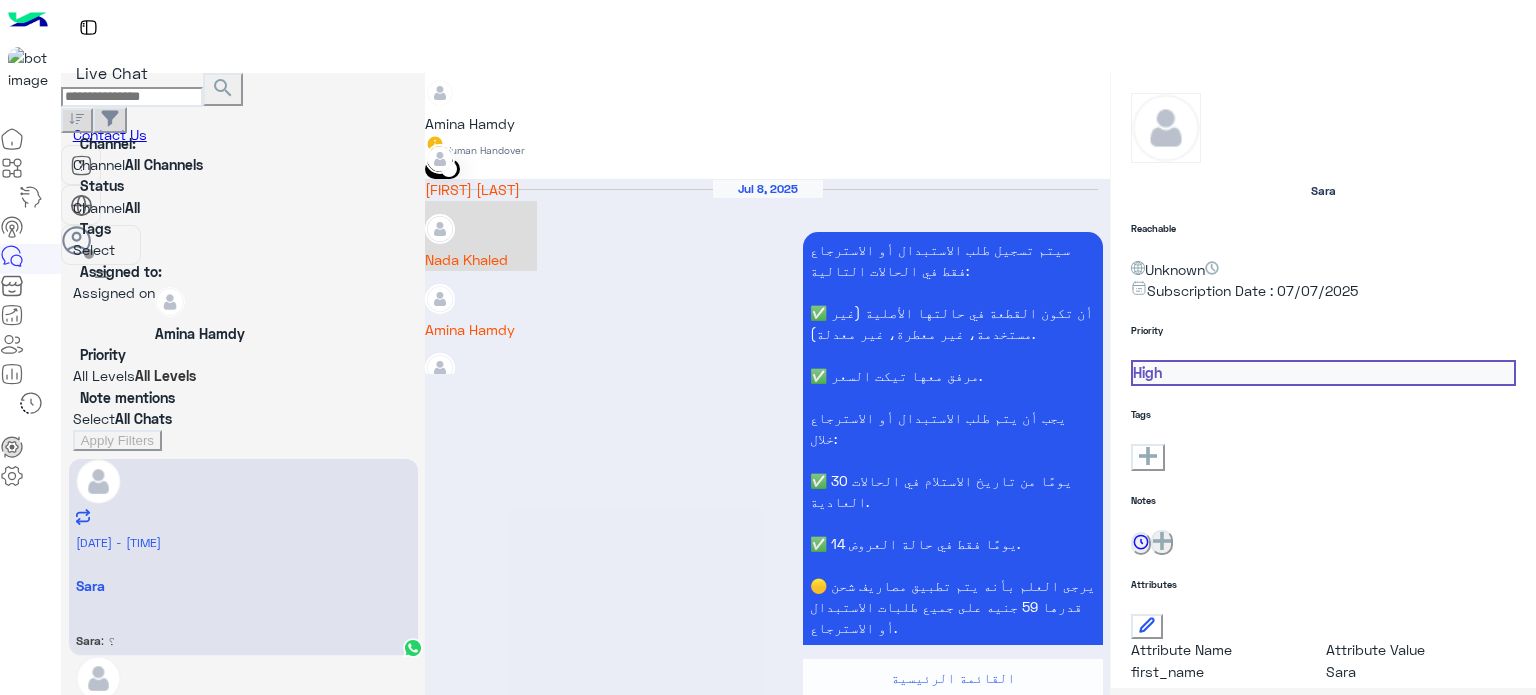 click on "Nada Khaled" at bounding box center [481, 259] 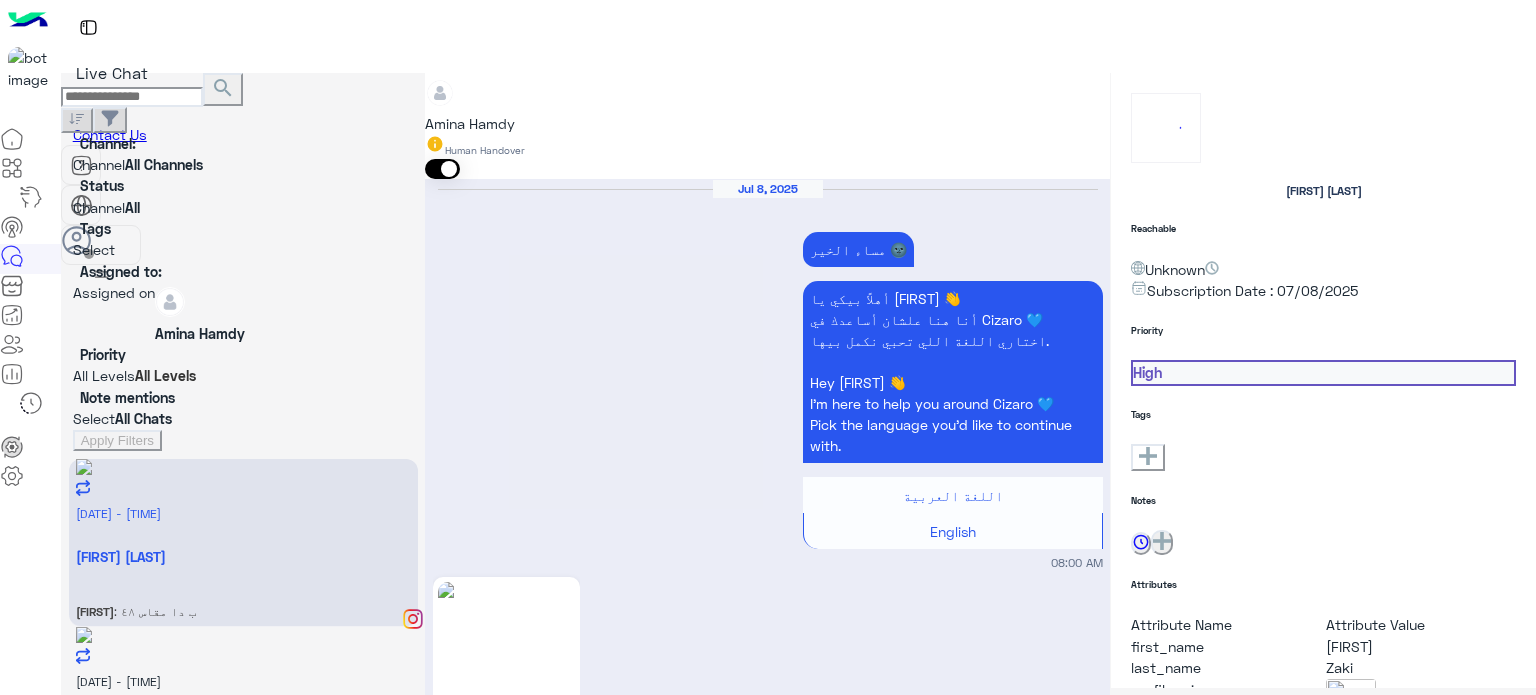 scroll, scrollTop: 1126, scrollLeft: 0, axis: vertical 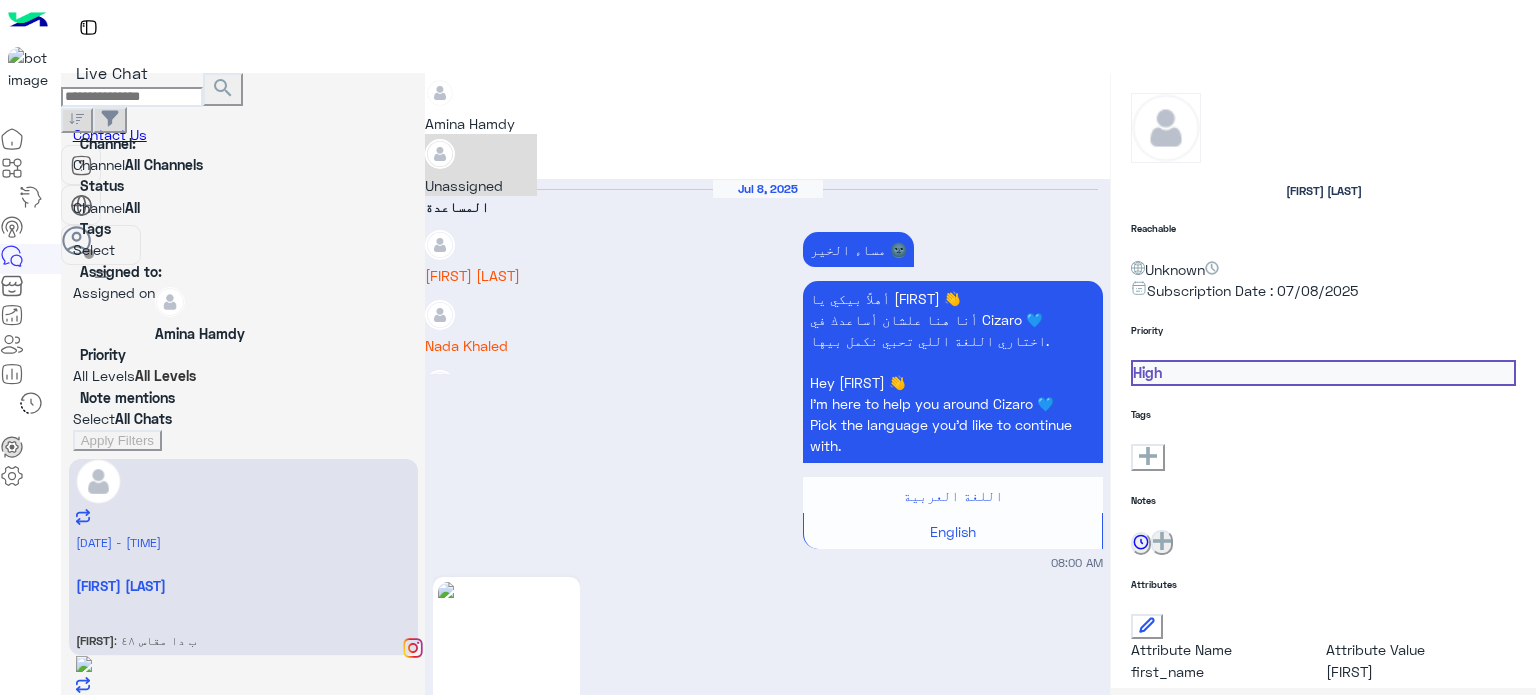 click at bounding box center (425, 86) 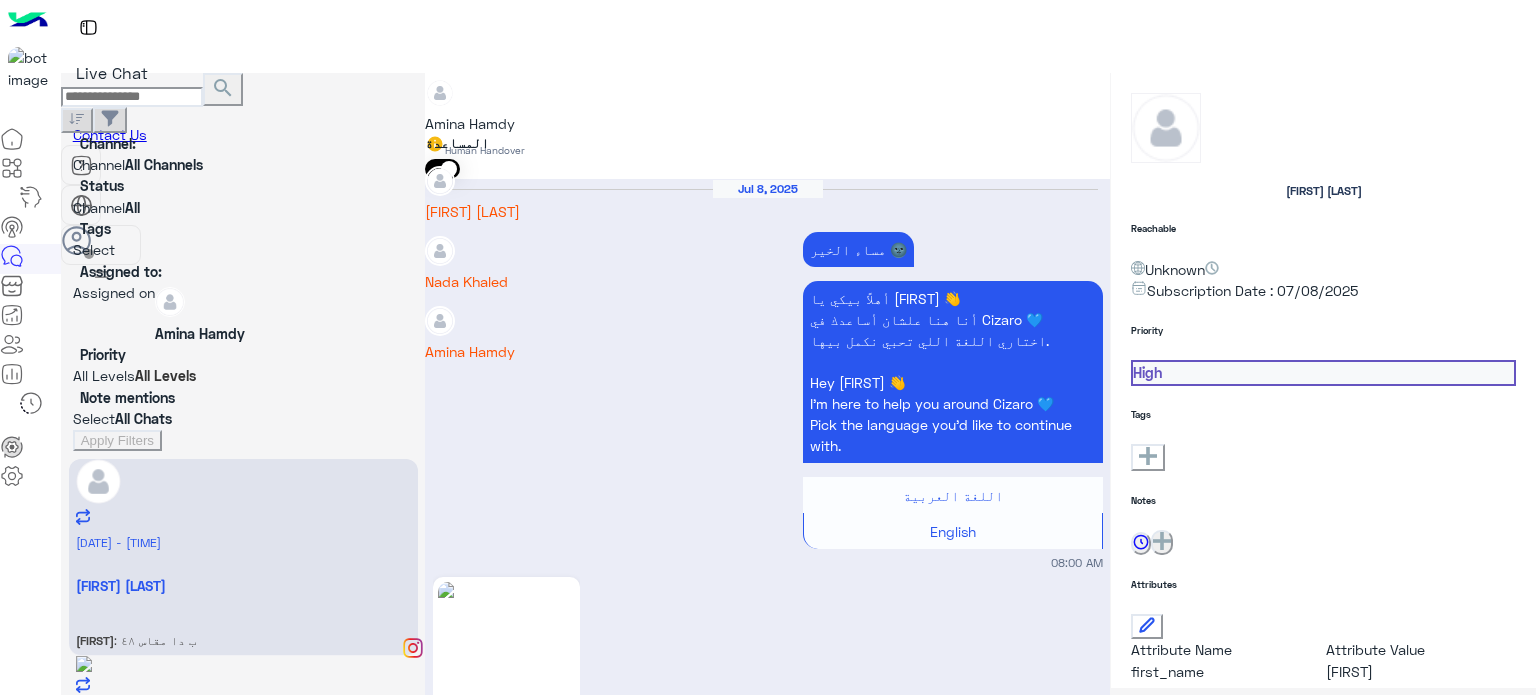 scroll, scrollTop: 92, scrollLeft: 0, axis: vertical 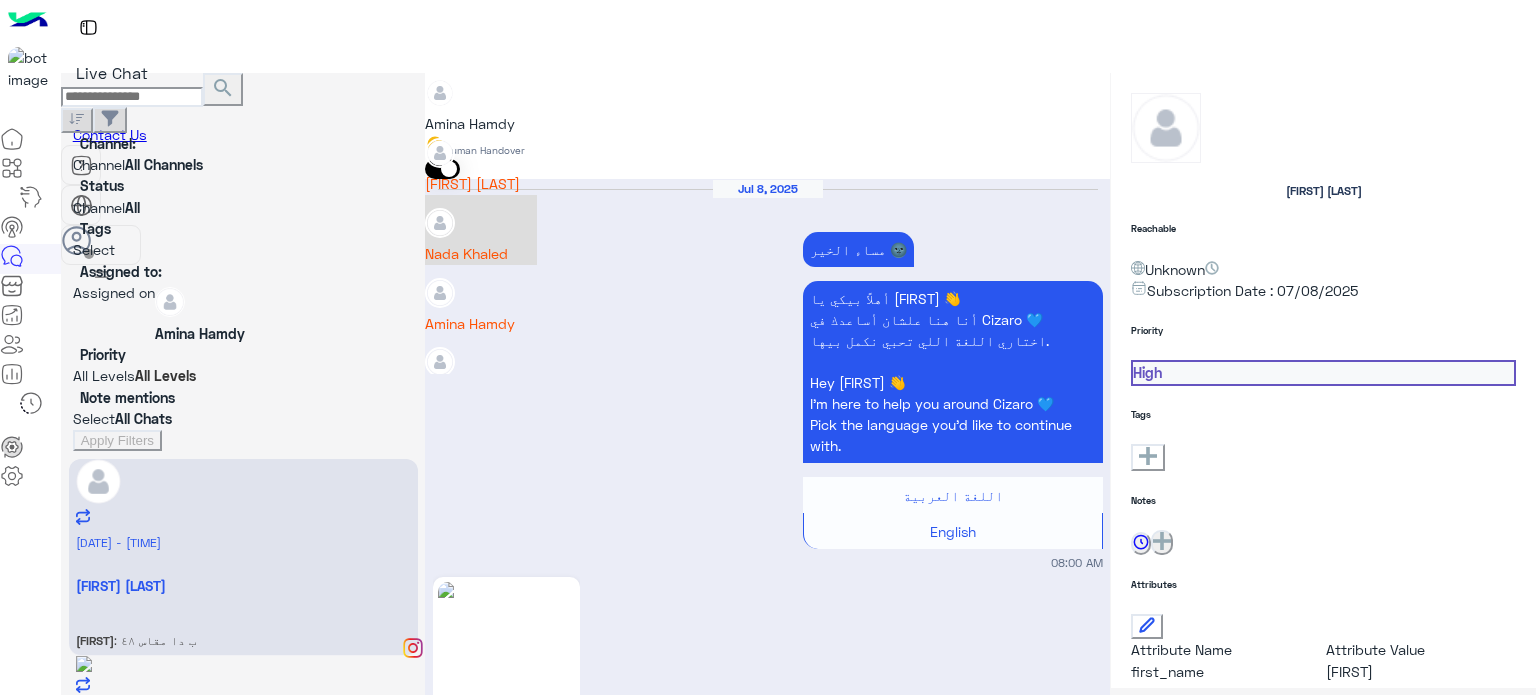 click on "Nada Khaled" at bounding box center (481, 253) 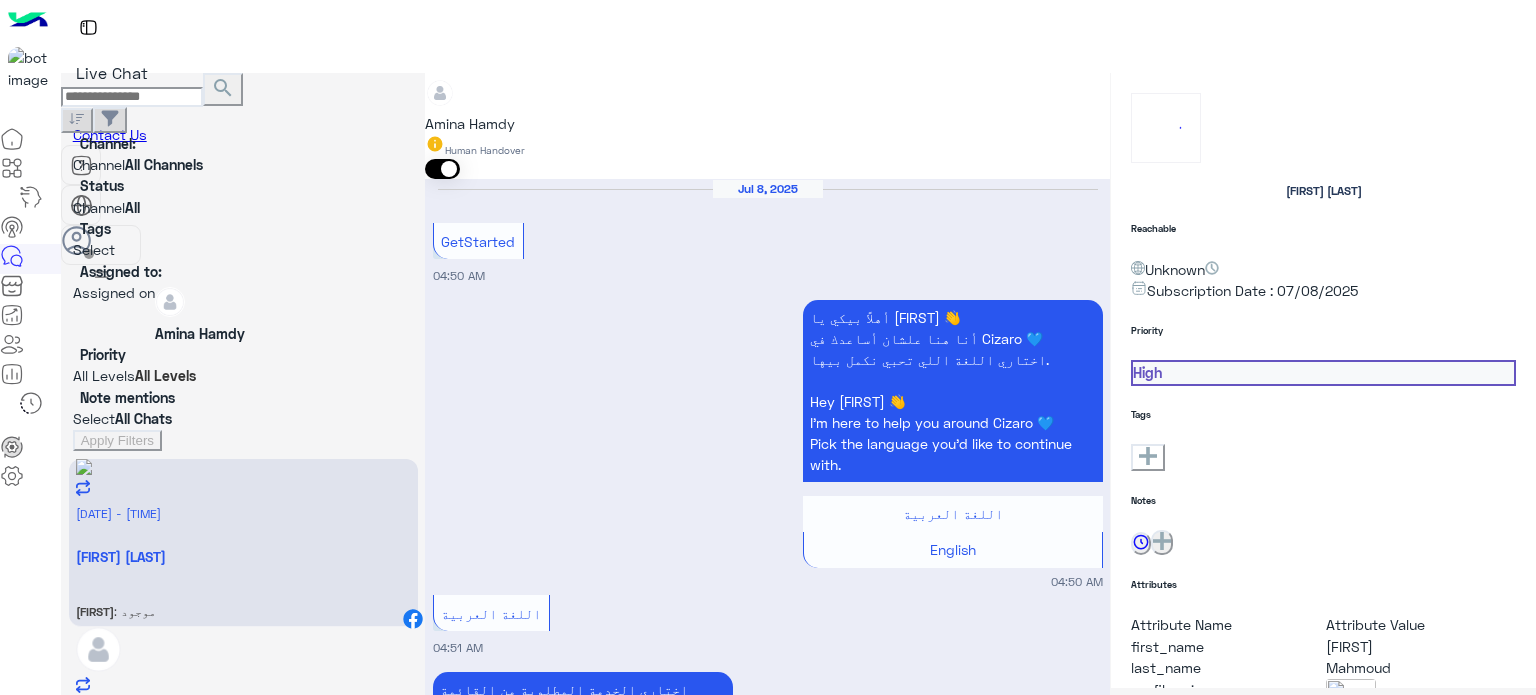 scroll, scrollTop: 853, scrollLeft: 0, axis: vertical 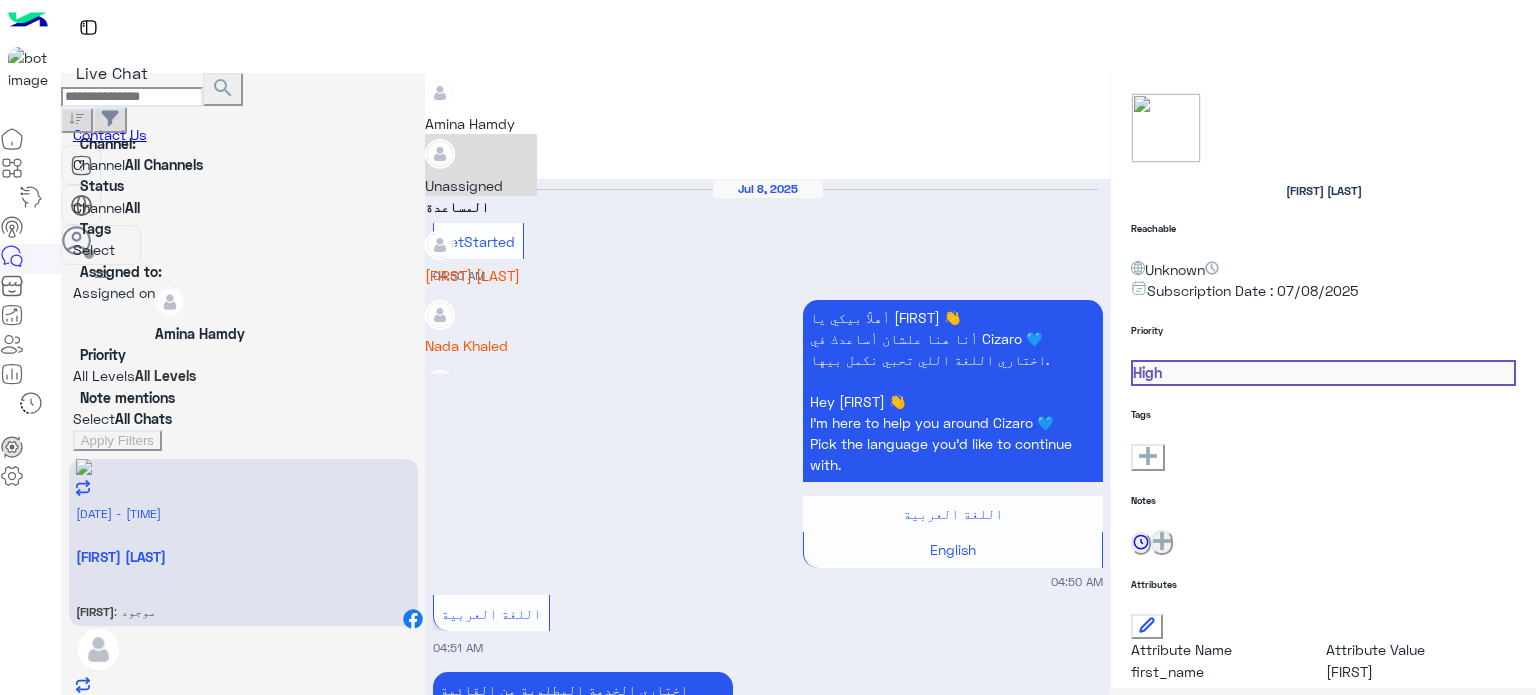 click at bounding box center (767, 83) 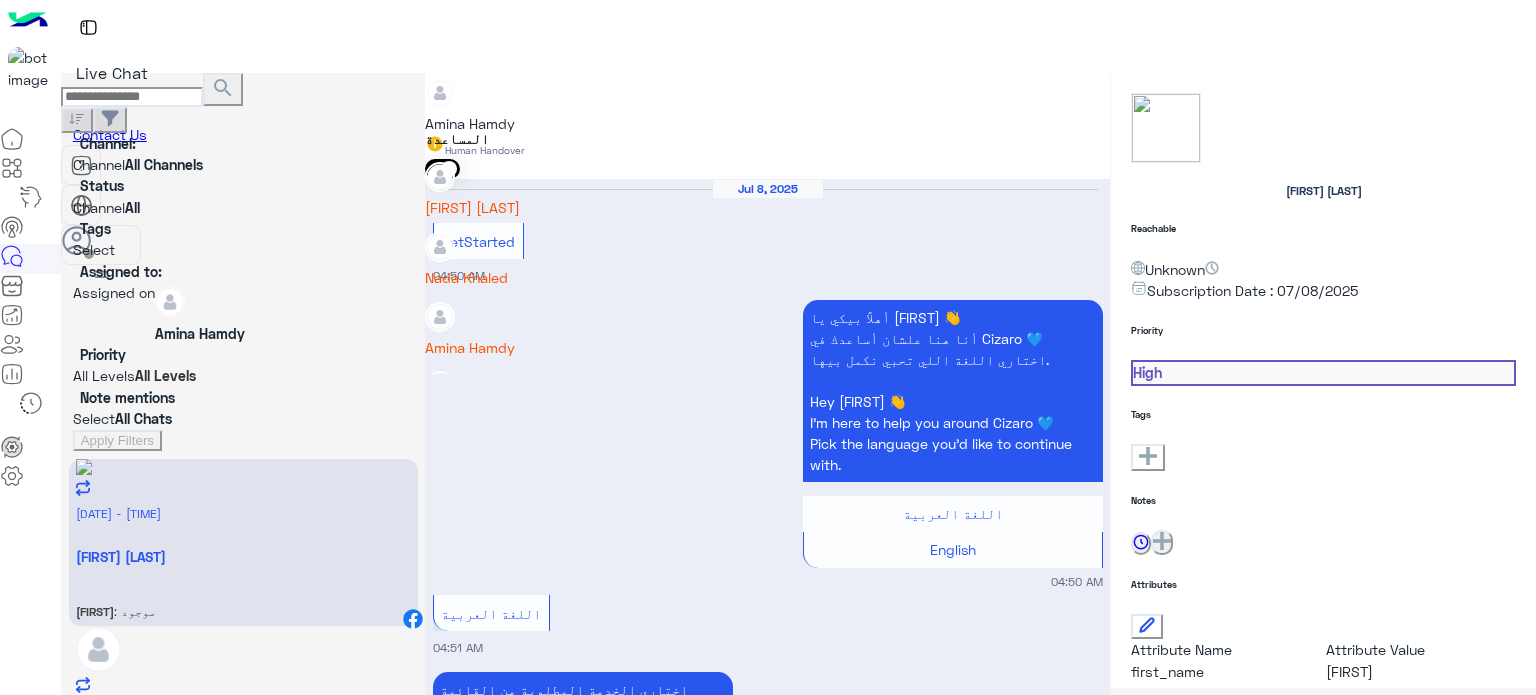 scroll, scrollTop: 78, scrollLeft: 0, axis: vertical 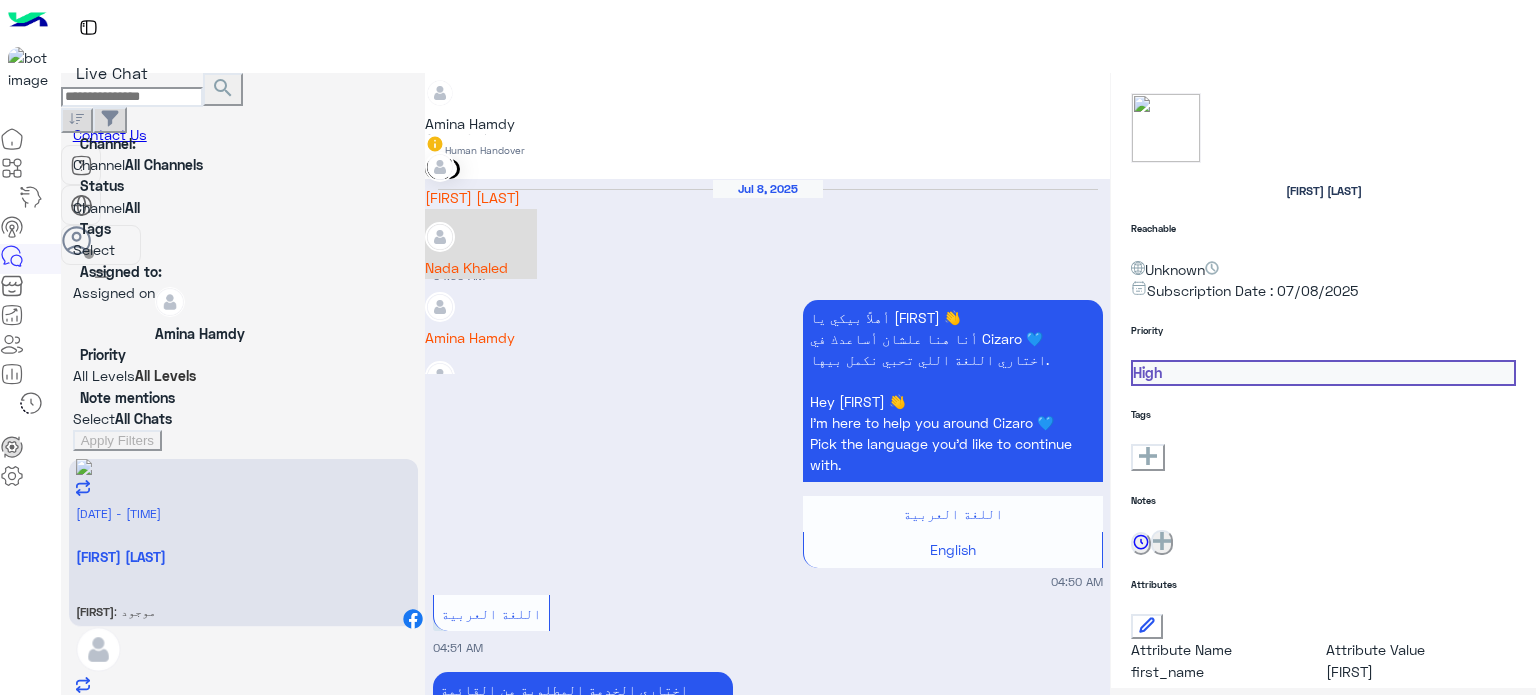 click on "Nada Khaled" at bounding box center [481, 267] 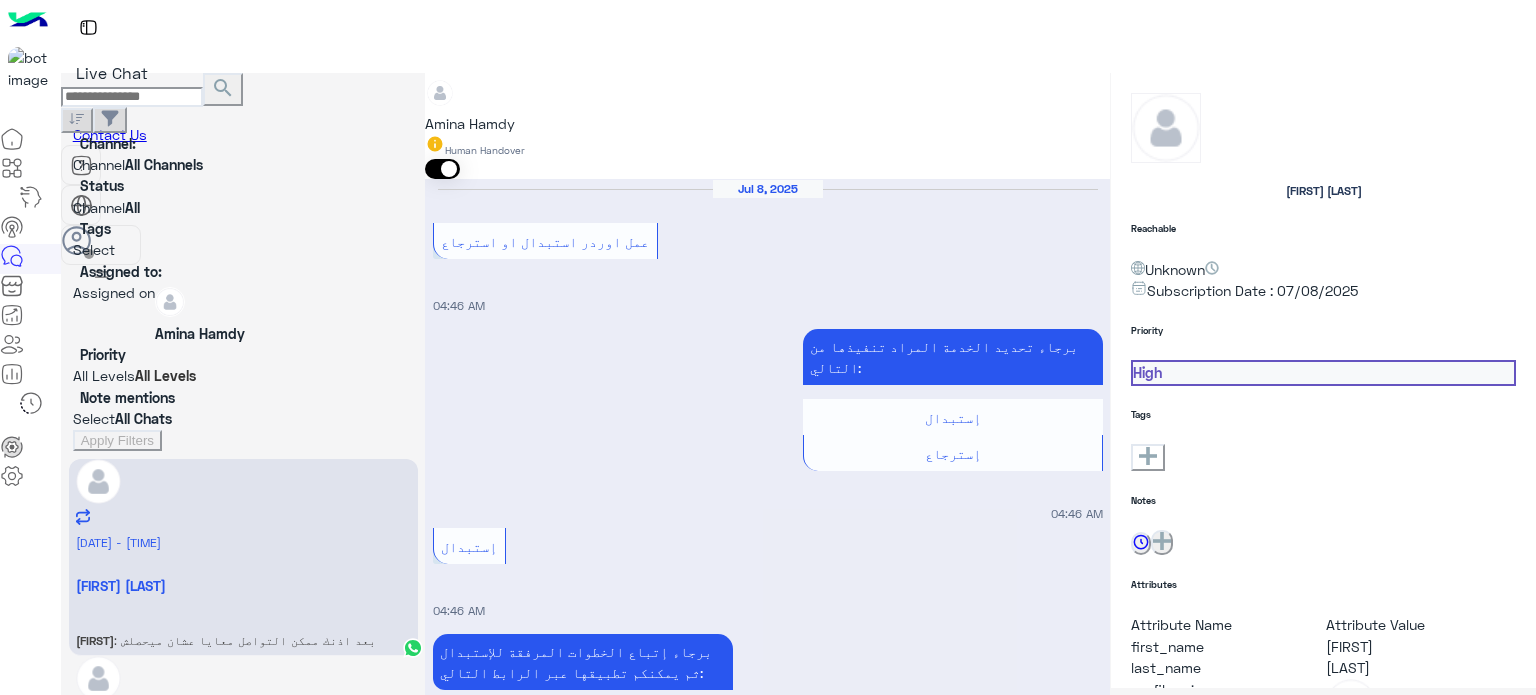 scroll, scrollTop: 792, scrollLeft: 0, axis: vertical 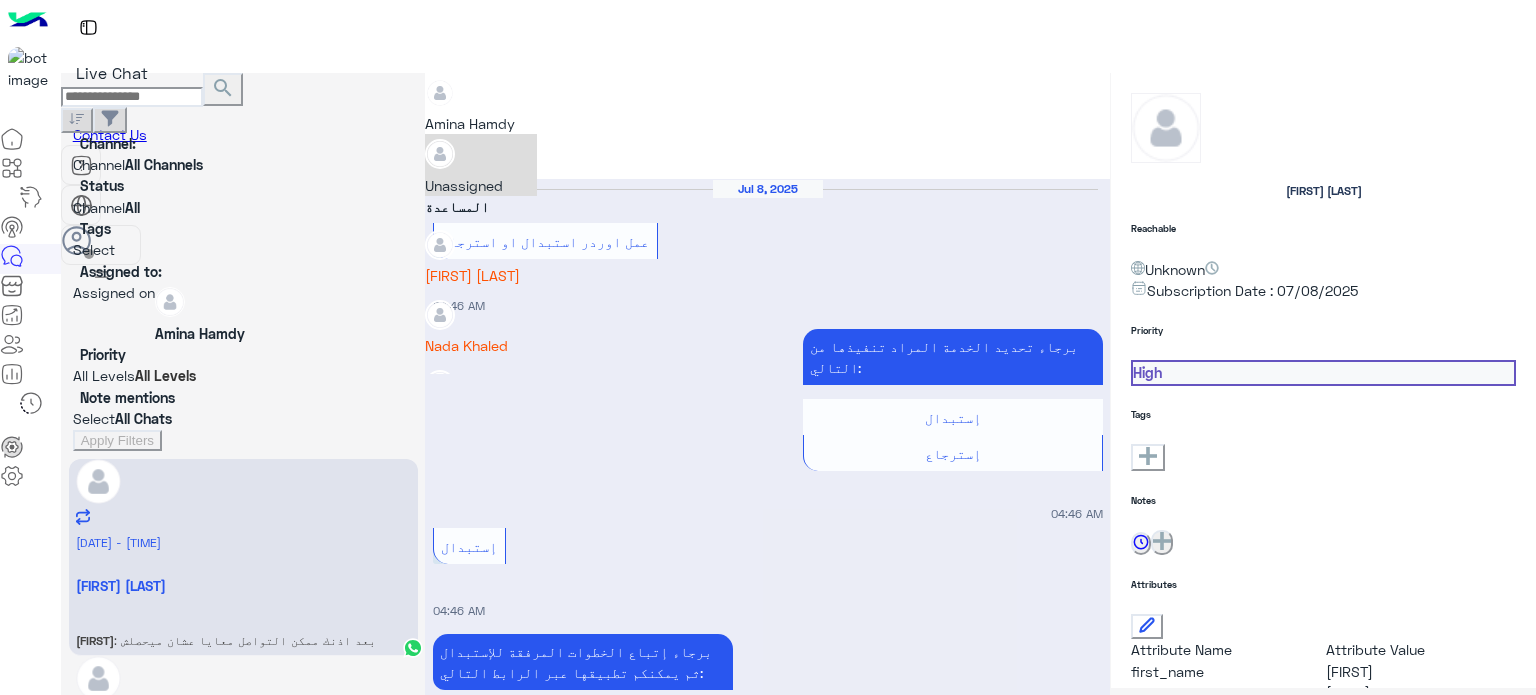click at bounding box center (425, 86) 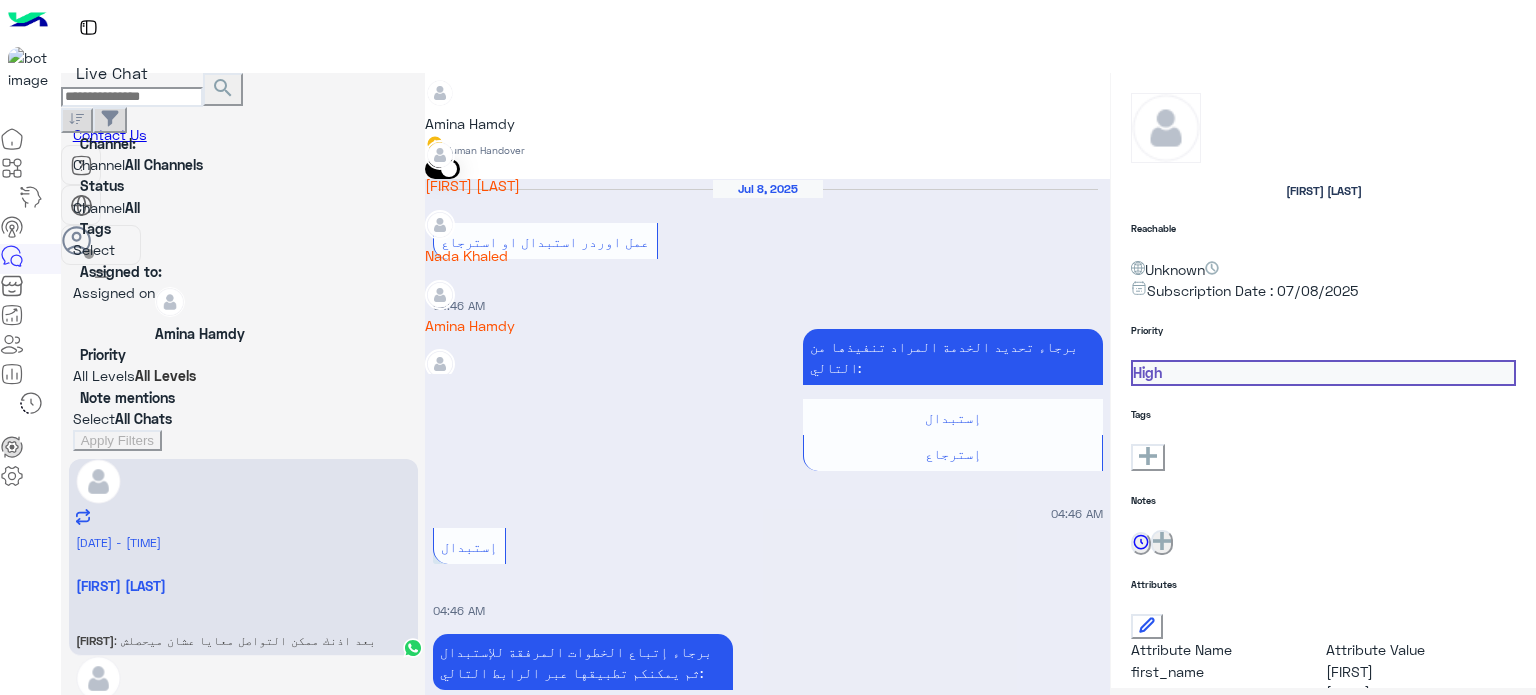 scroll, scrollTop: 92, scrollLeft: 0, axis: vertical 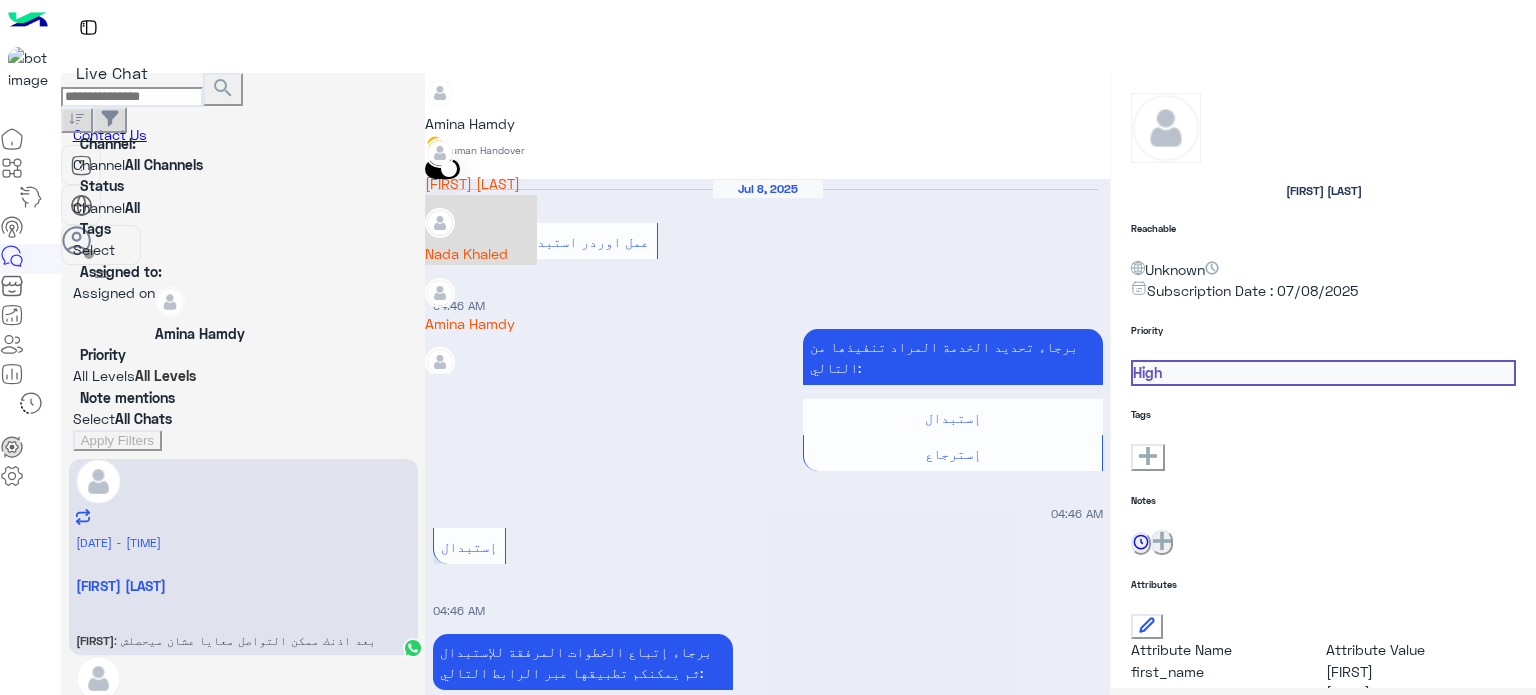 click on "Nada Khaled" at bounding box center [481, 253] 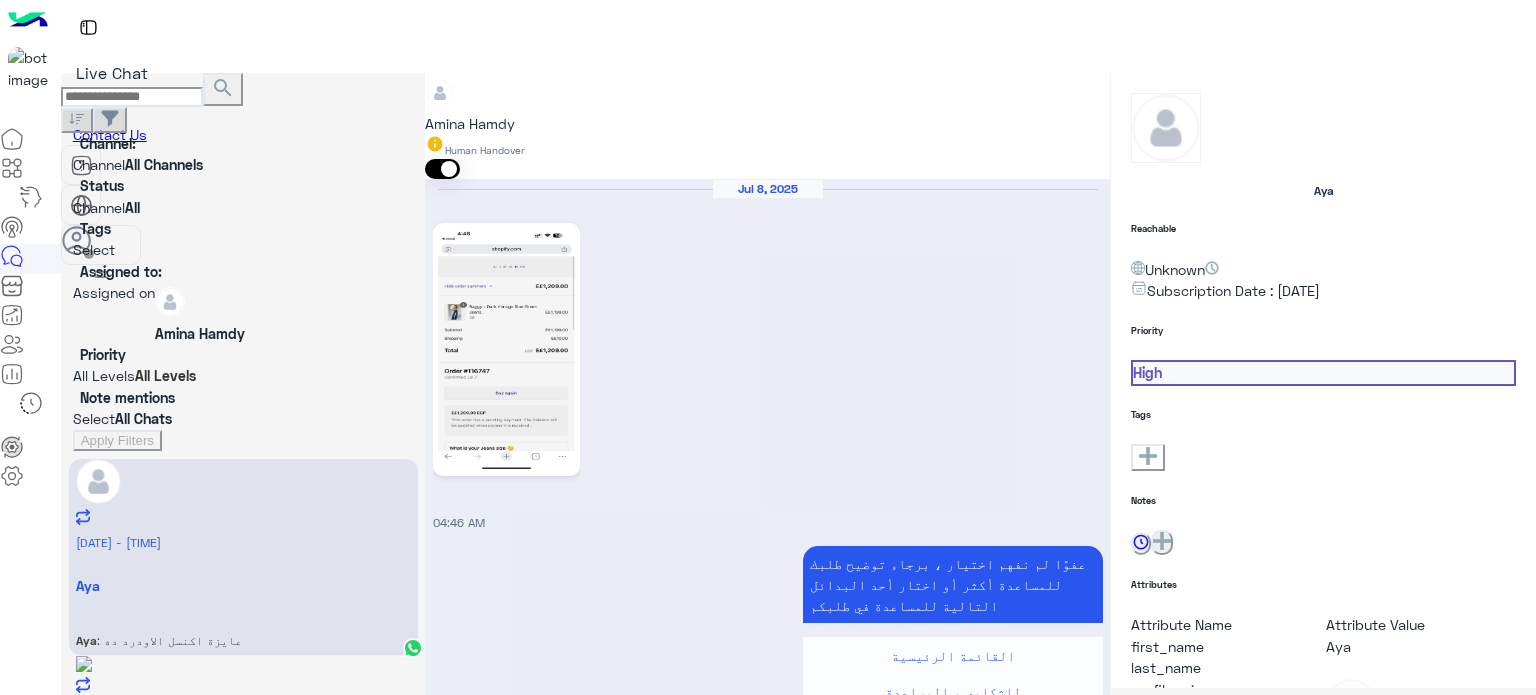 scroll, scrollTop: 1127, scrollLeft: 0, axis: vertical 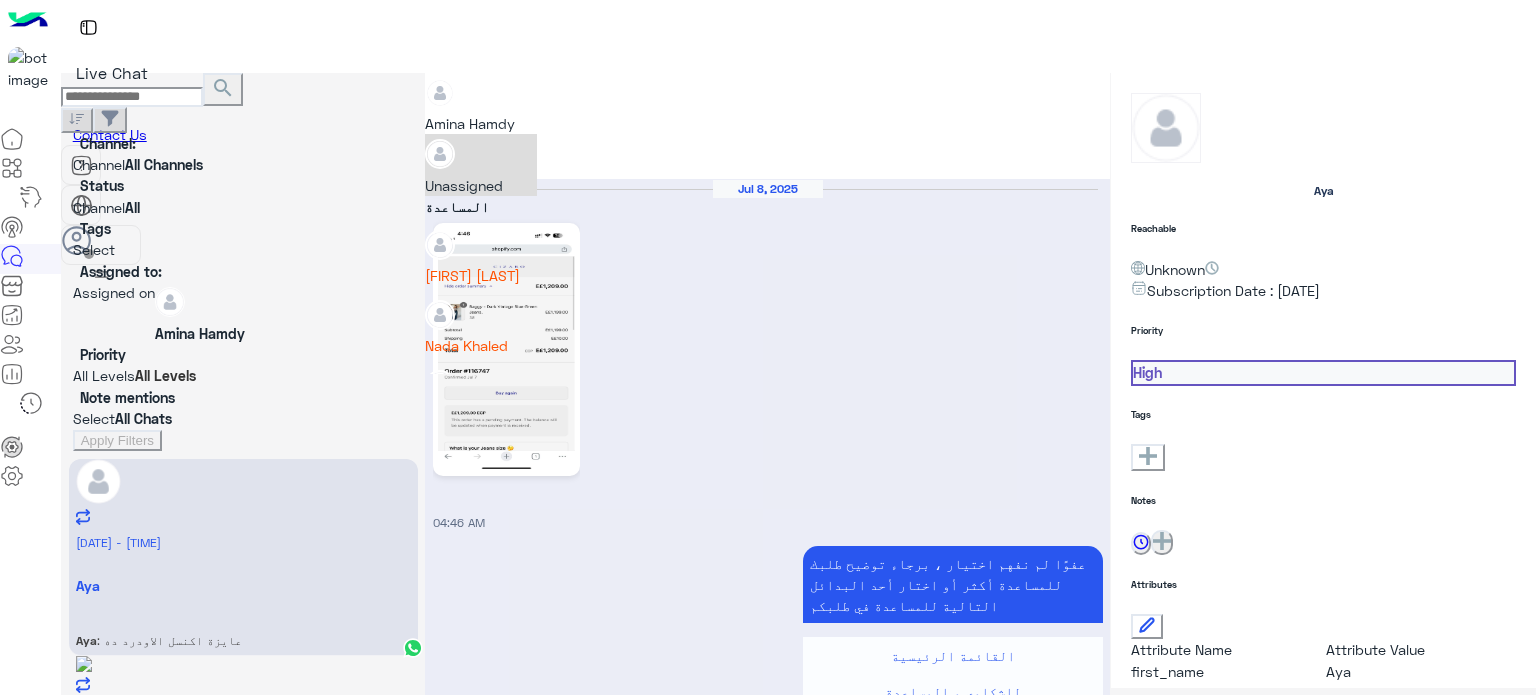 click at bounding box center (767, 83) 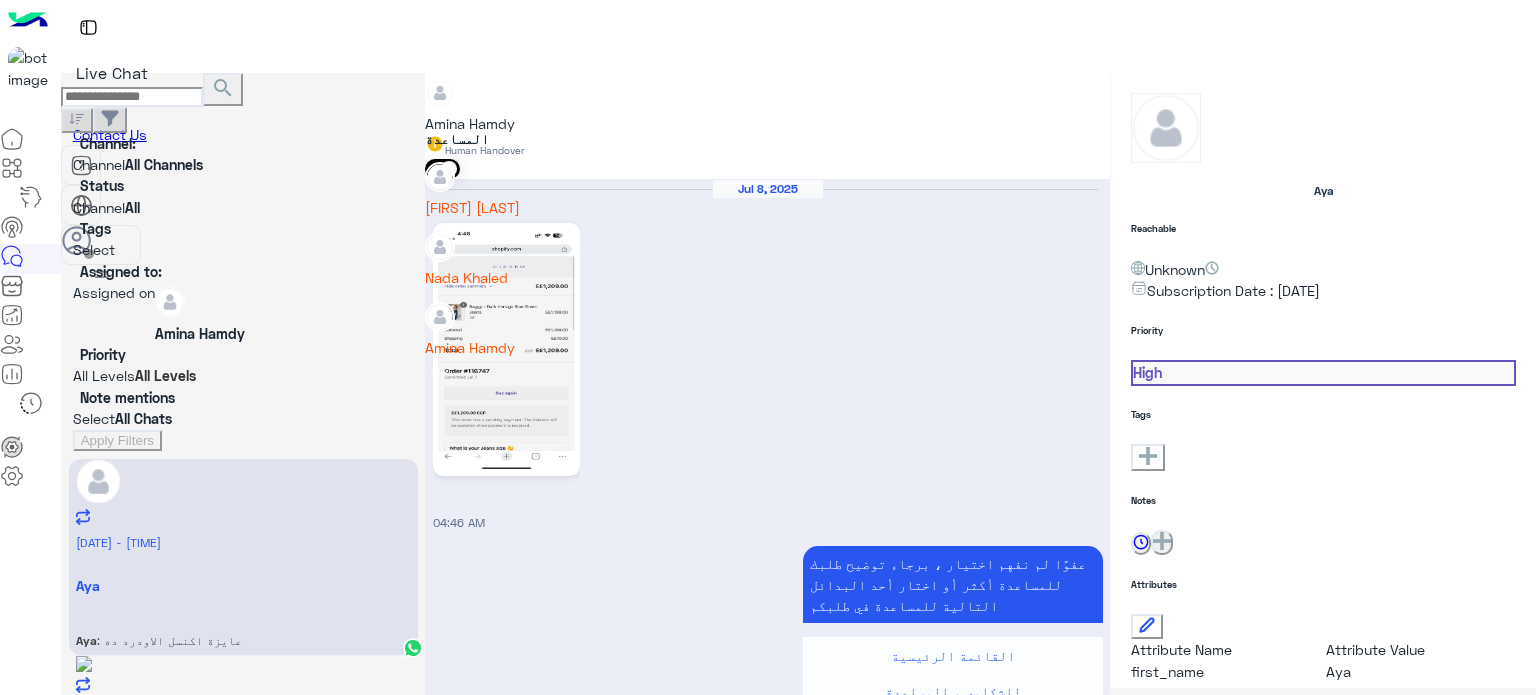 scroll, scrollTop: 76, scrollLeft: 0, axis: vertical 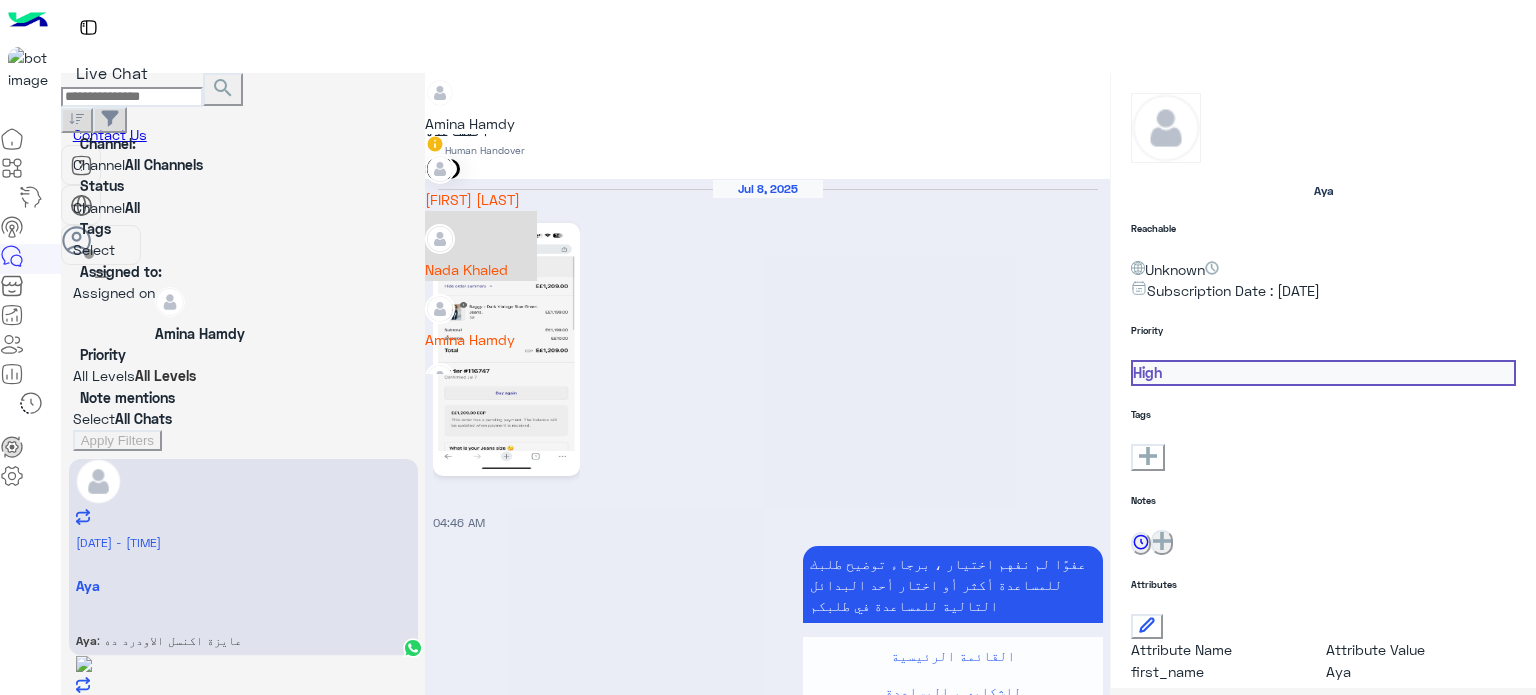 click on "Nada Khaled" at bounding box center [481, 269] 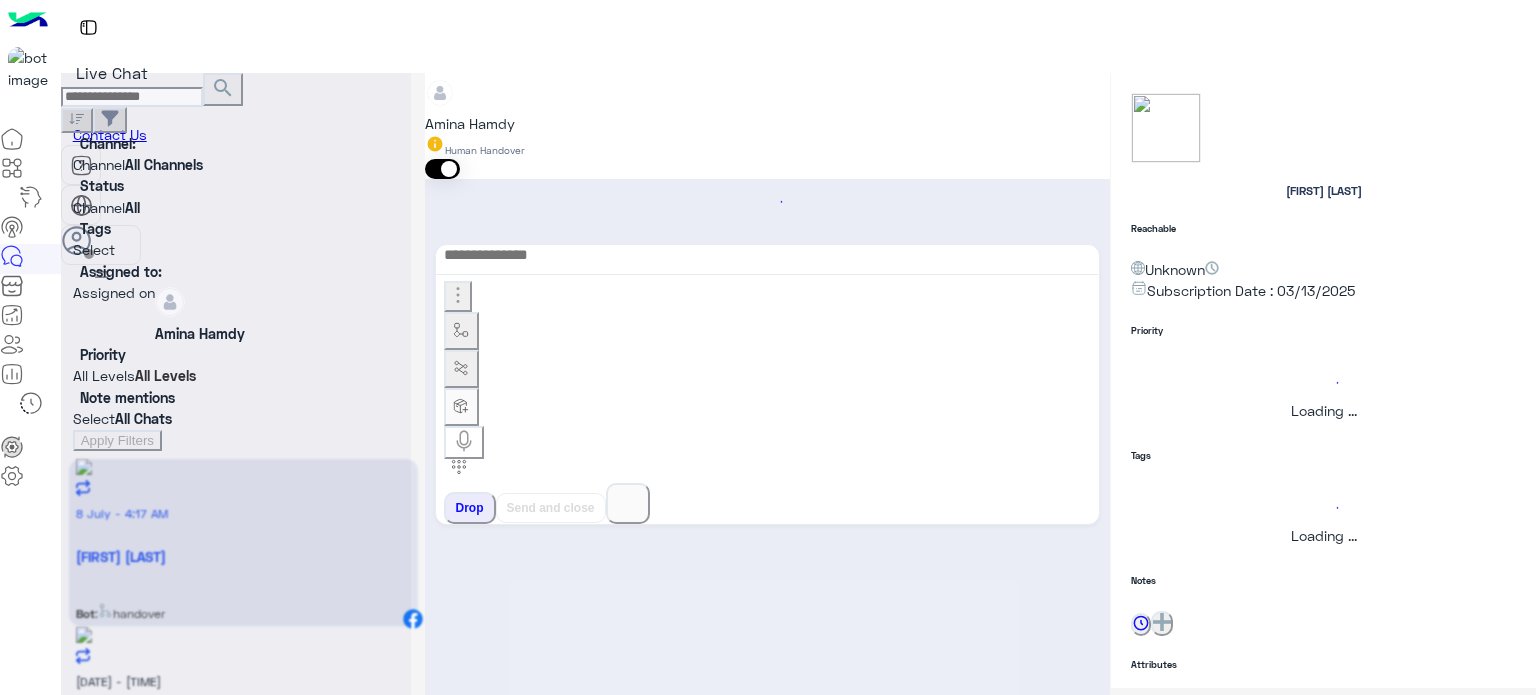 scroll, scrollTop: 636, scrollLeft: 0, axis: vertical 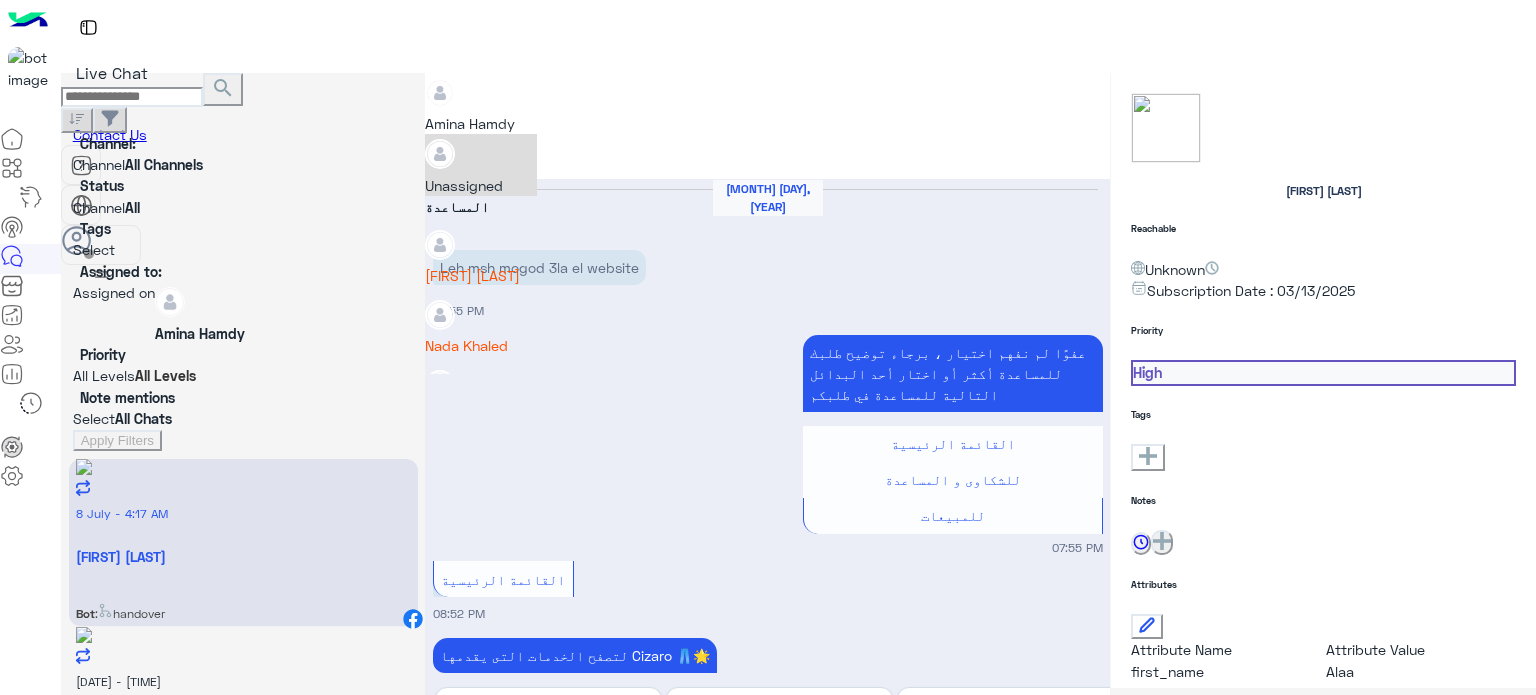 click on "Amina Hamdy" at bounding box center [470, 104] 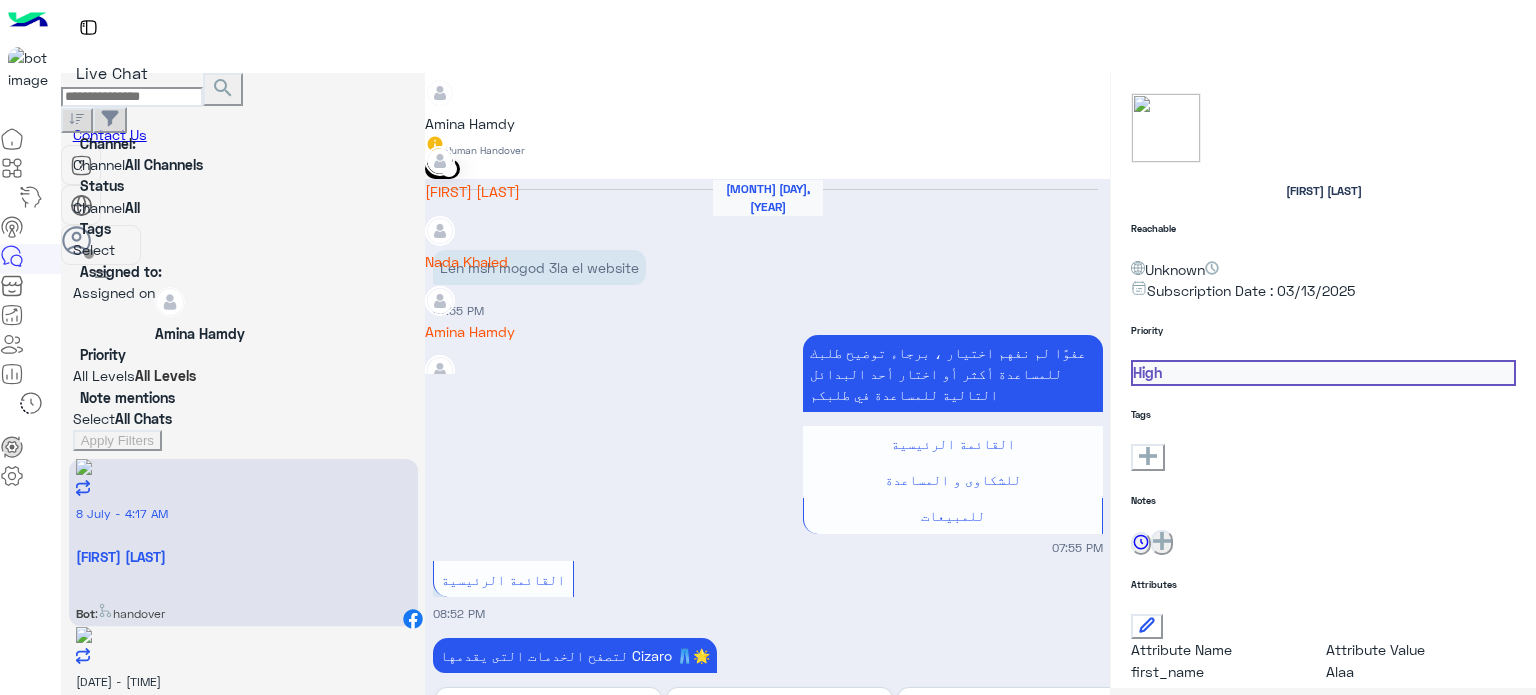 scroll, scrollTop: 88, scrollLeft: 0, axis: vertical 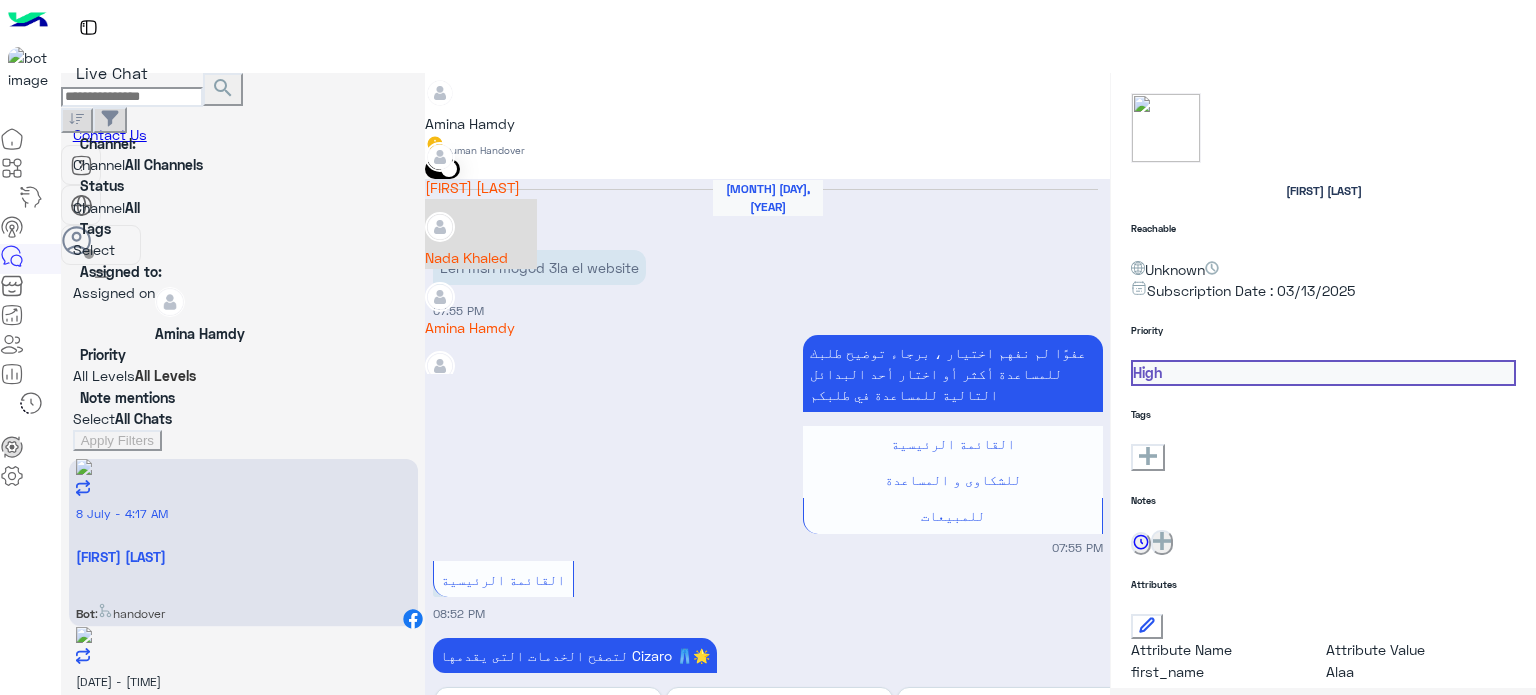 click on "Nada Khaled" at bounding box center [481, 257] 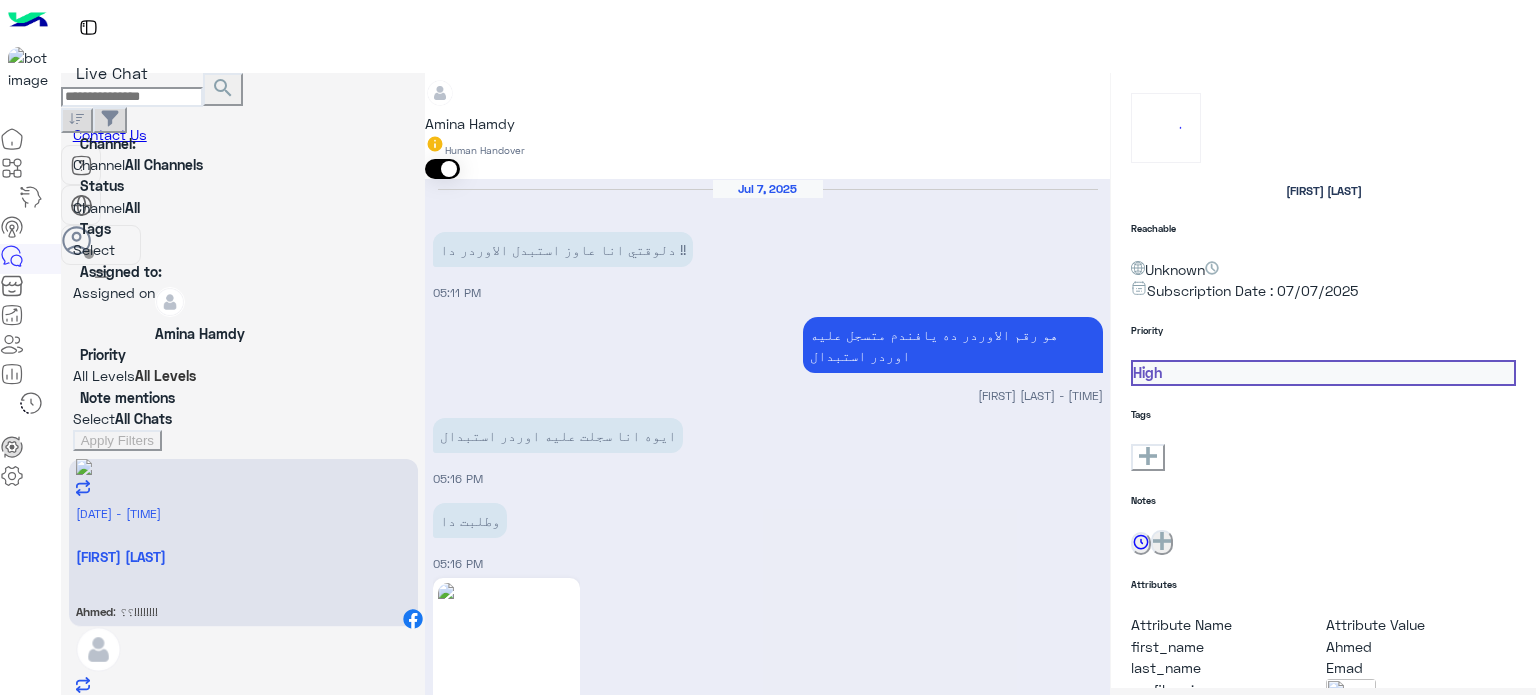 scroll, scrollTop: 562, scrollLeft: 0, axis: vertical 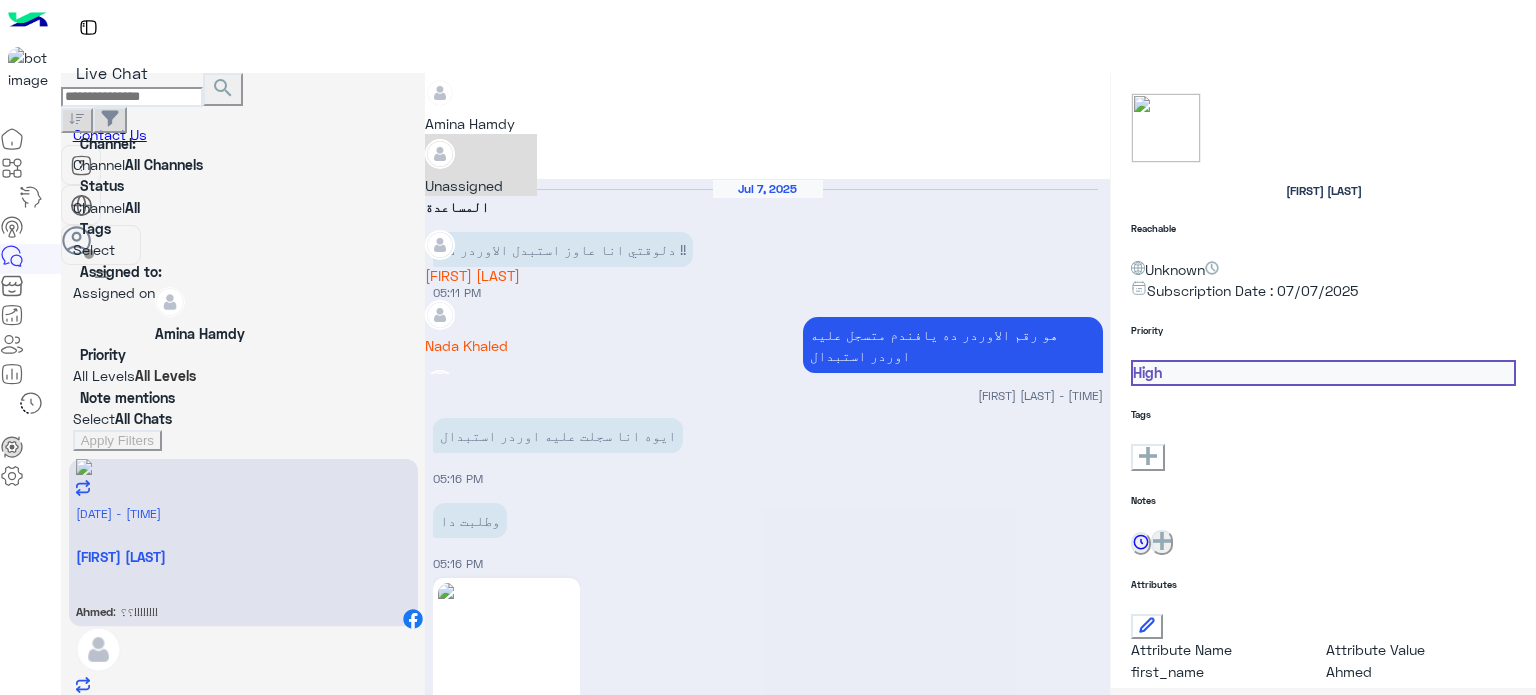 click at bounding box center [767, 83] 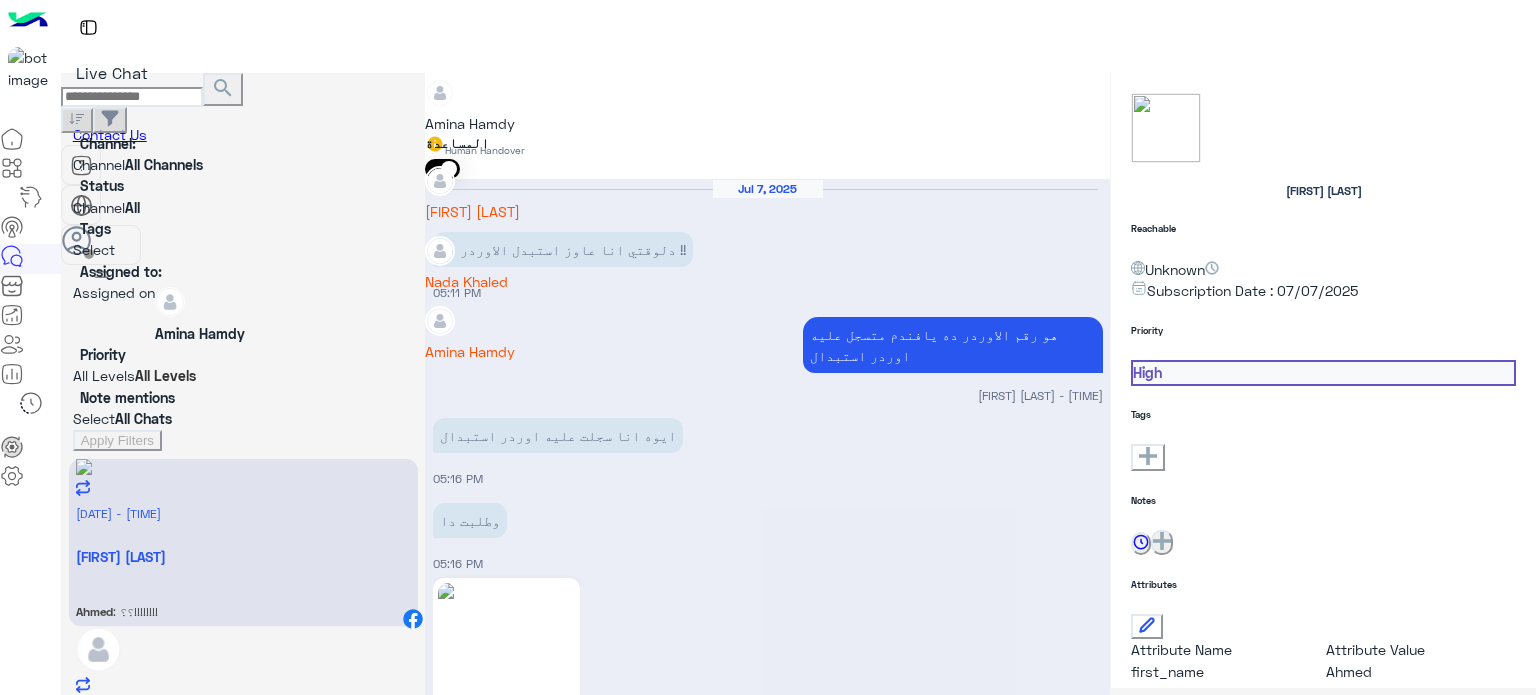 scroll, scrollTop: 78, scrollLeft: 0, axis: vertical 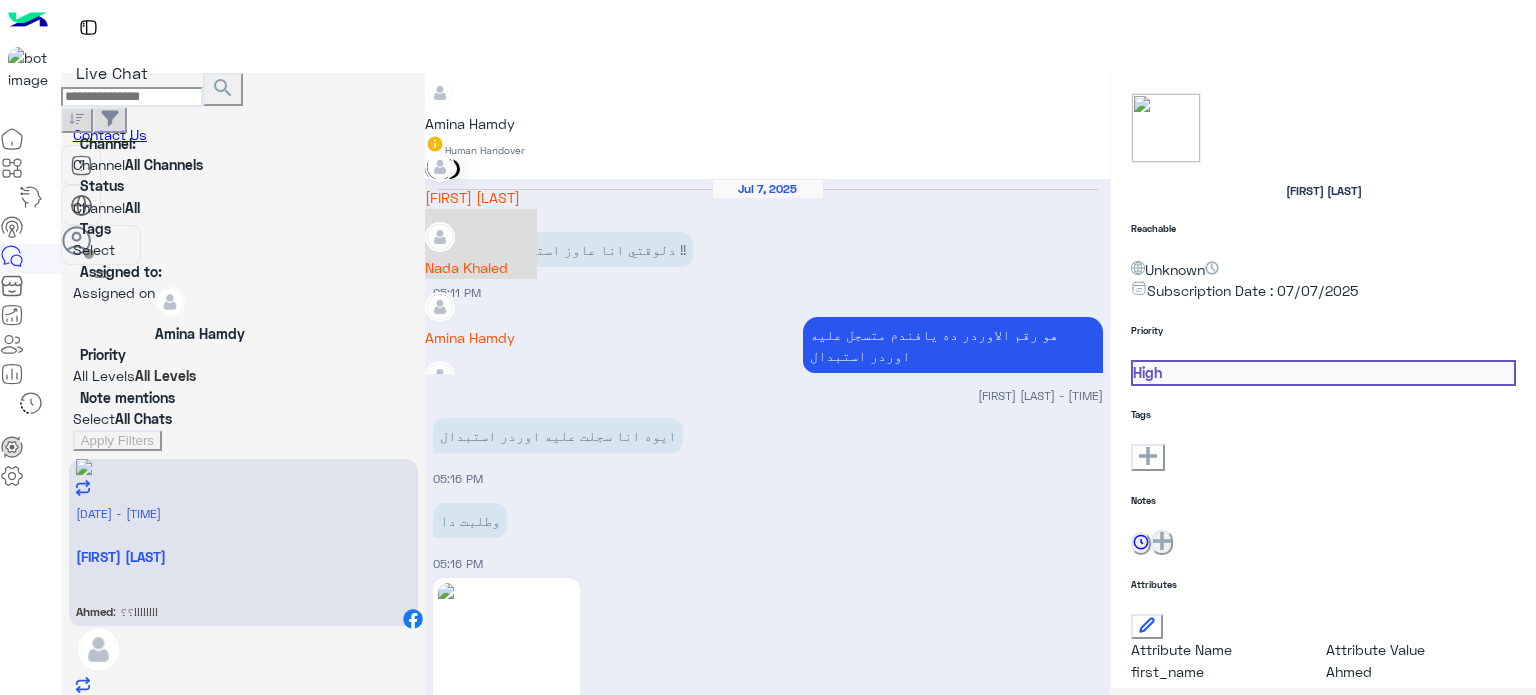 click on "Nada Khaled" at bounding box center [481, 267] 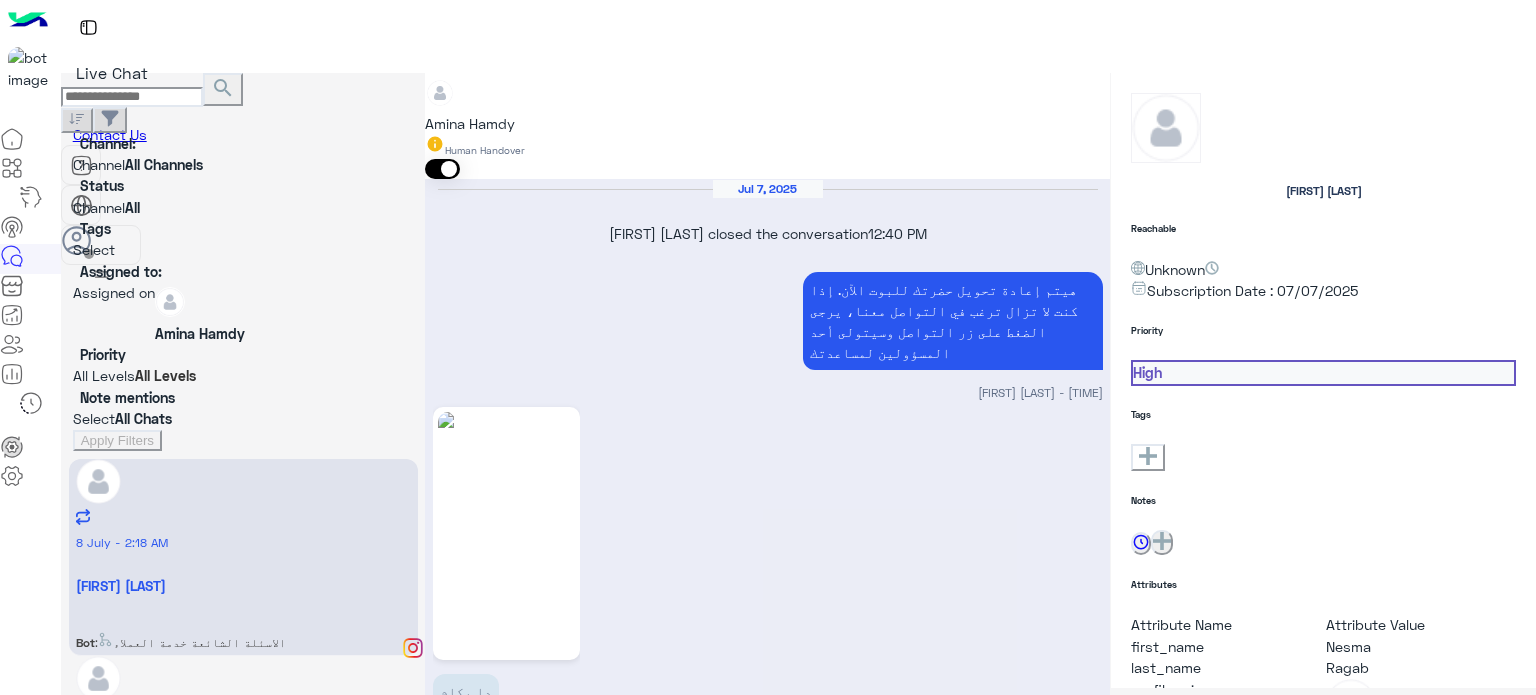 scroll, scrollTop: 2605, scrollLeft: 0, axis: vertical 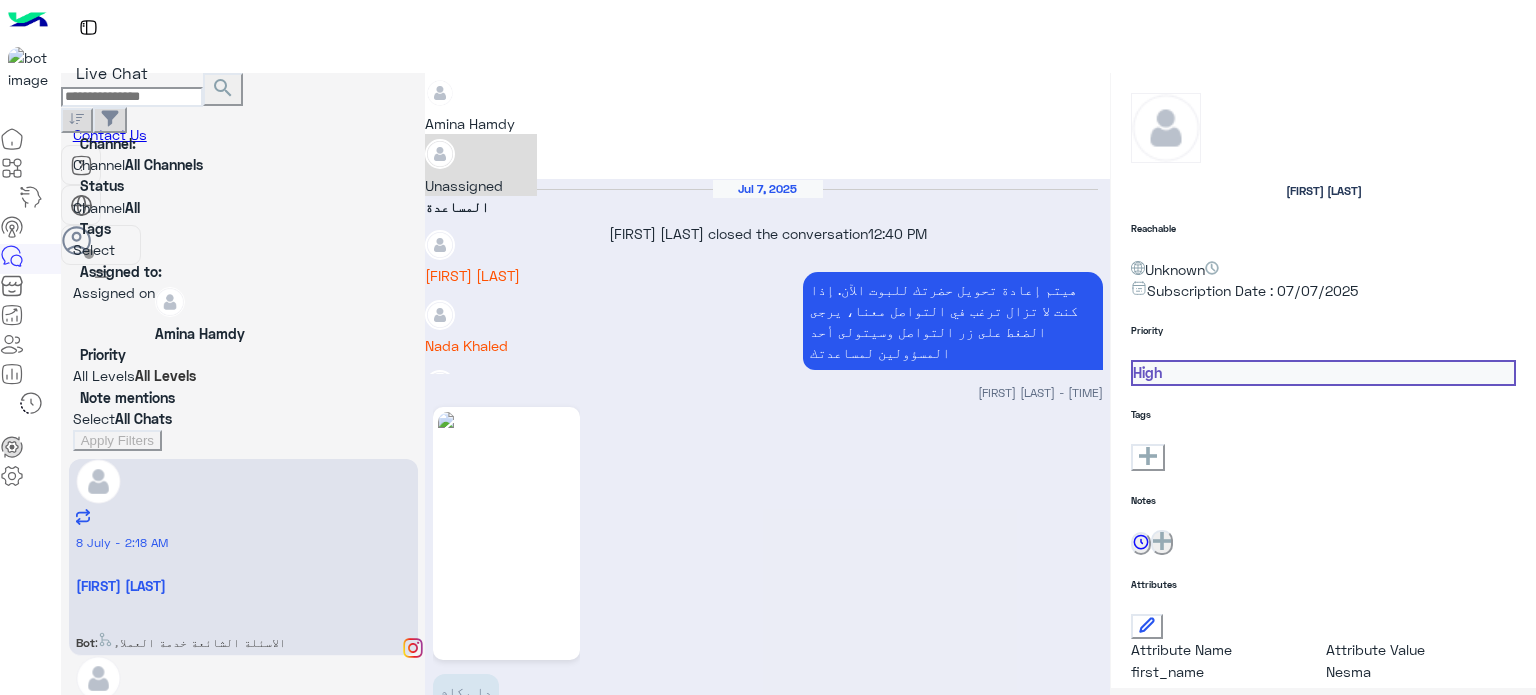 click at bounding box center [425, 86] 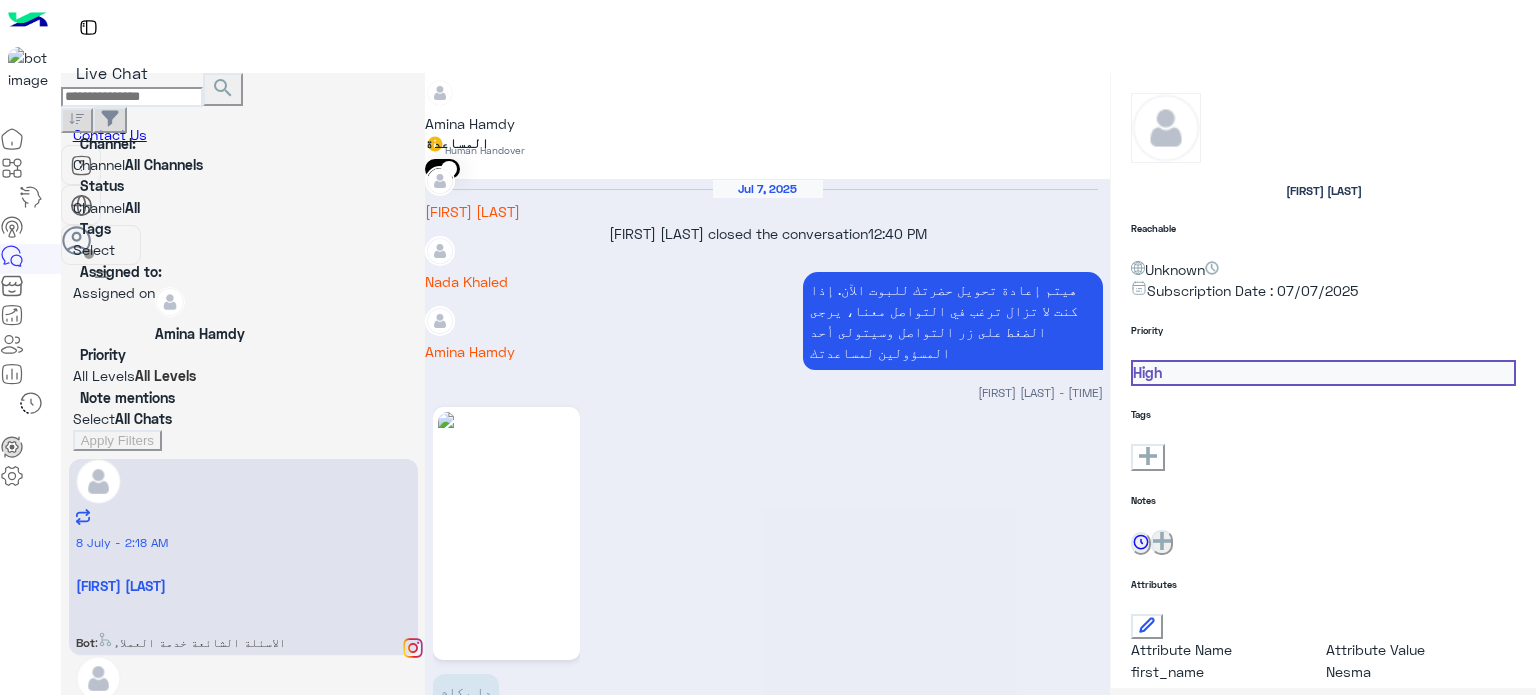 scroll, scrollTop: 70, scrollLeft: 0, axis: vertical 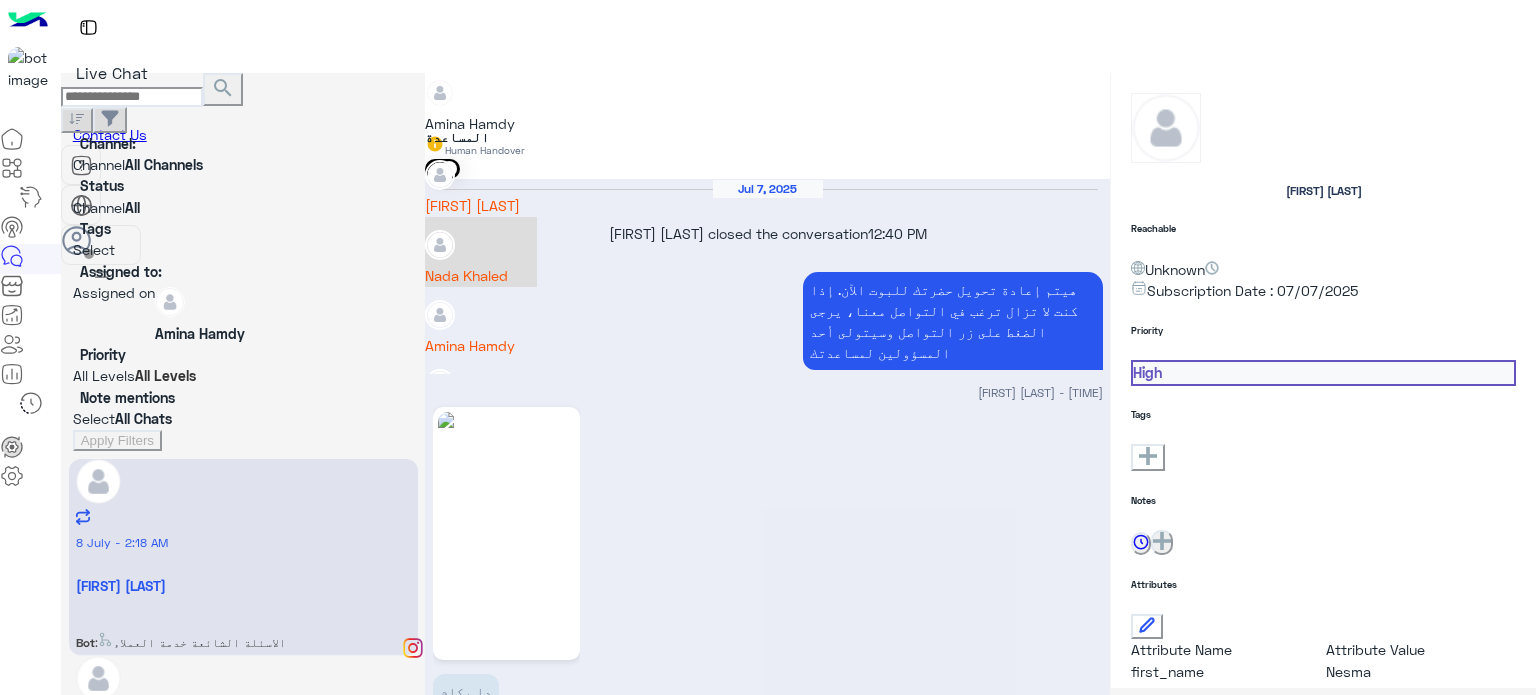 click on "Nada Khaled" at bounding box center (481, 252) 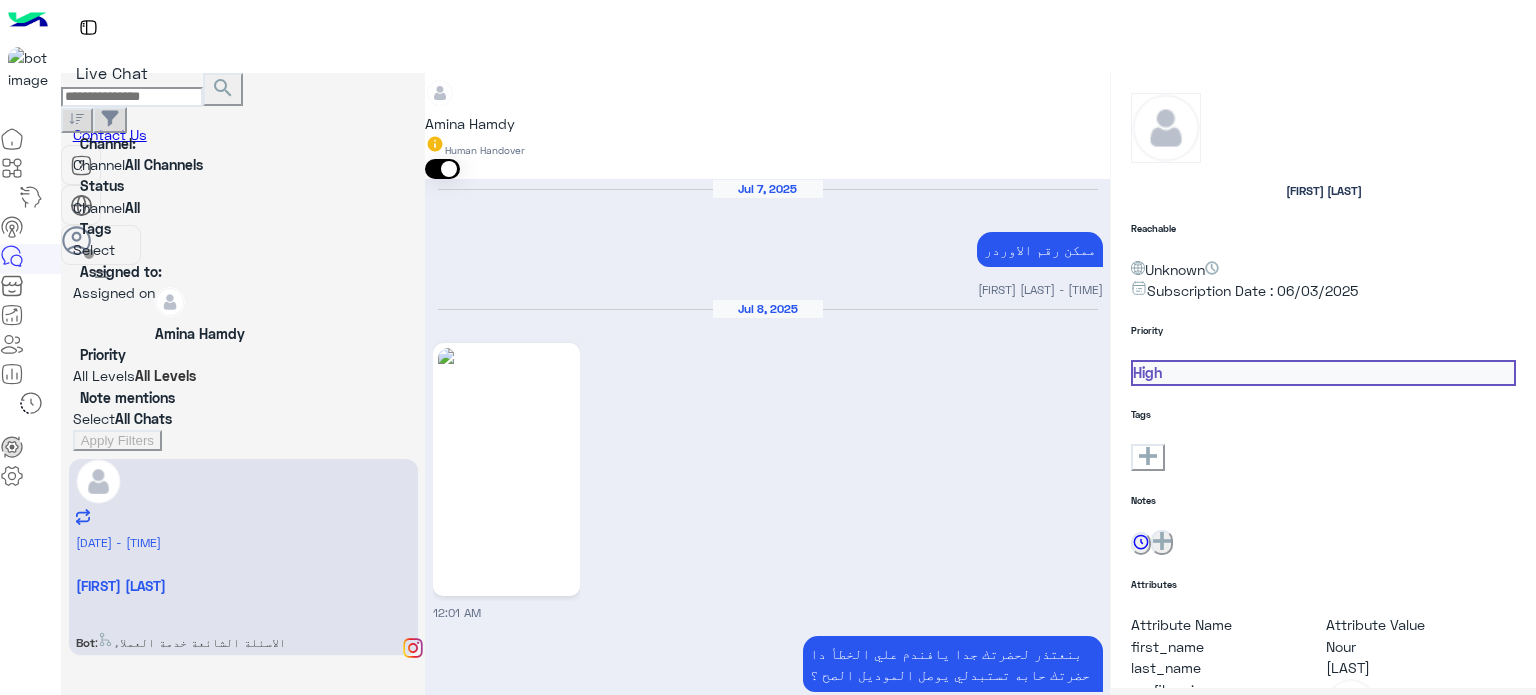 scroll, scrollTop: 784, scrollLeft: 0, axis: vertical 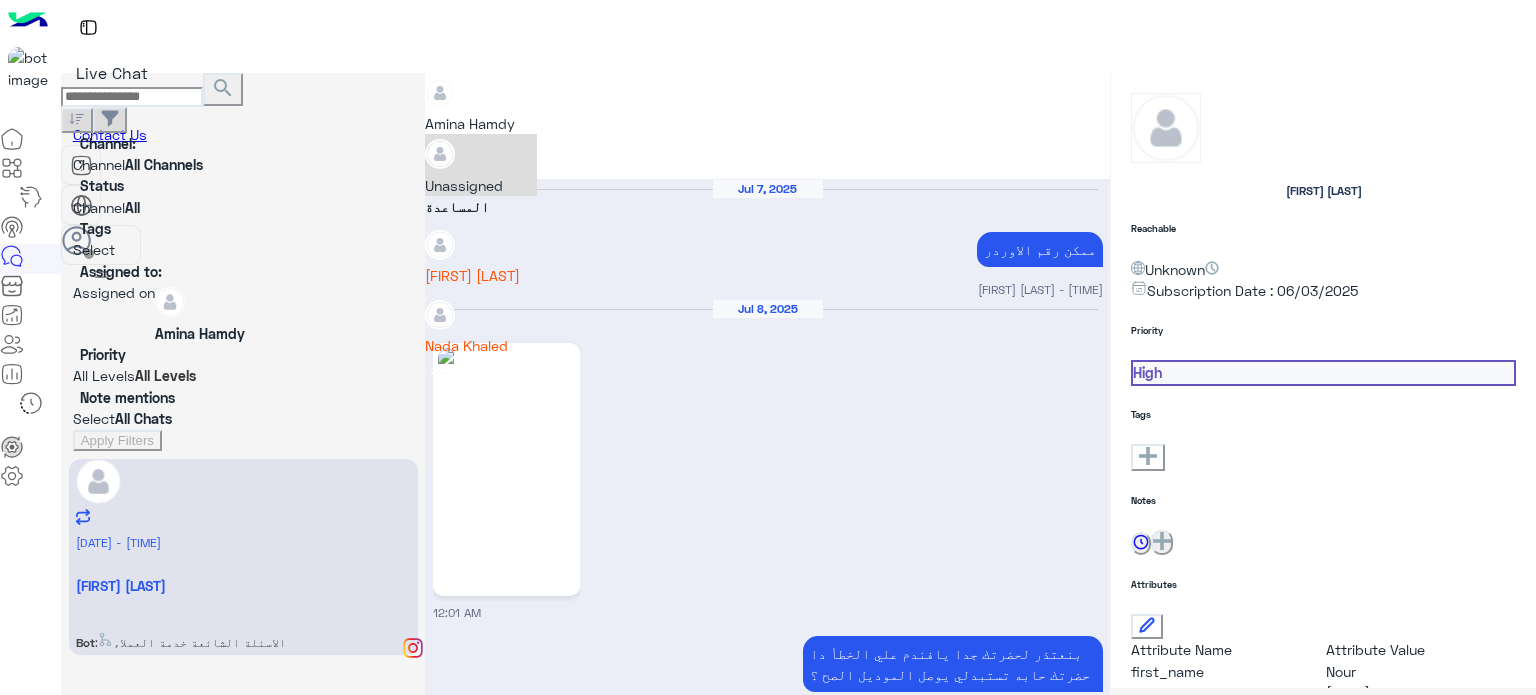 click at bounding box center [767, 83] 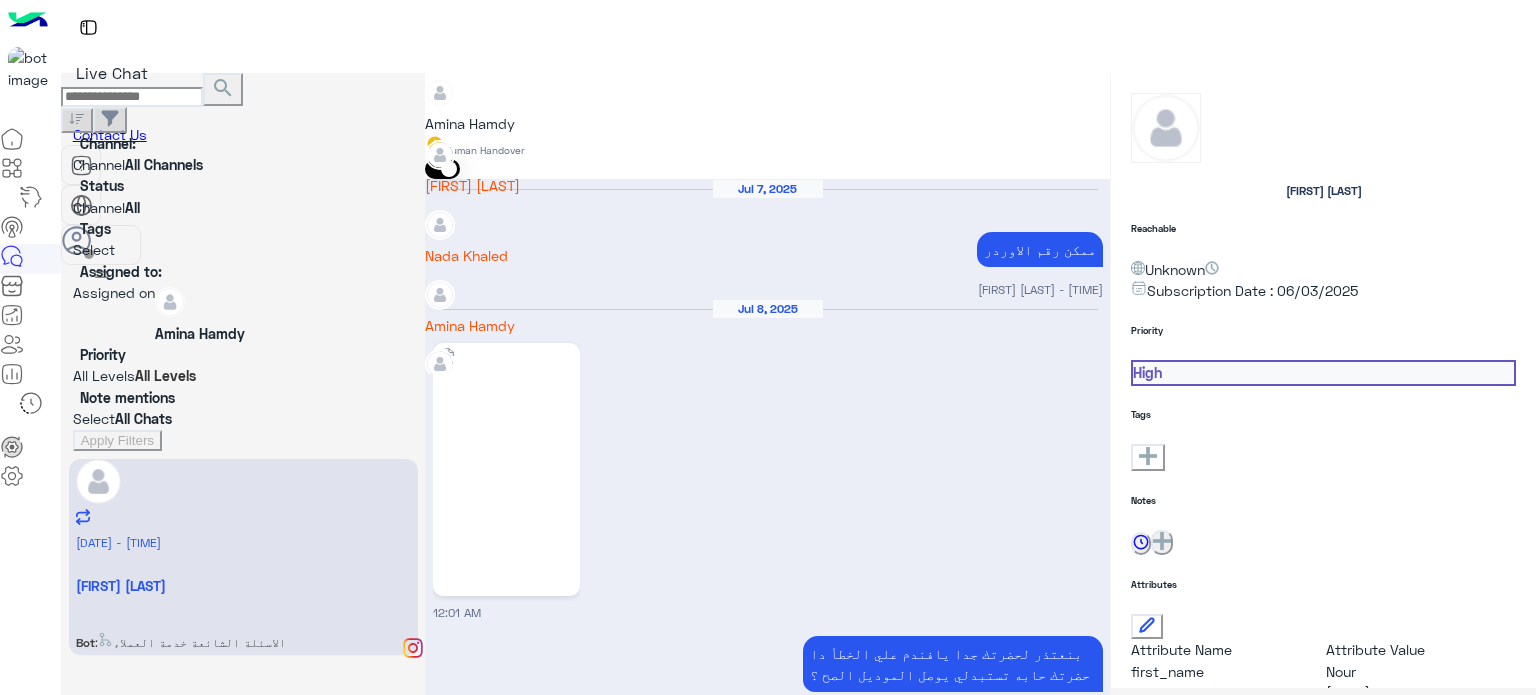 scroll, scrollTop: 86, scrollLeft: 0, axis: vertical 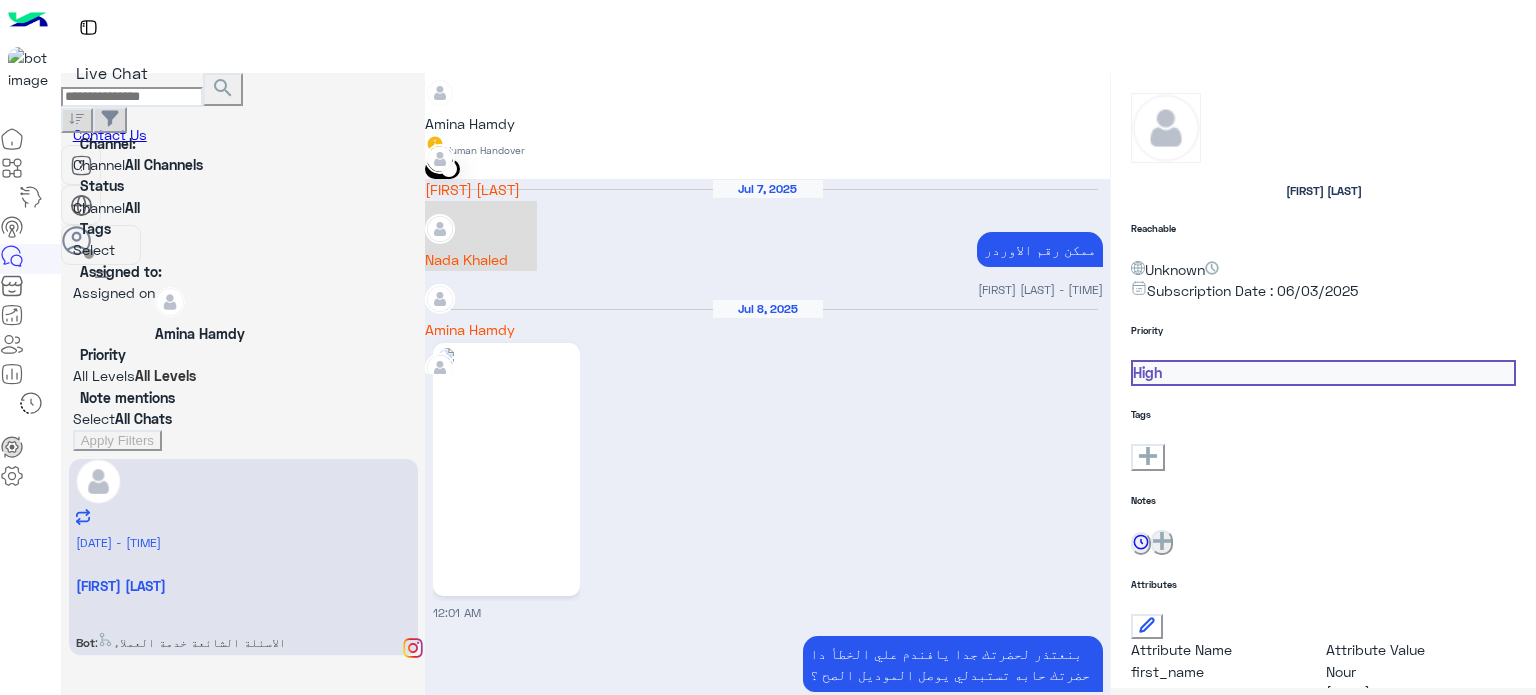 click on "Nada Khaled" at bounding box center [481, 259] 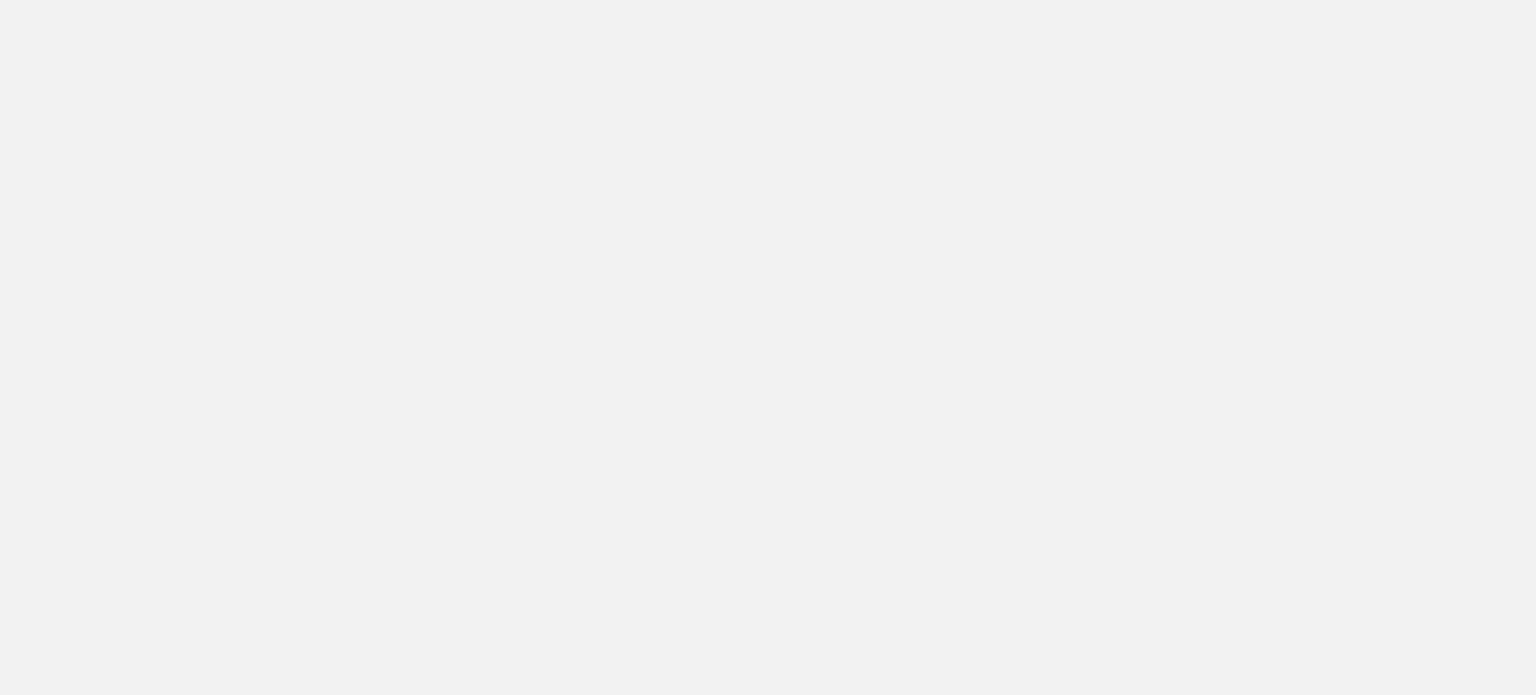 scroll, scrollTop: 0, scrollLeft: 0, axis: both 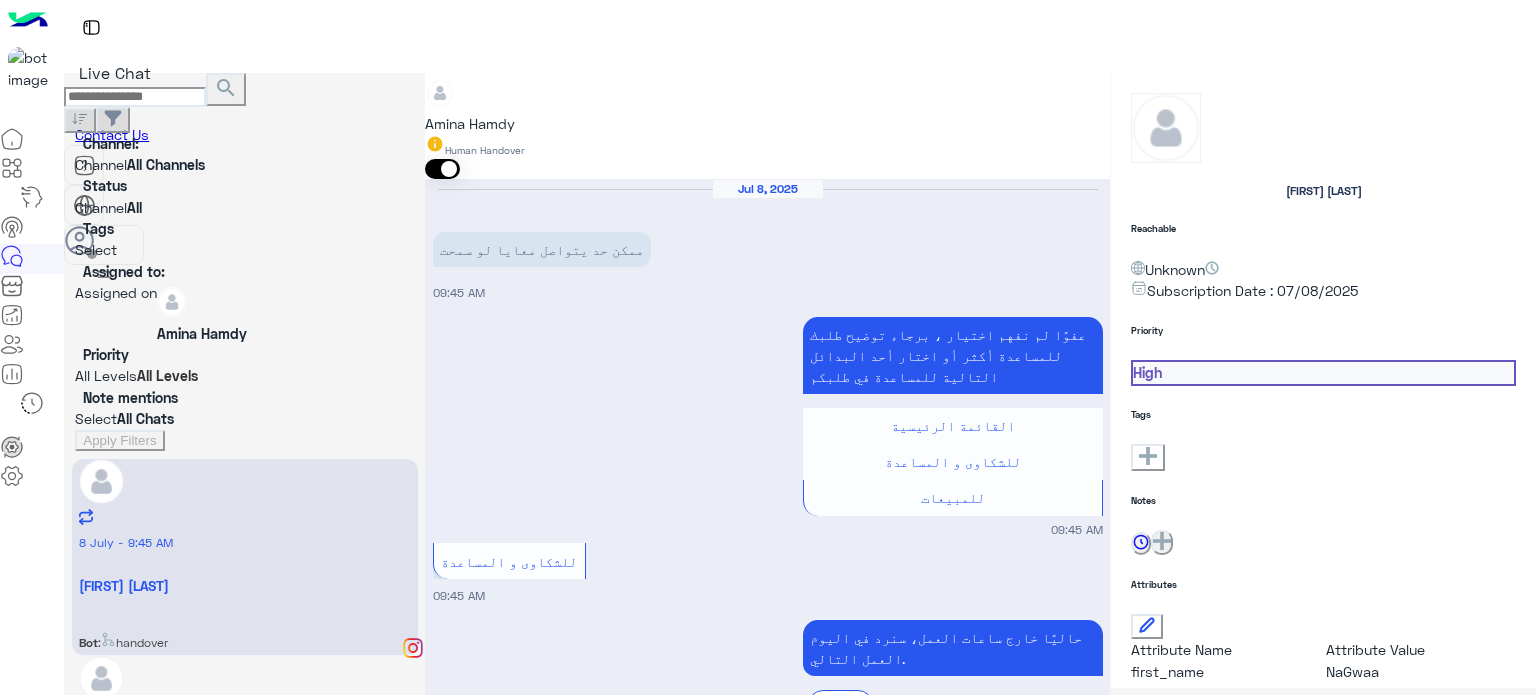 click on "×" at bounding box center [40, 1120] 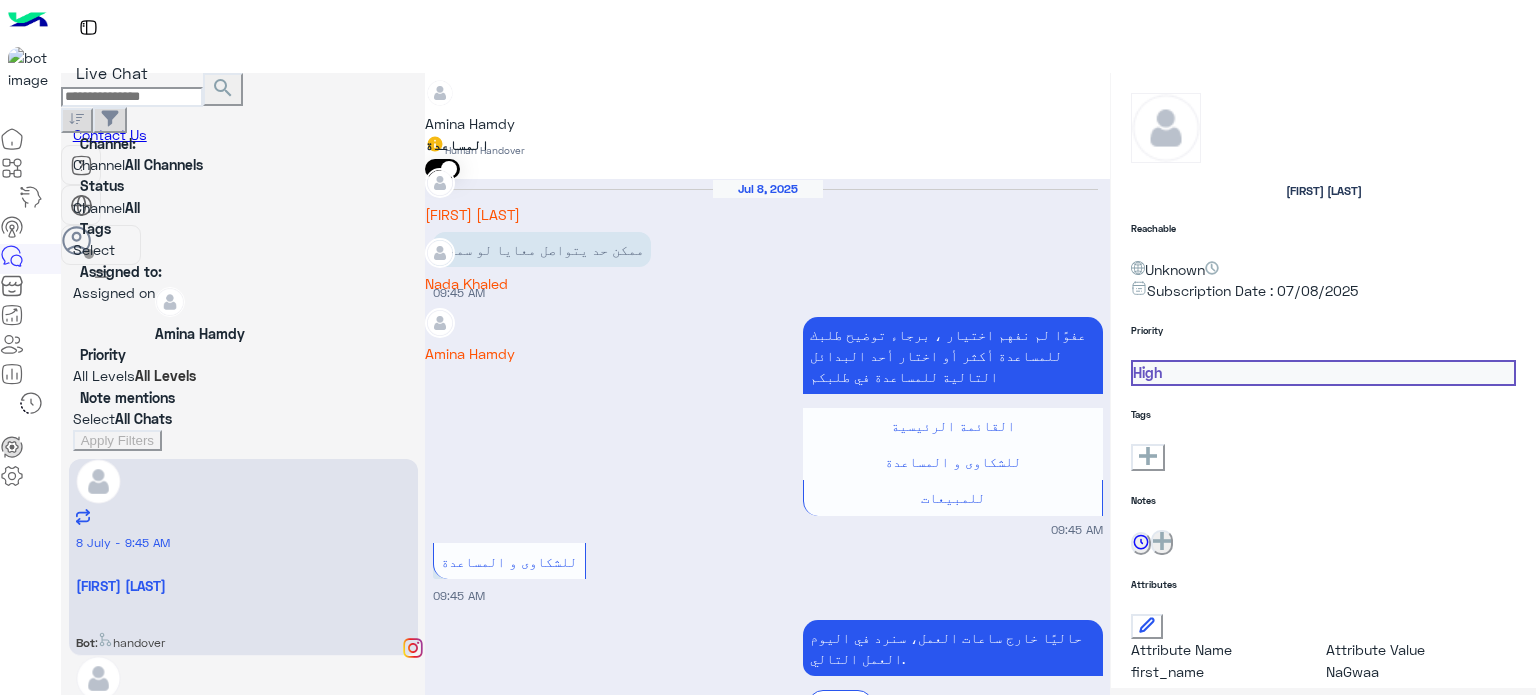 click at bounding box center [1110, 104] 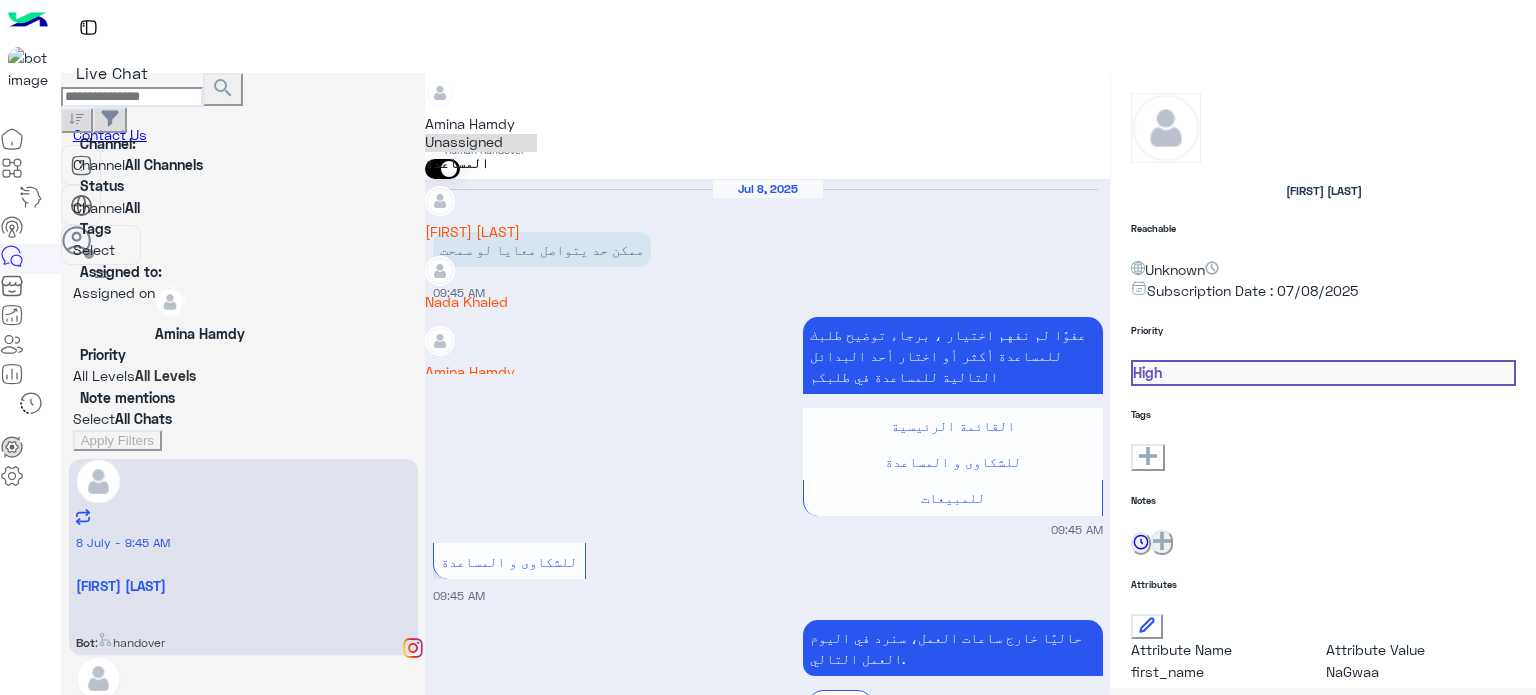 scroll, scrollTop: 50, scrollLeft: 0, axis: vertical 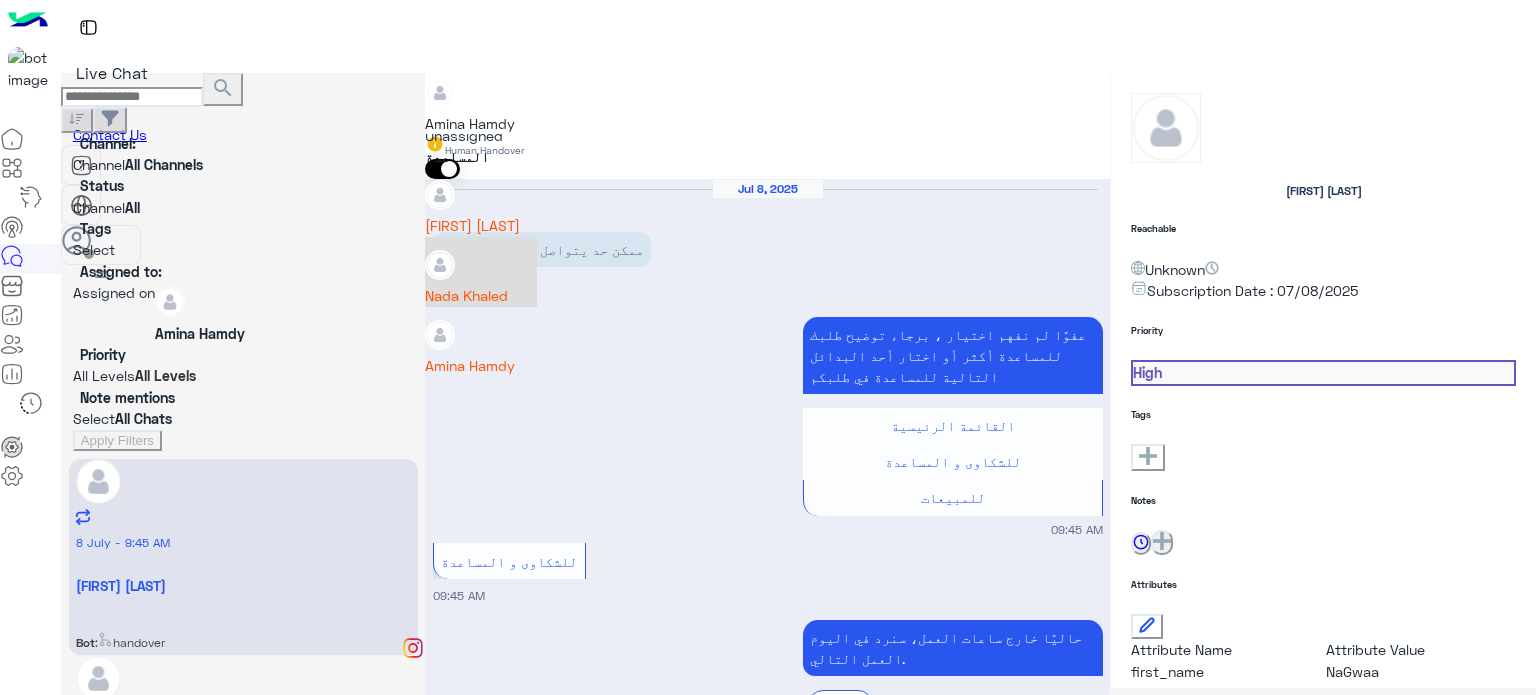click on "Nada Khaled" at bounding box center (481, 295) 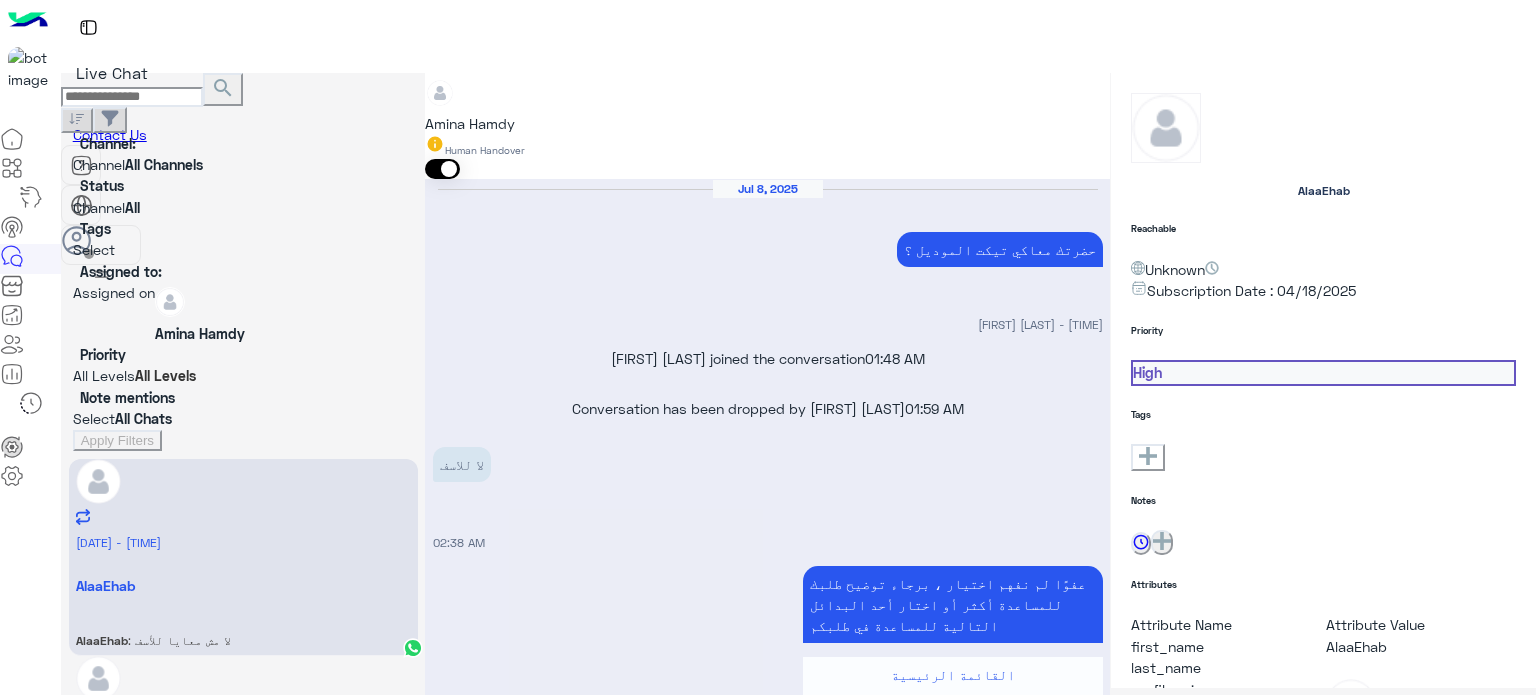 scroll, scrollTop: 1233, scrollLeft: 0, axis: vertical 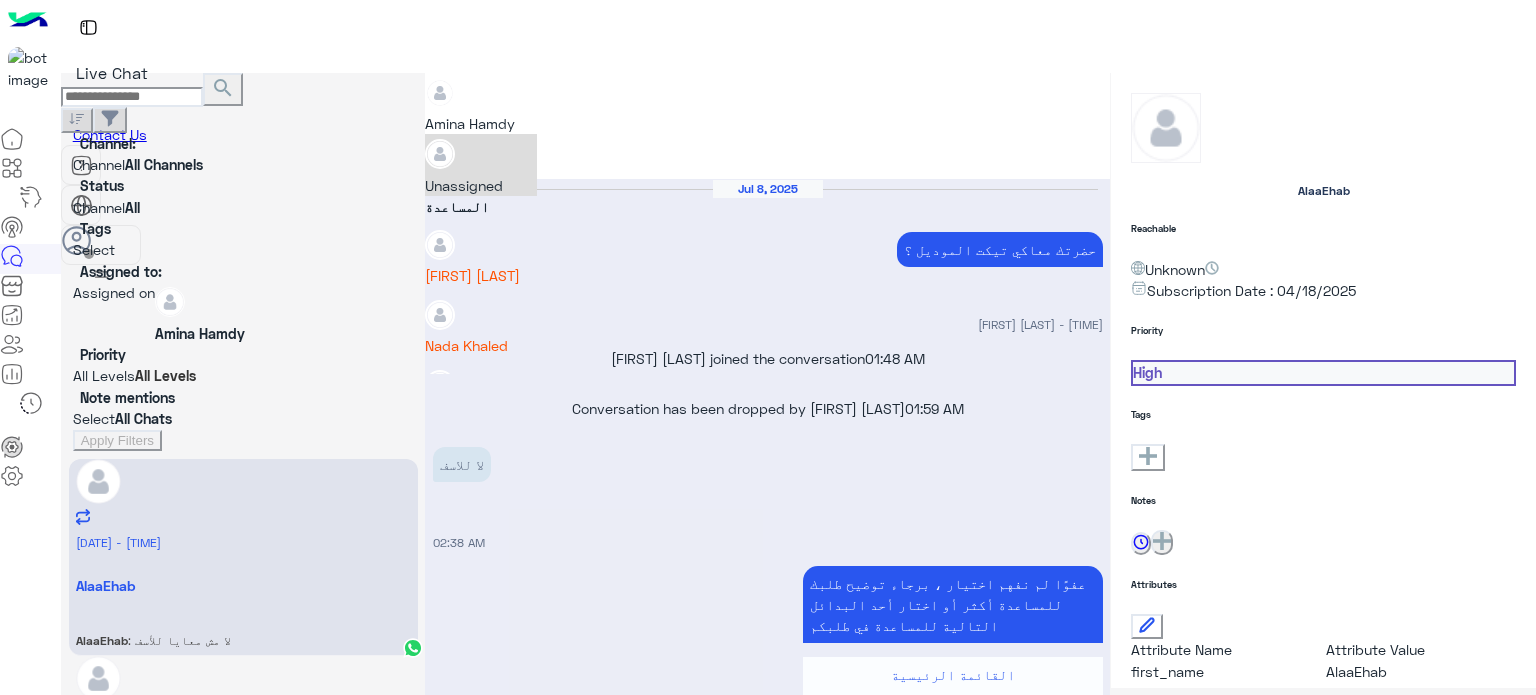 click at bounding box center (425, 86) 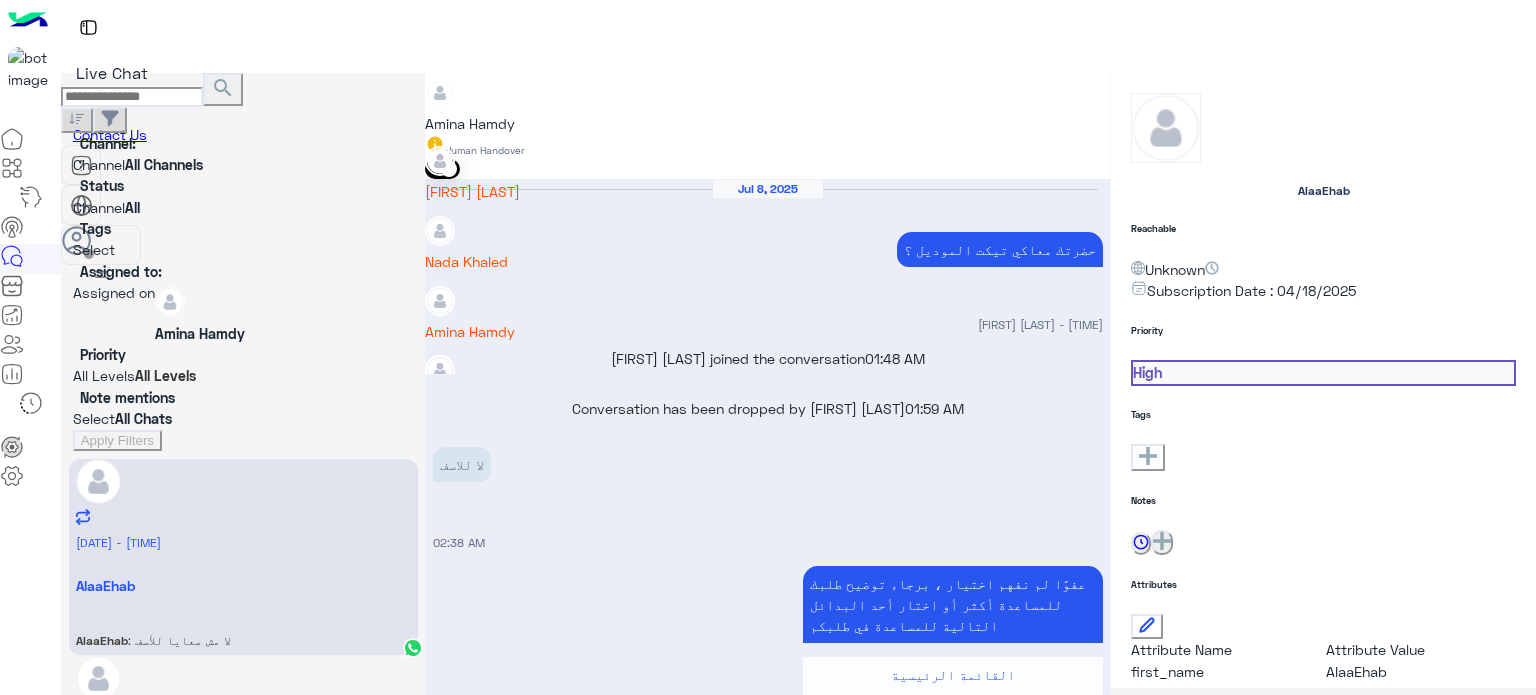 scroll, scrollTop: 74, scrollLeft: 0, axis: vertical 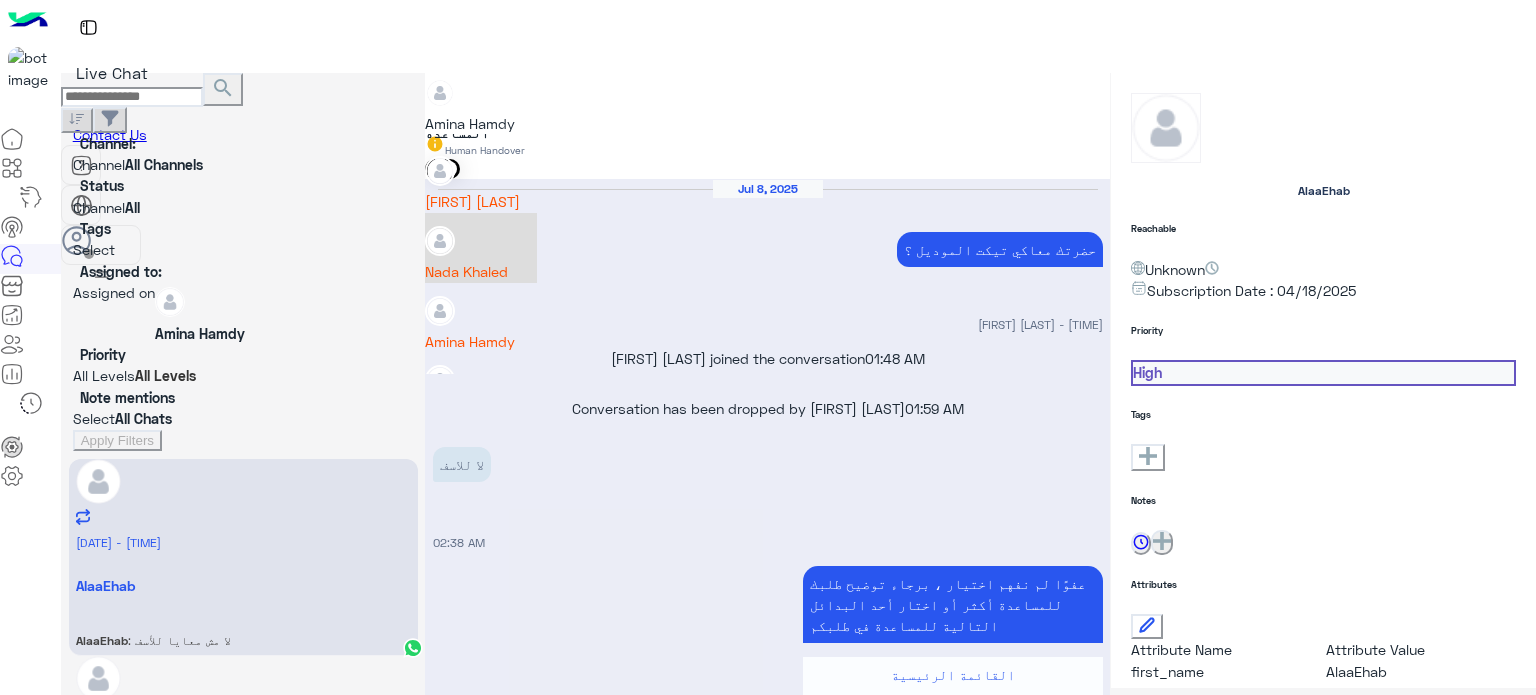 click on "Nada Khaled" at bounding box center [481, 271] 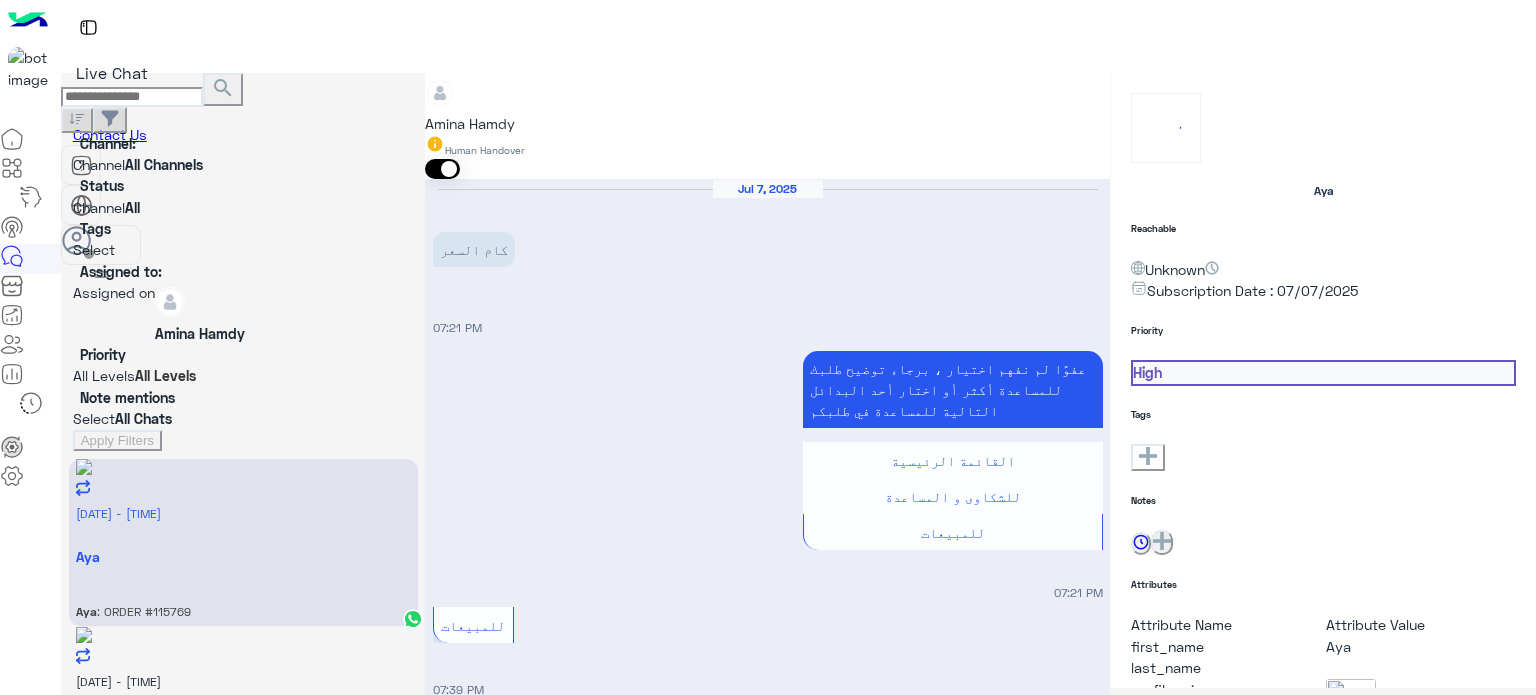 scroll, scrollTop: 1283, scrollLeft: 0, axis: vertical 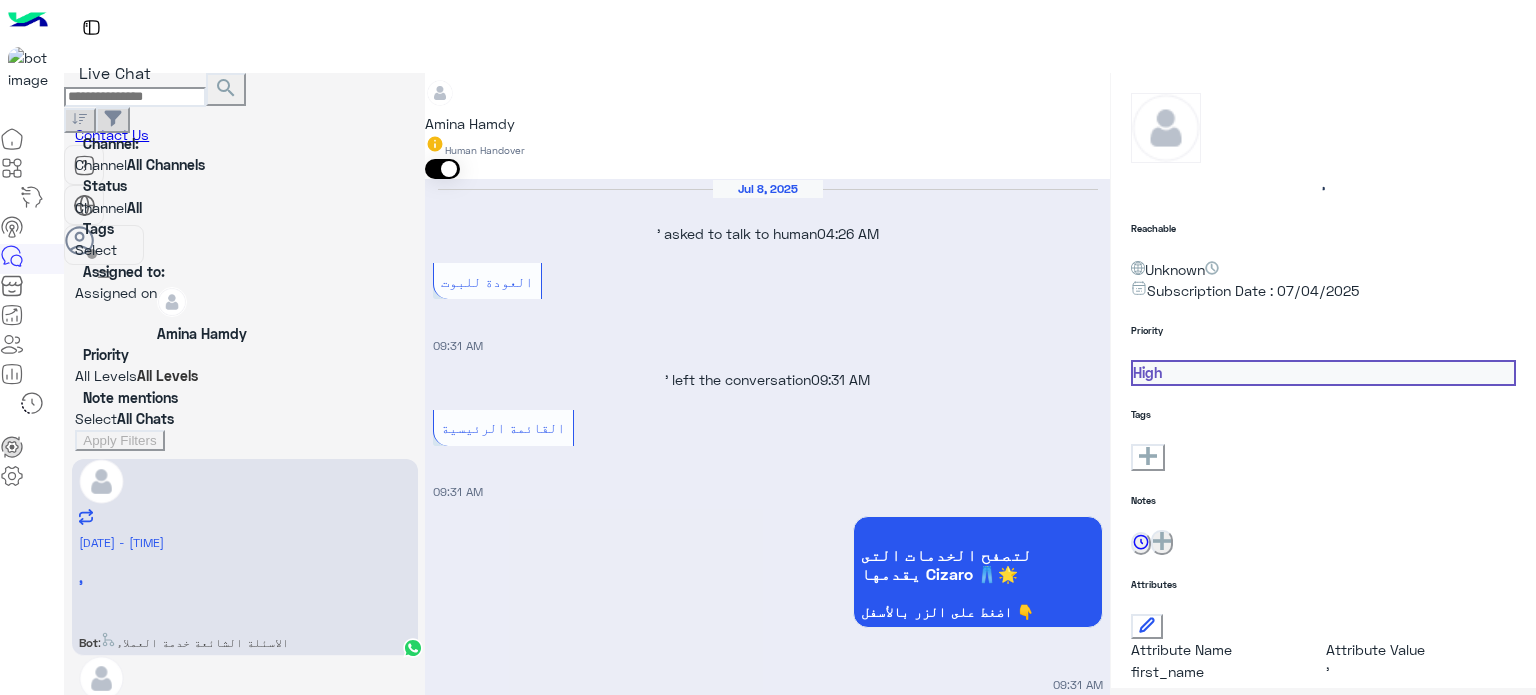 click at bounding box center (767, 83) 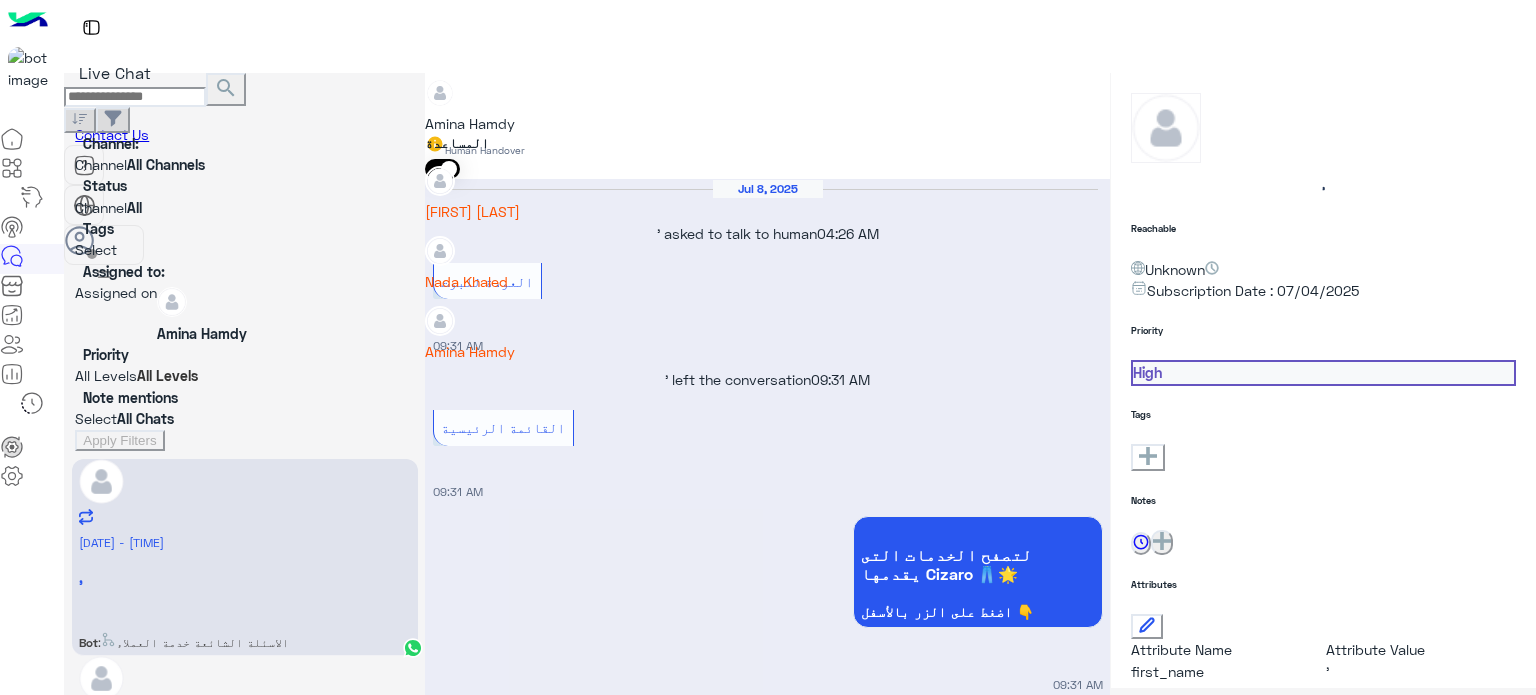 scroll, scrollTop: 68, scrollLeft: 0, axis: vertical 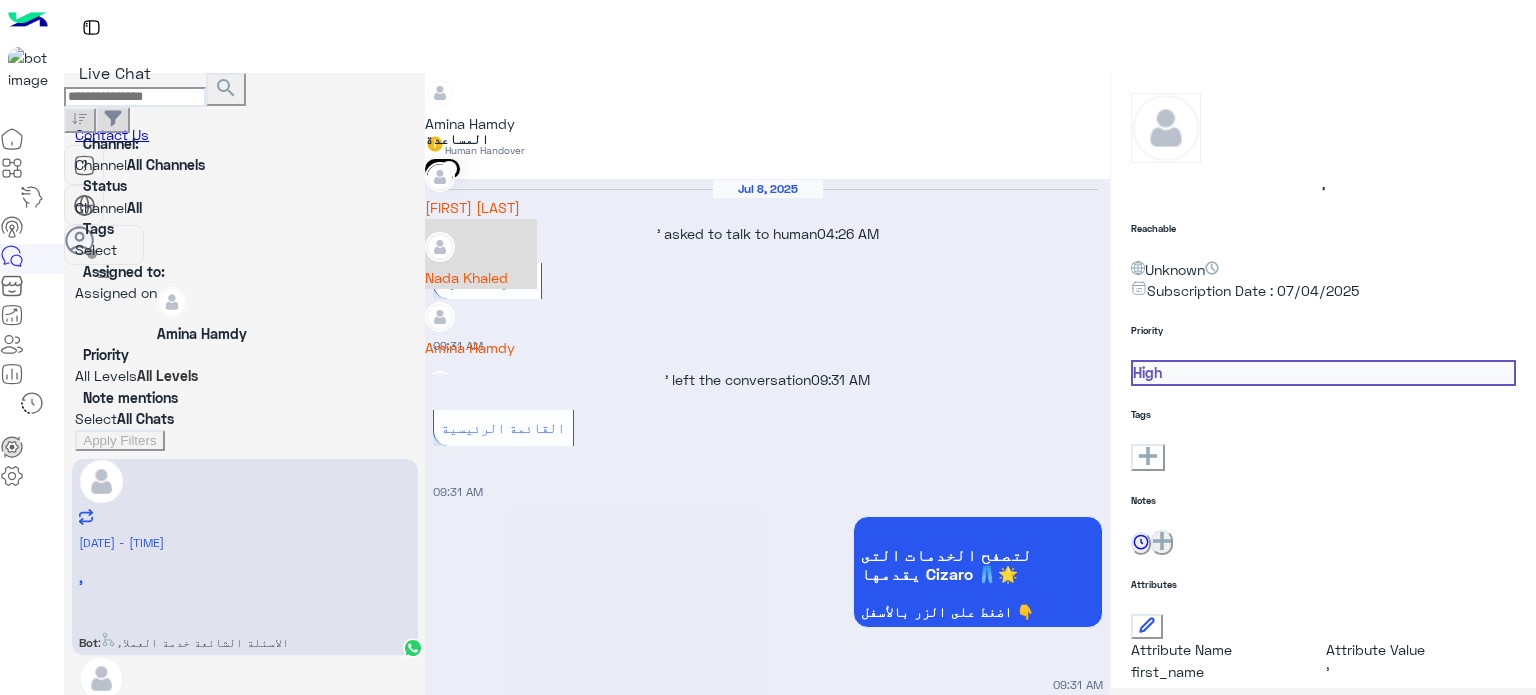 click on "Nada Khaled" at bounding box center [481, 277] 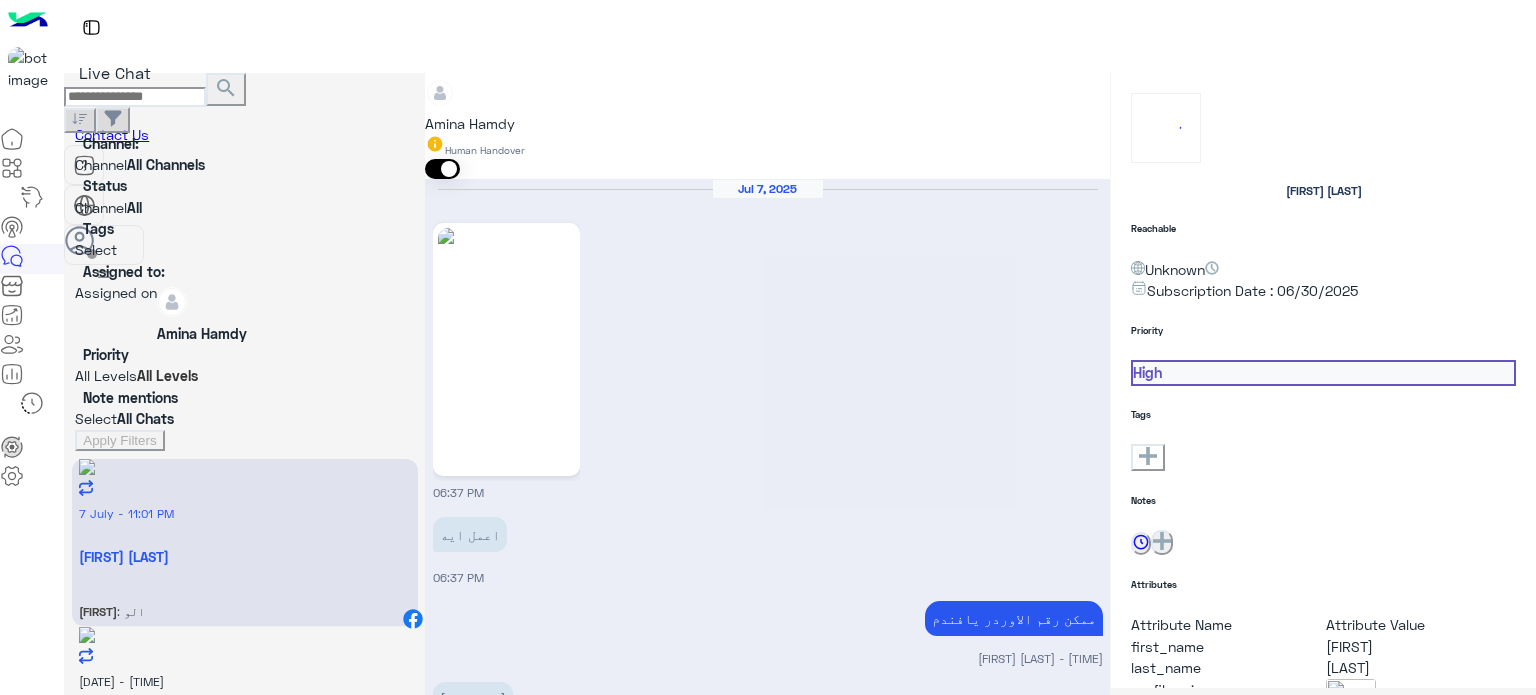 scroll, scrollTop: 1713, scrollLeft: 0, axis: vertical 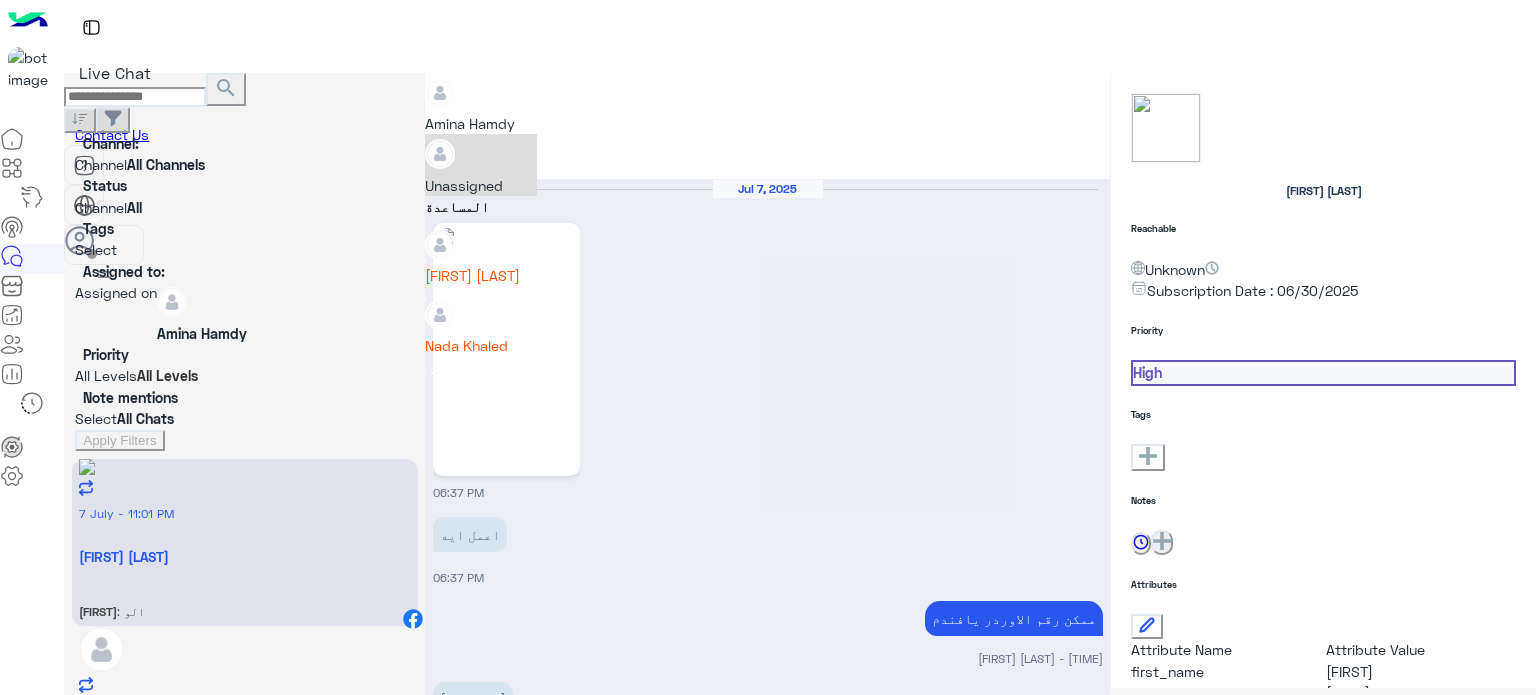 click at bounding box center (425, 86) 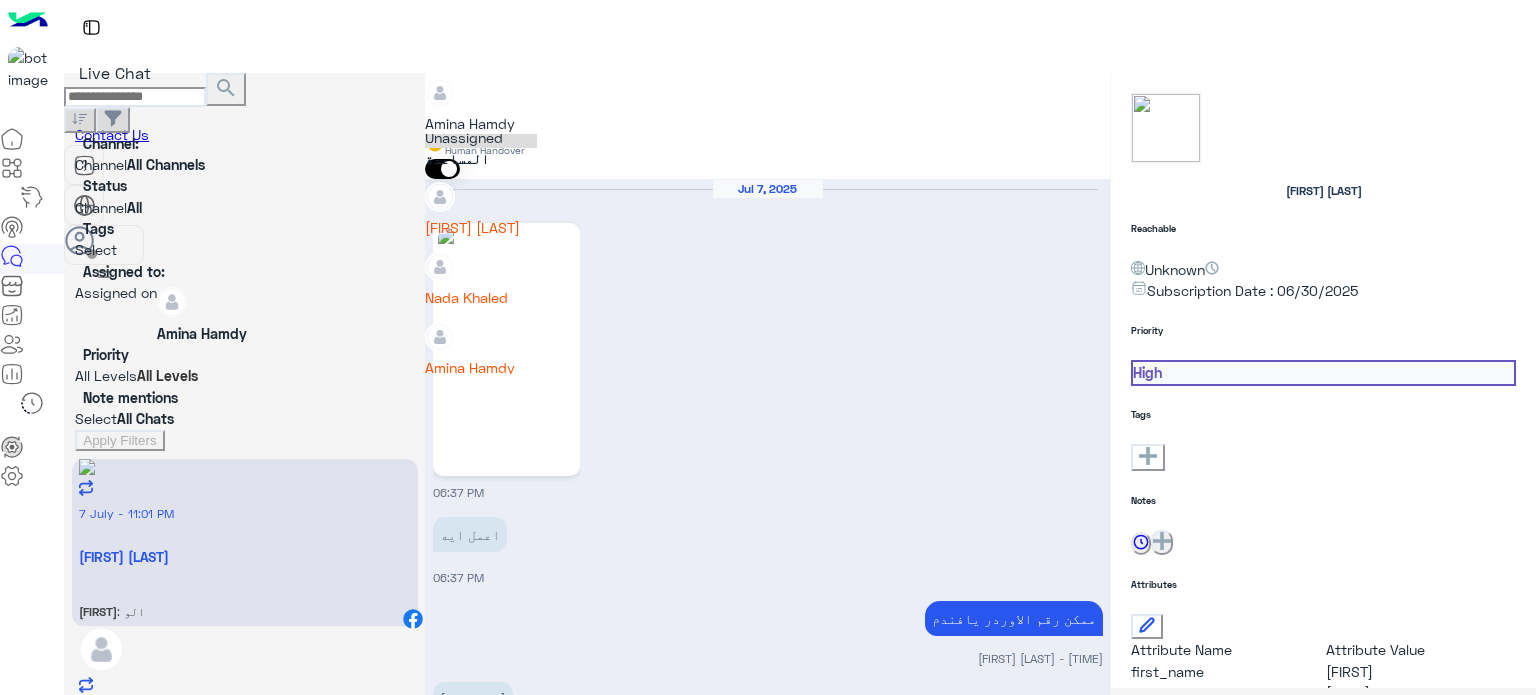 scroll, scrollTop: 58, scrollLeft: 0, axis: vertical 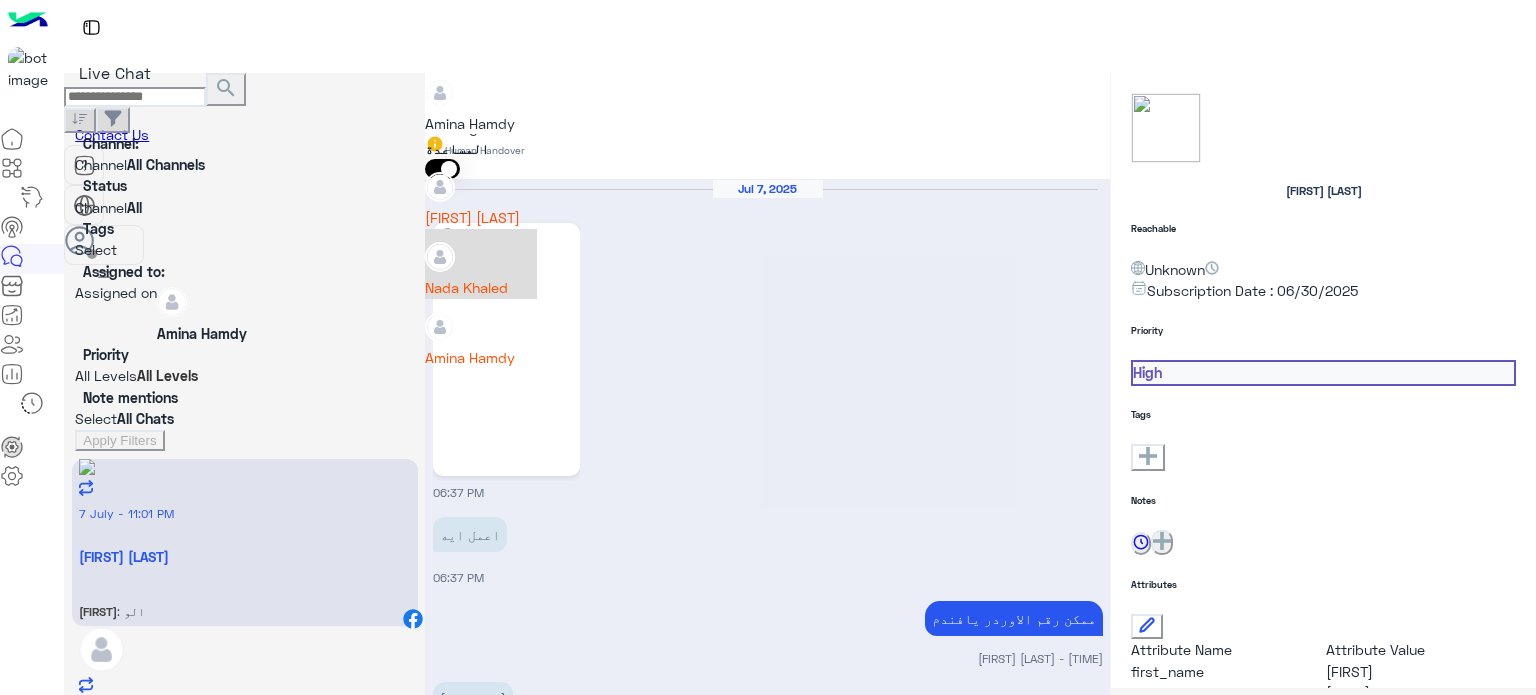 click on "Nada Khaled" at bounding box center [481, 264] 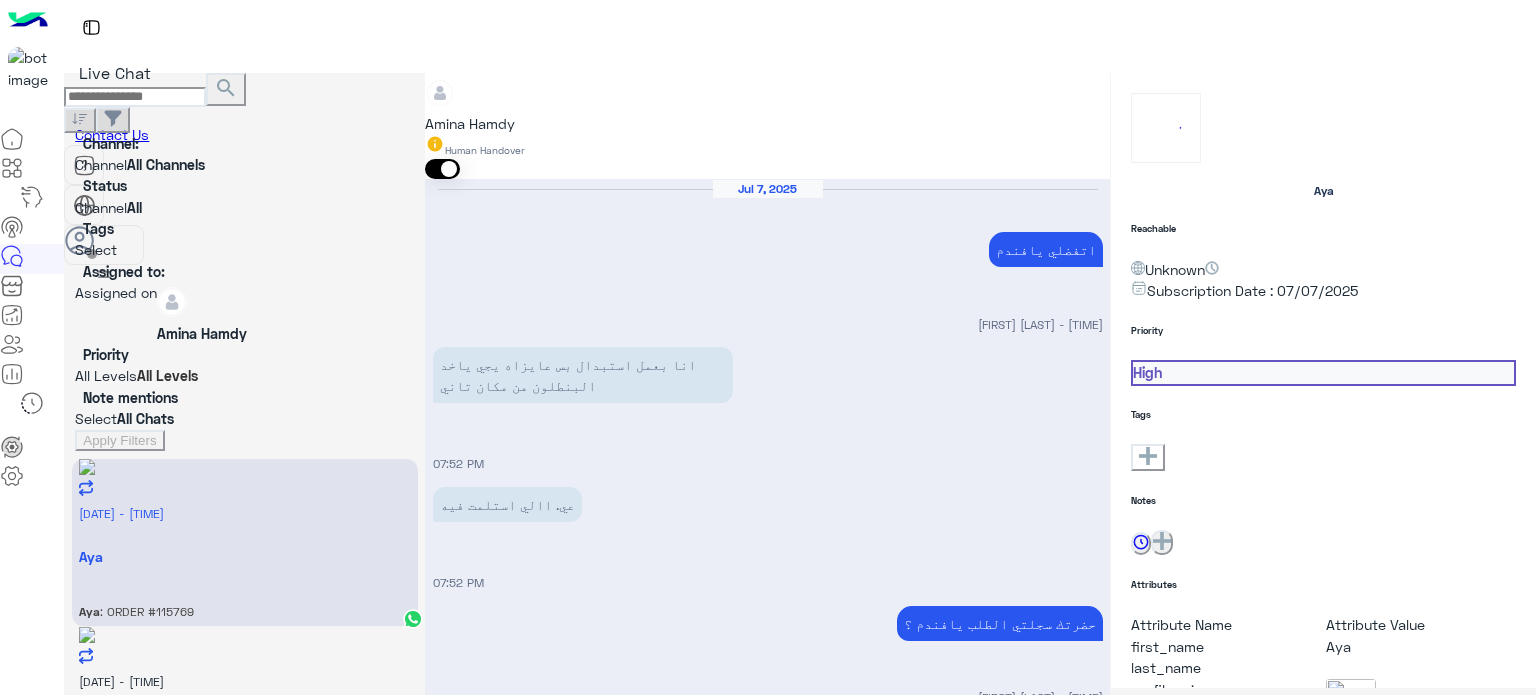 scroll, scrollTop: 235, scrollLeft: 0, axis: vertical 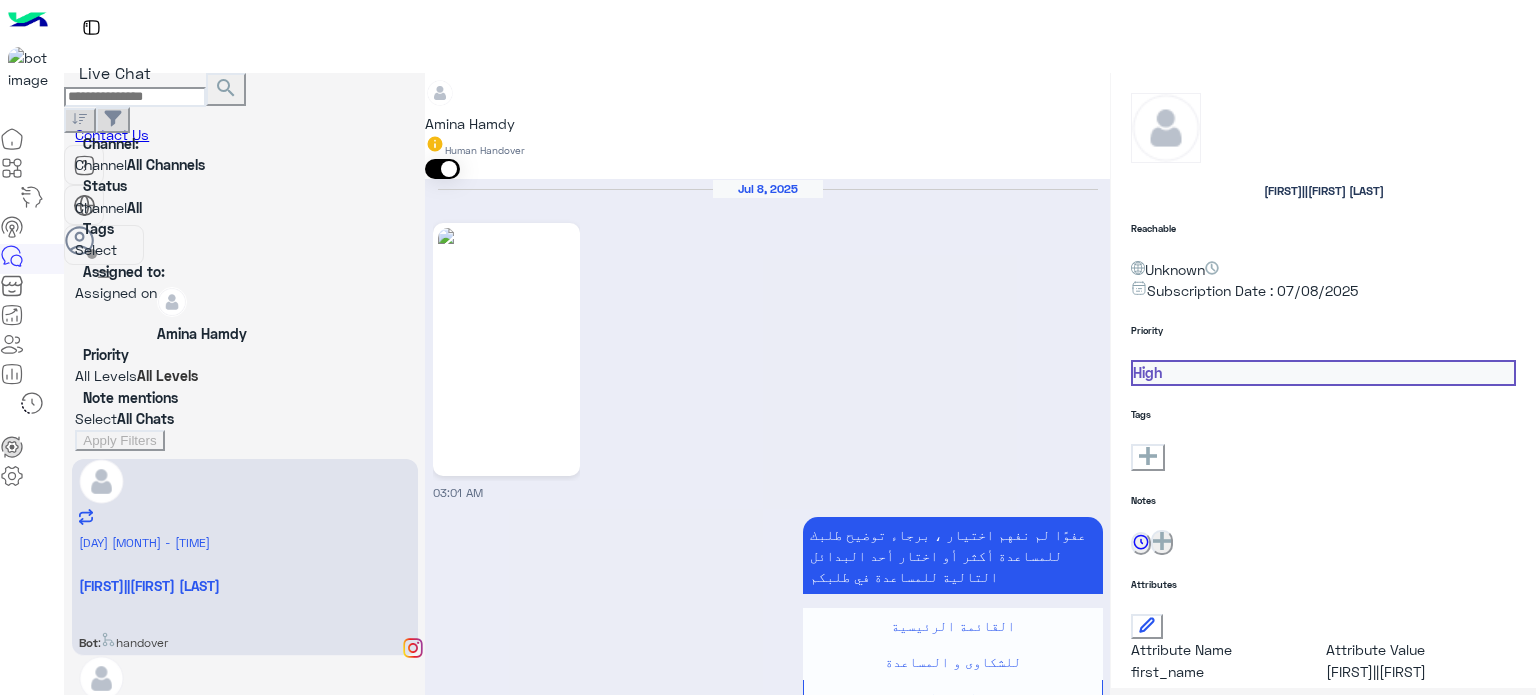 click on "×" at bounding box center (40, 1120) 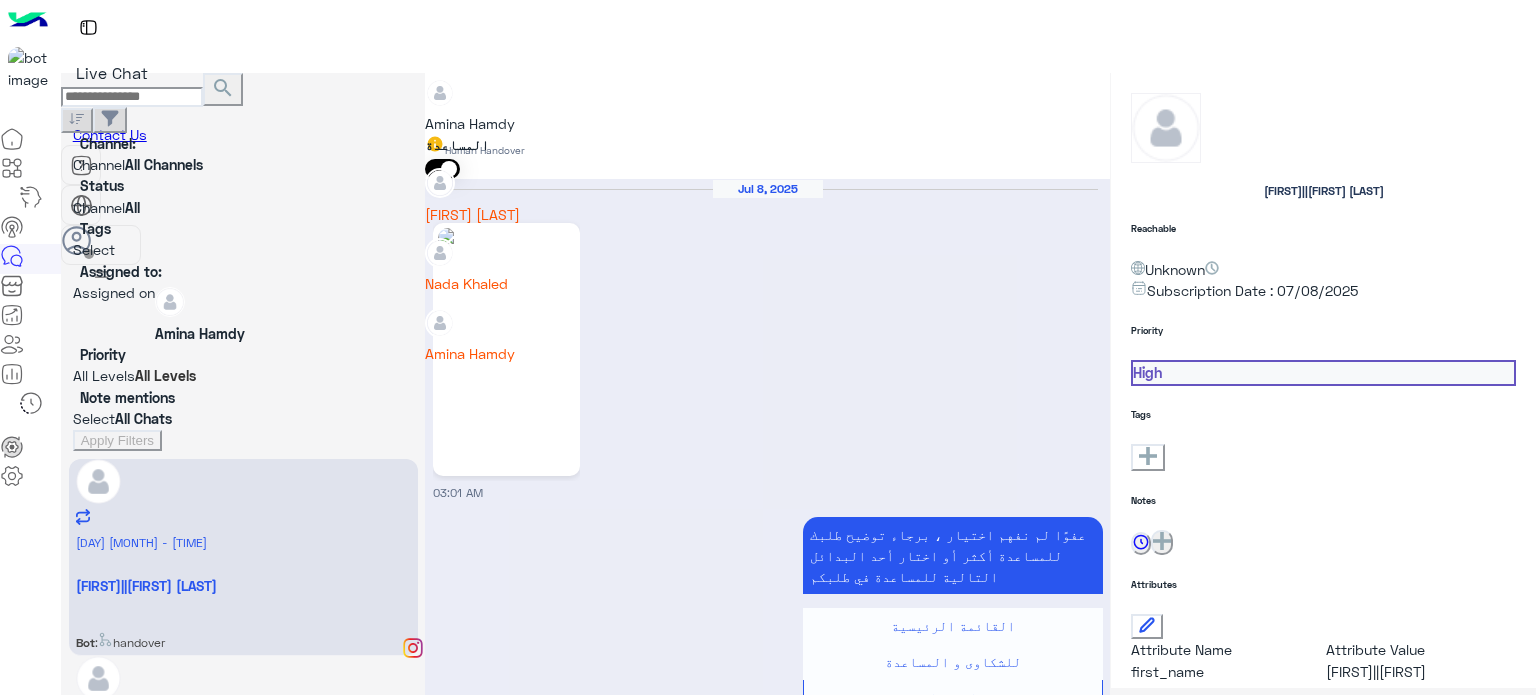 click at bounding box center (425, 86) 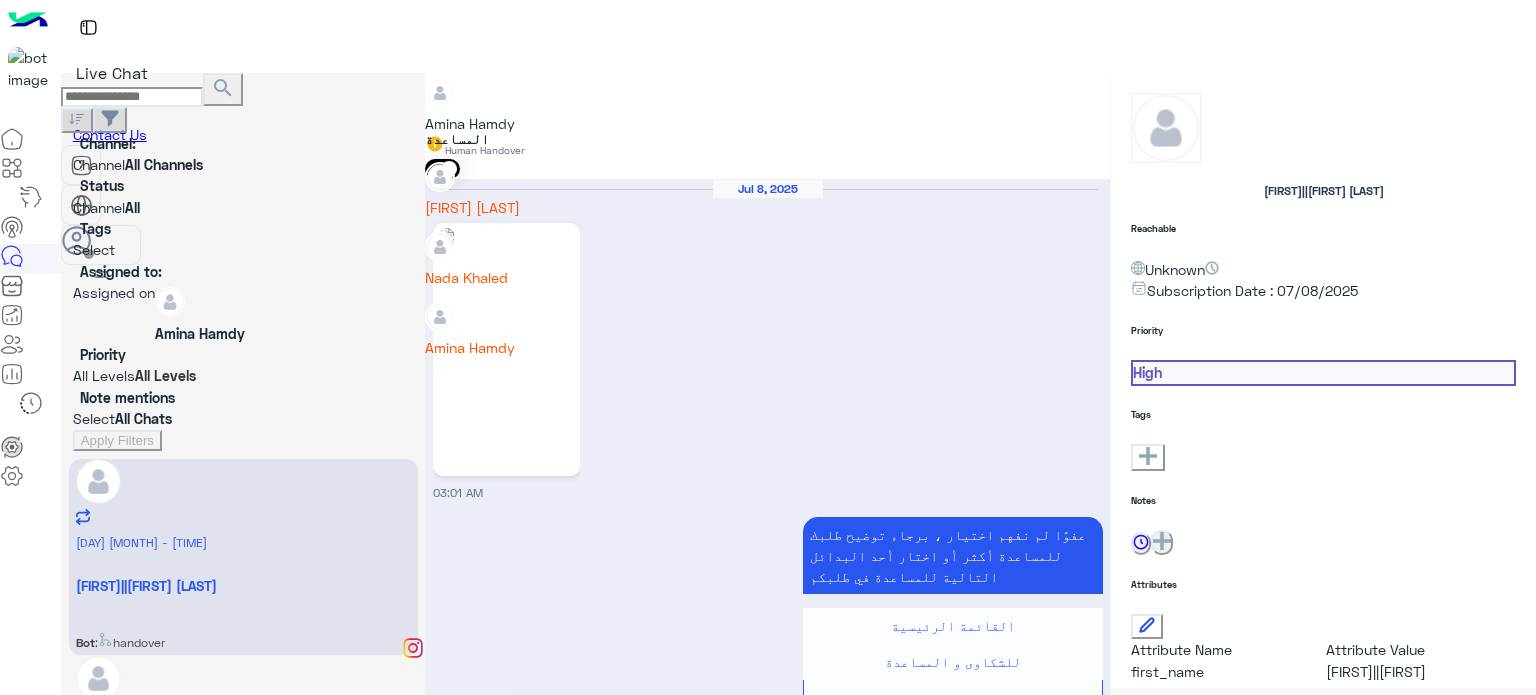 scroll, scrollTop: 78, scrollLeft: 0, axis: vertical 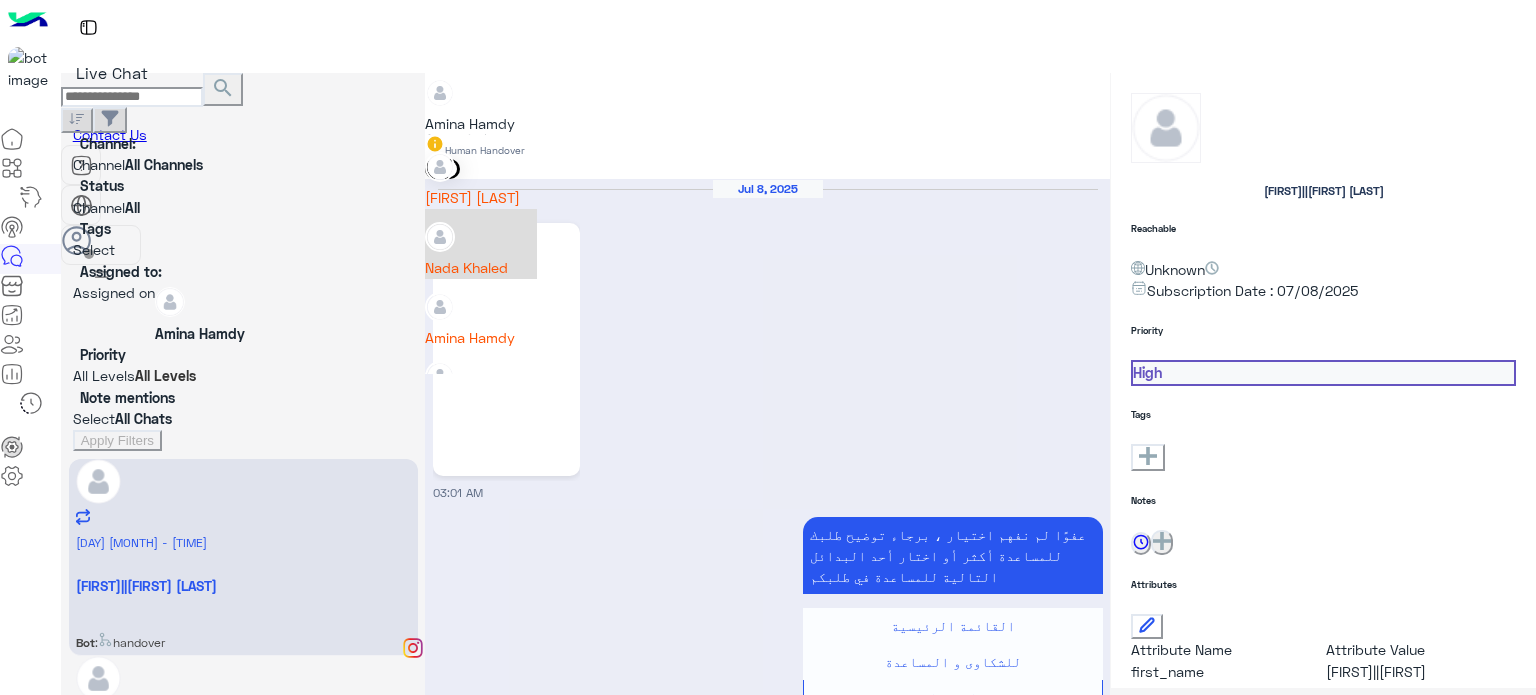 click on "Nada Khaled" at bounding box center [481, 267] 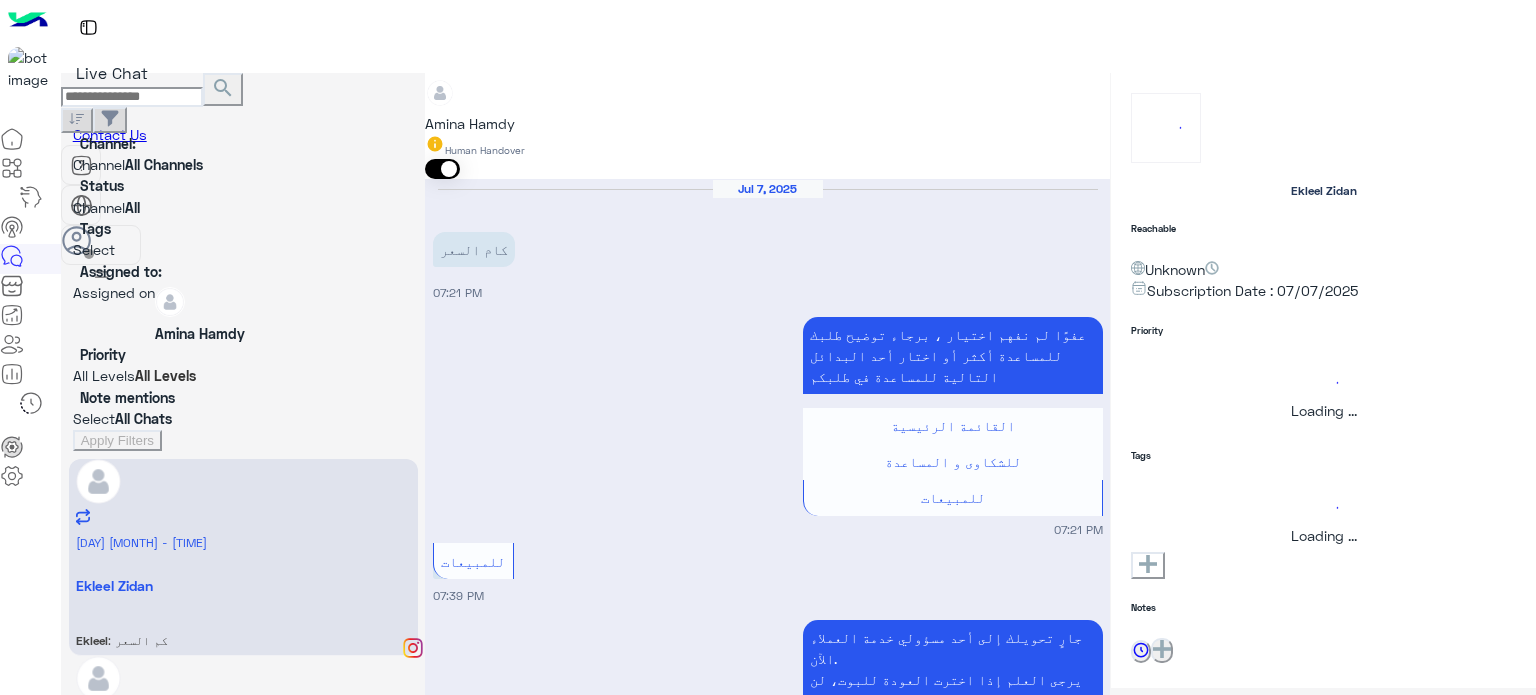 scroll, scrollTop: 654, scrollLeft: 0, axis: vertical 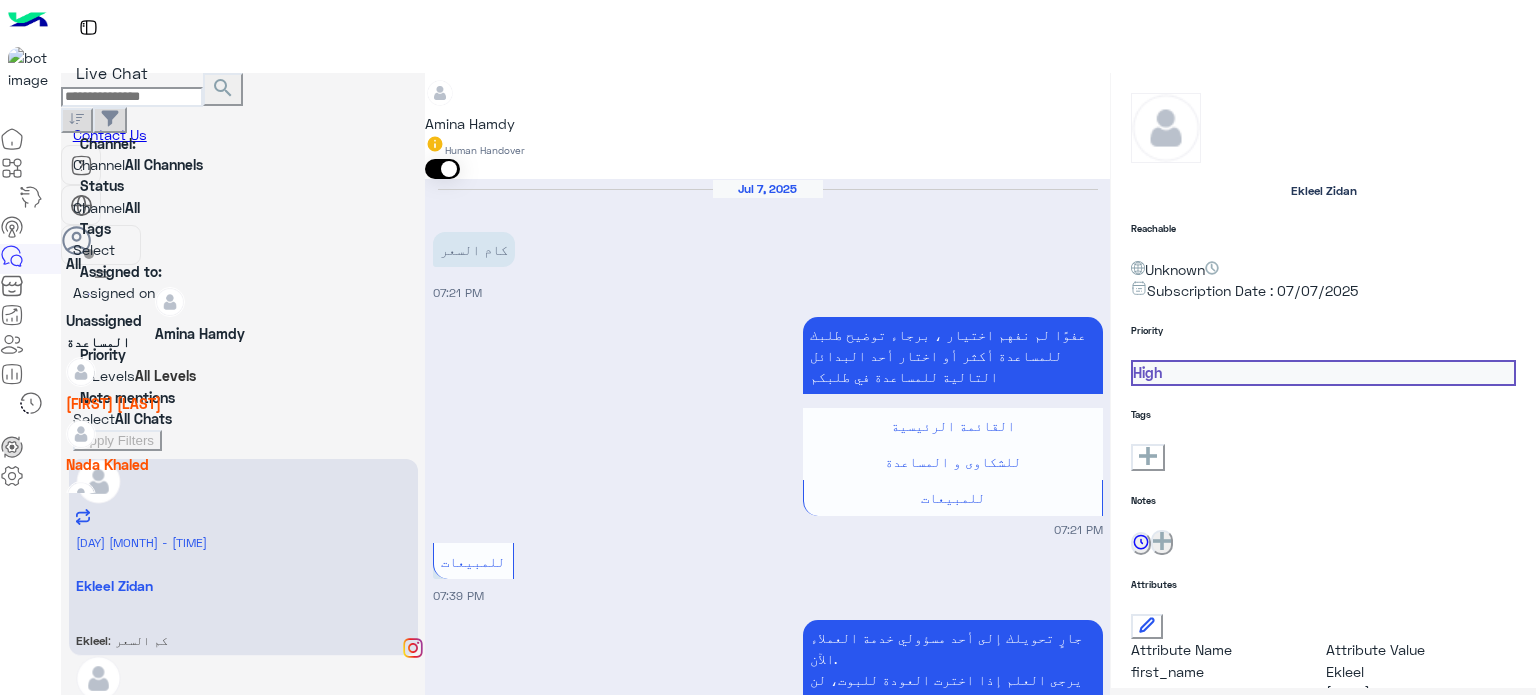 click at bounding box center [243, 292] 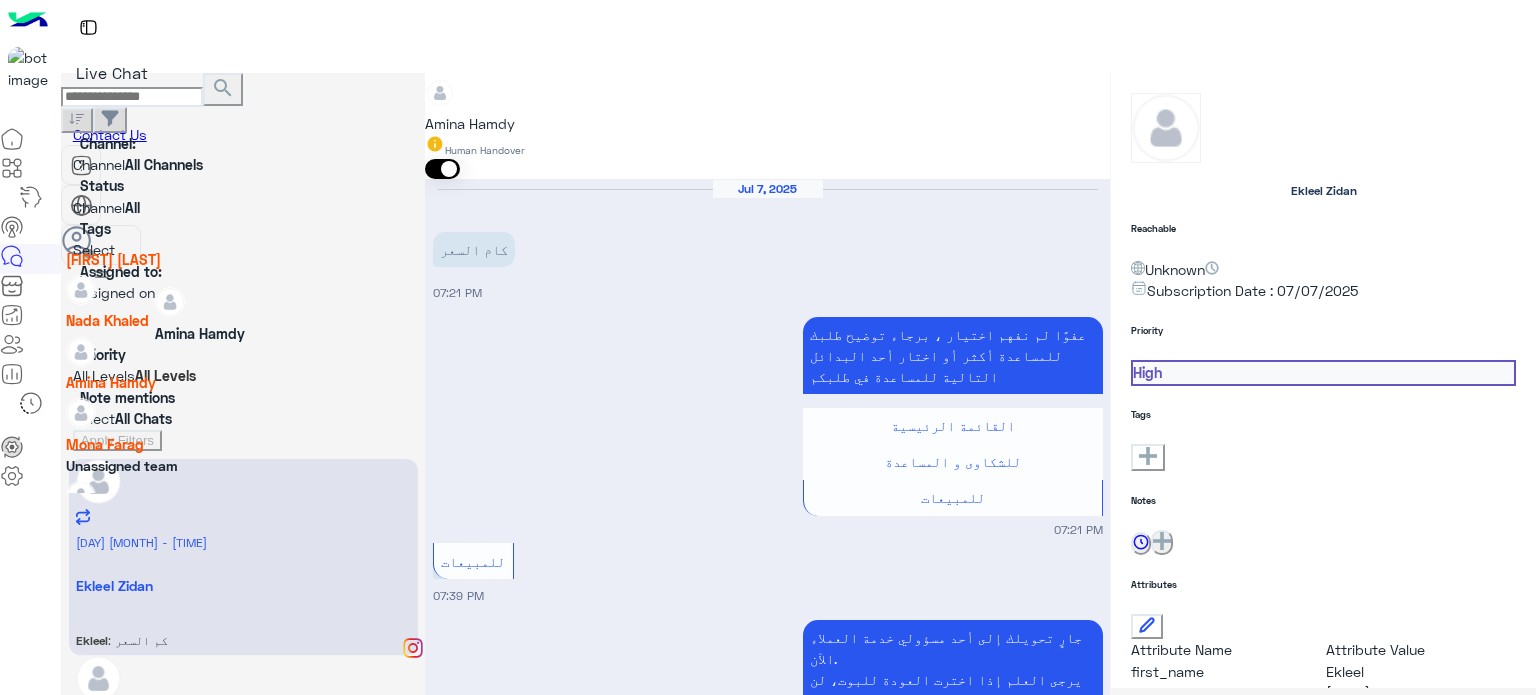 scroll, scrollTop: 153, scrollLeft: 0, axis: vertical 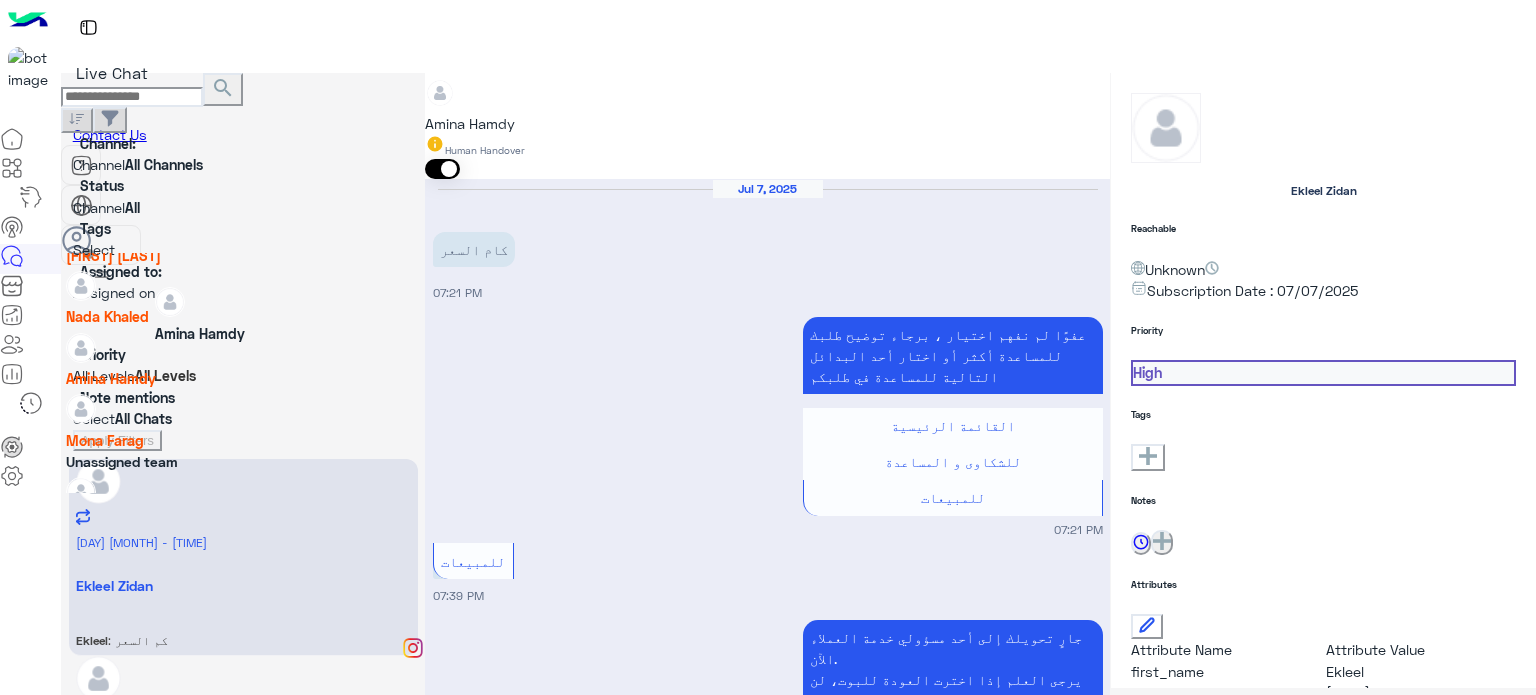 click on "Nada Khaled" at bounding box center (107, 316) 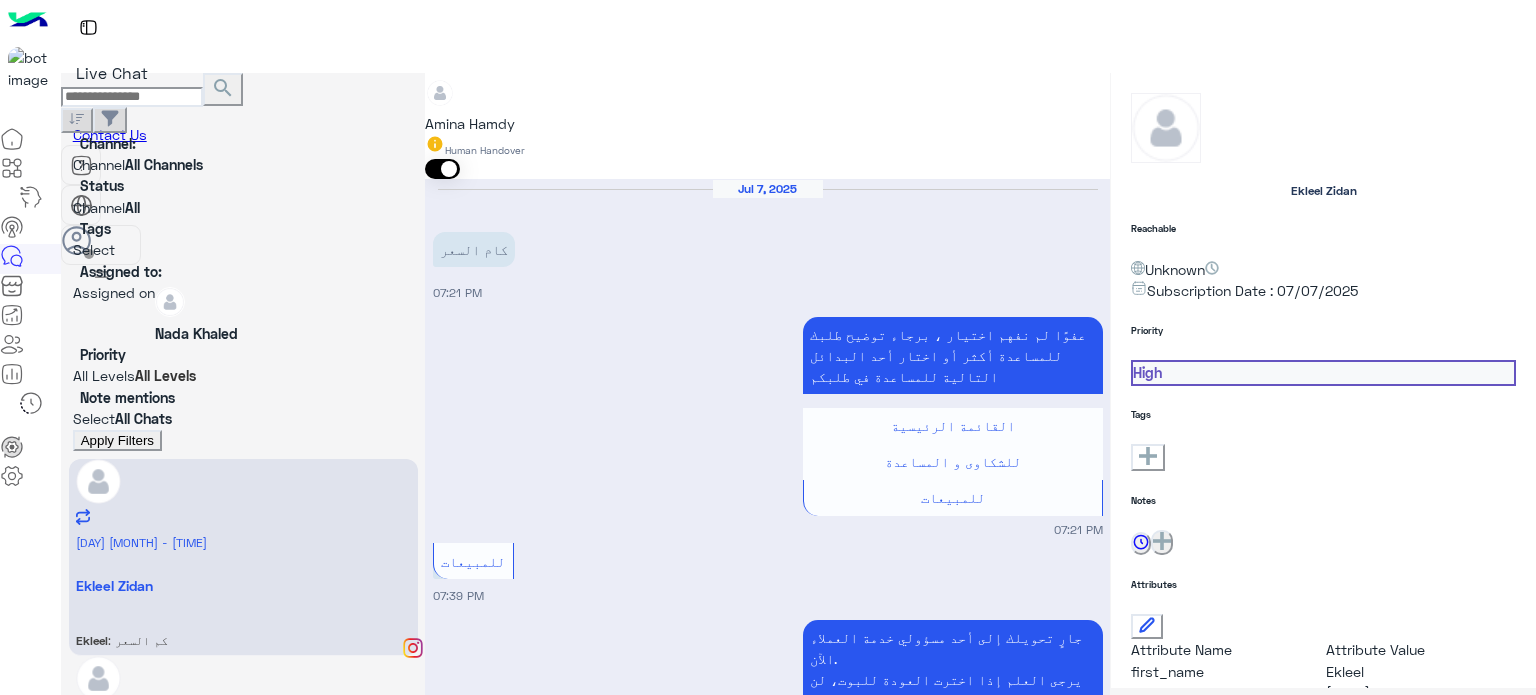 click on "Apply Filters" at bounding box center (117, 440) 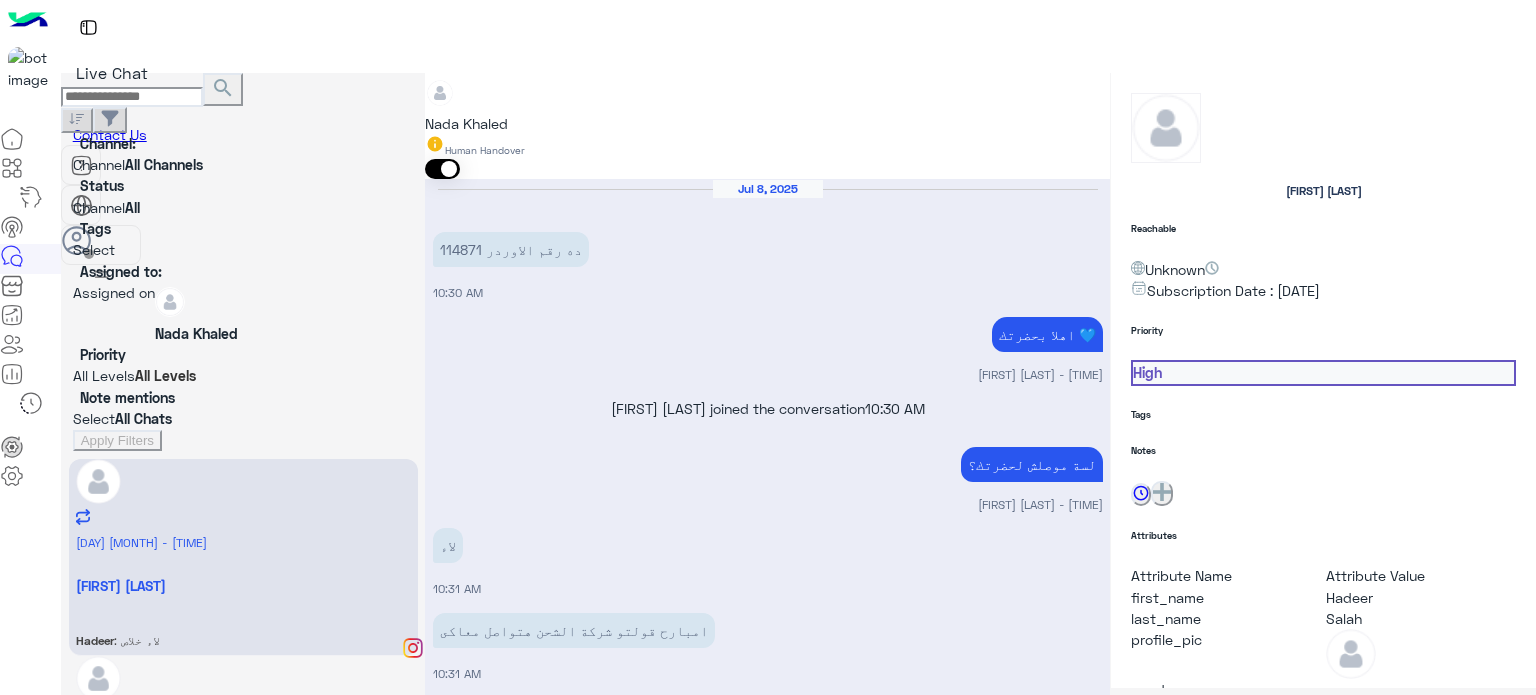 scroll, scrollTop: 232, scrollLeft: 0, axis: vertical 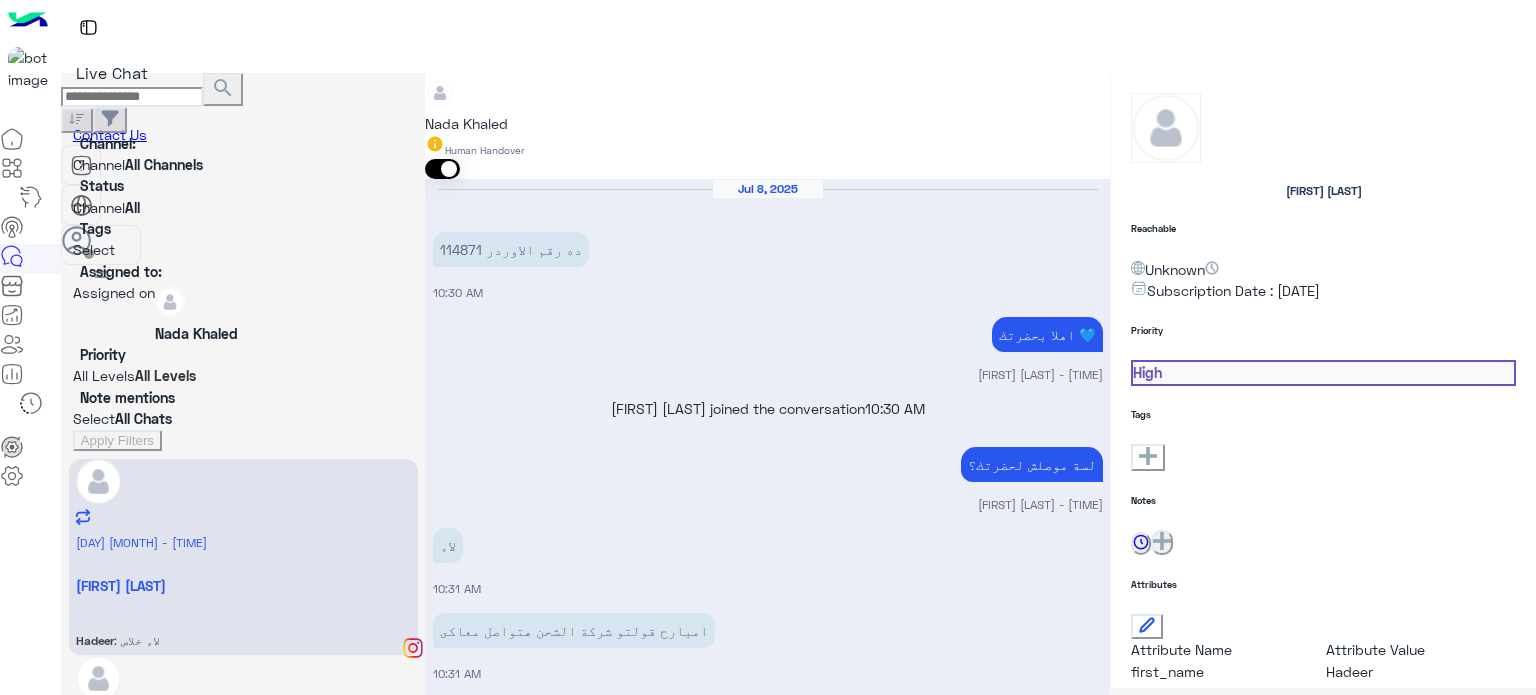 click on "لاء   10:31 AM" at bounding box center (768, 556) 